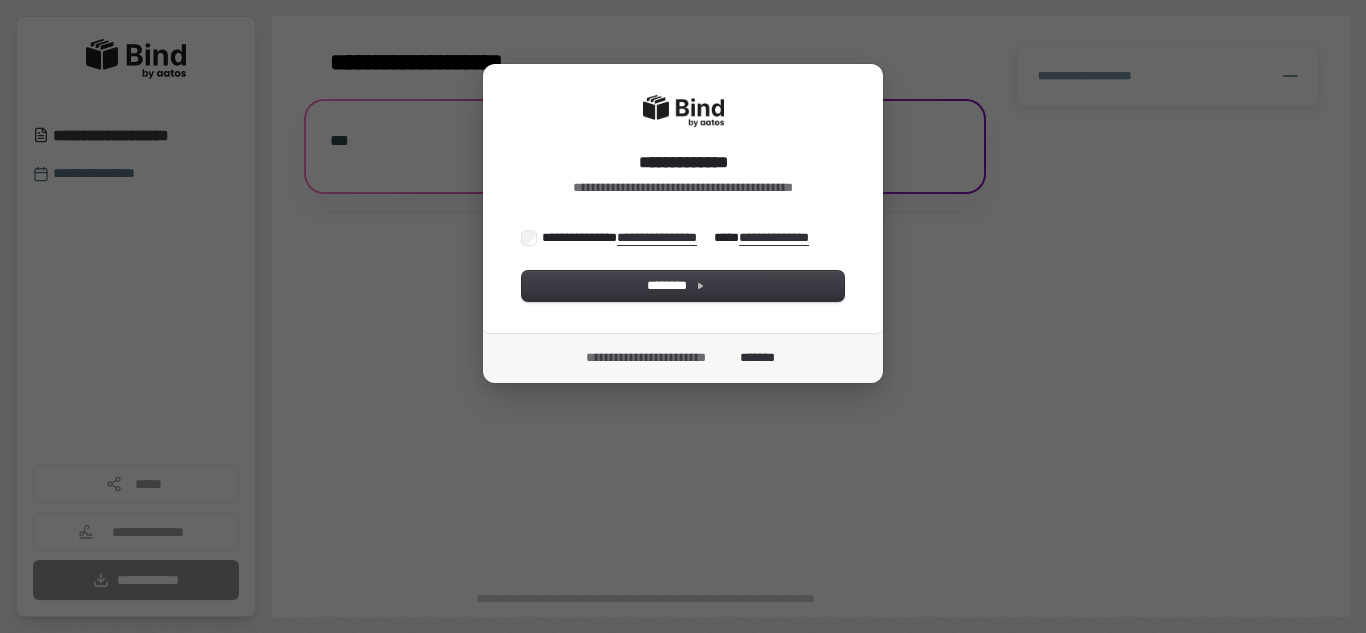 scroll, scrollTop: 0, scrollLeft: 0, axis: both 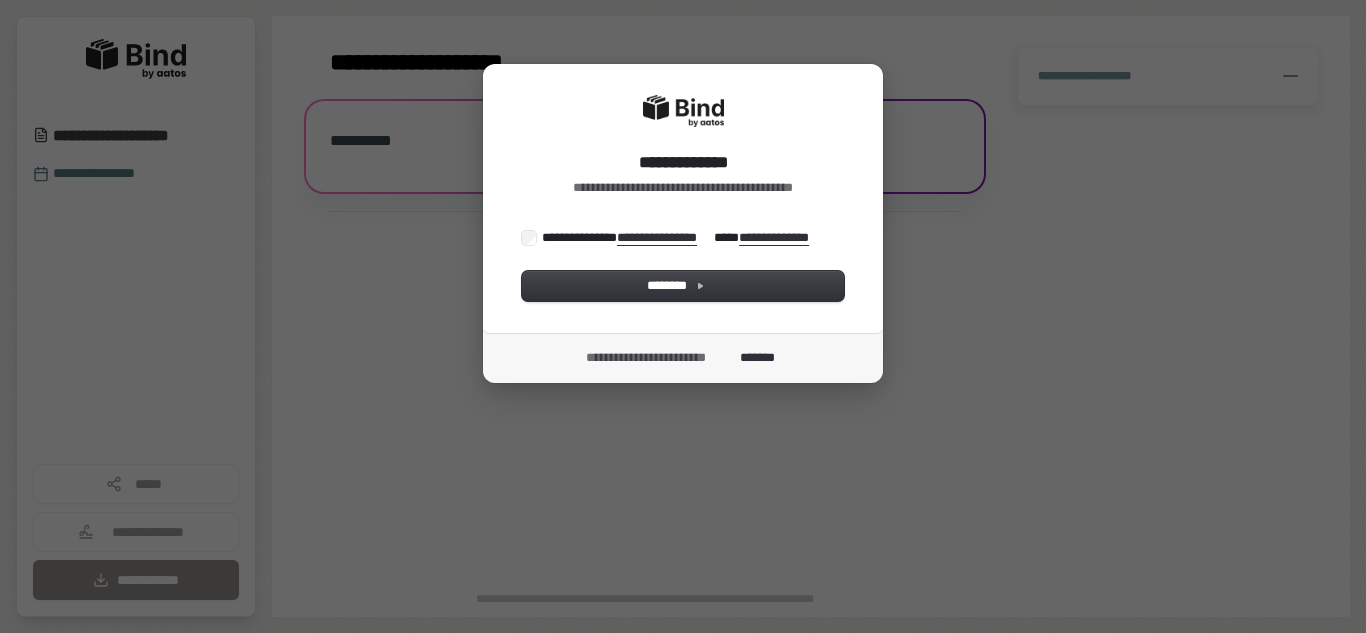 click on "**********" at bounding box center [683, 316] 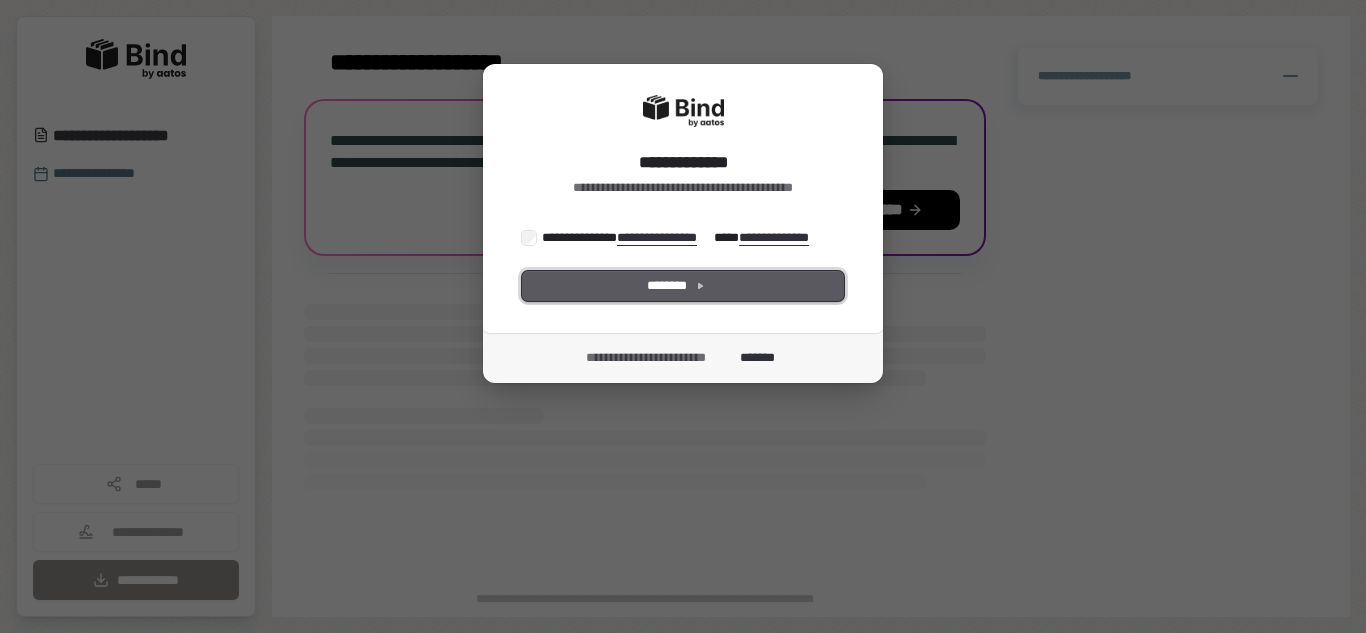click on "********" at bounding box center (683, 286) 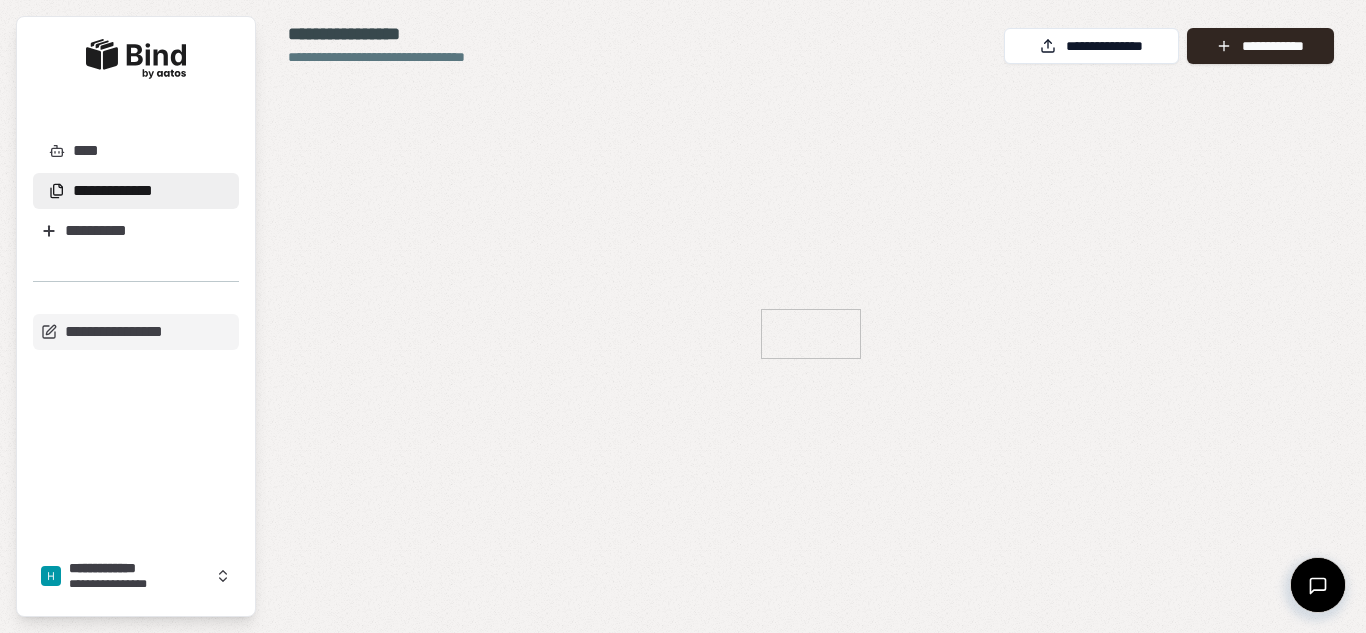 scroll, scrollTop: 0, scrollLeft: 0, axis: both 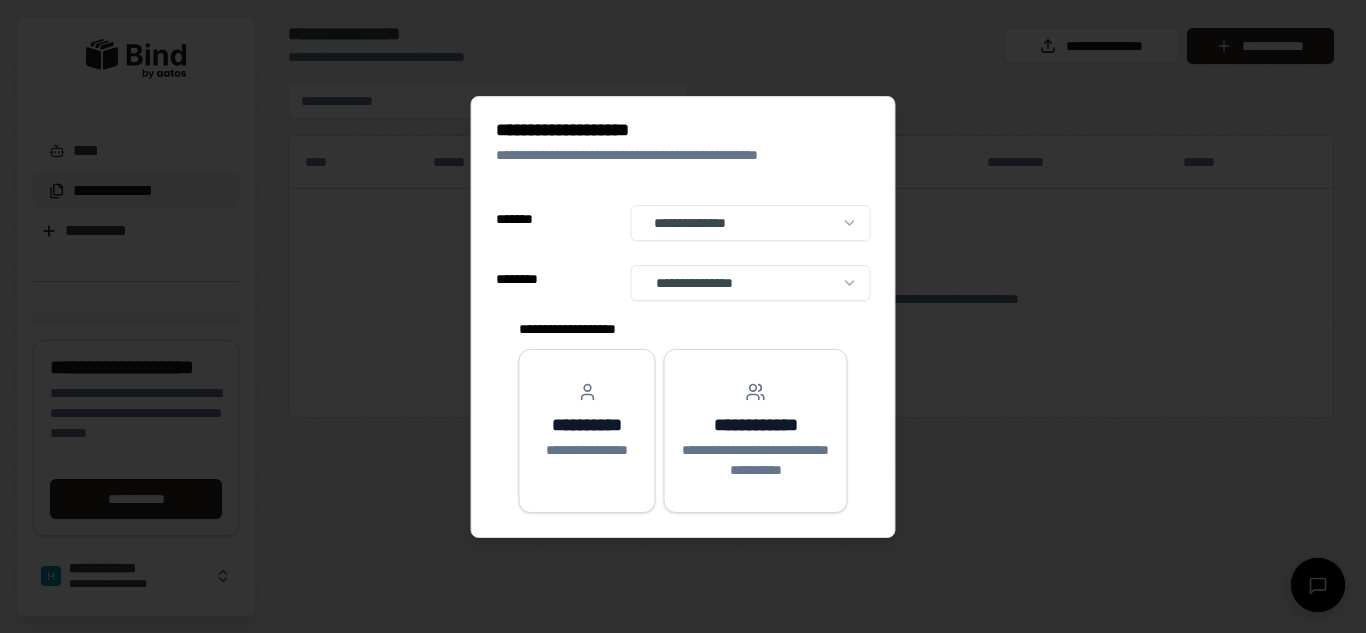 select on "**" 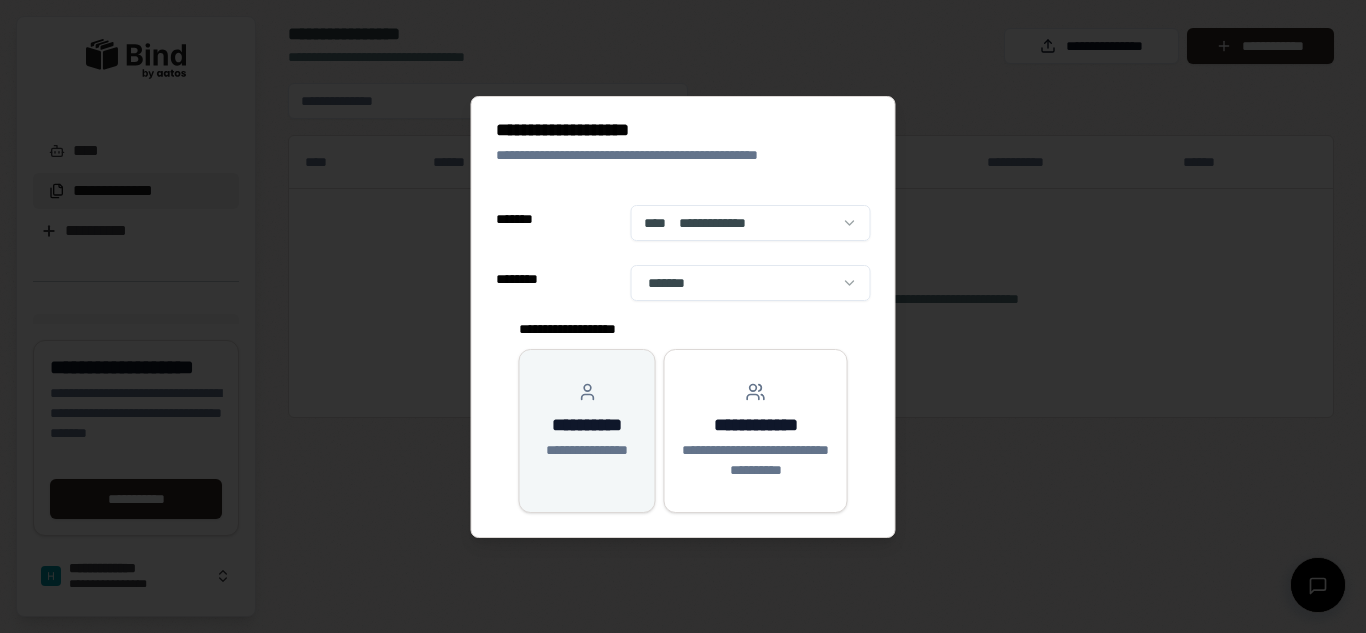 click on "**********" at bounding box center (587, 450) 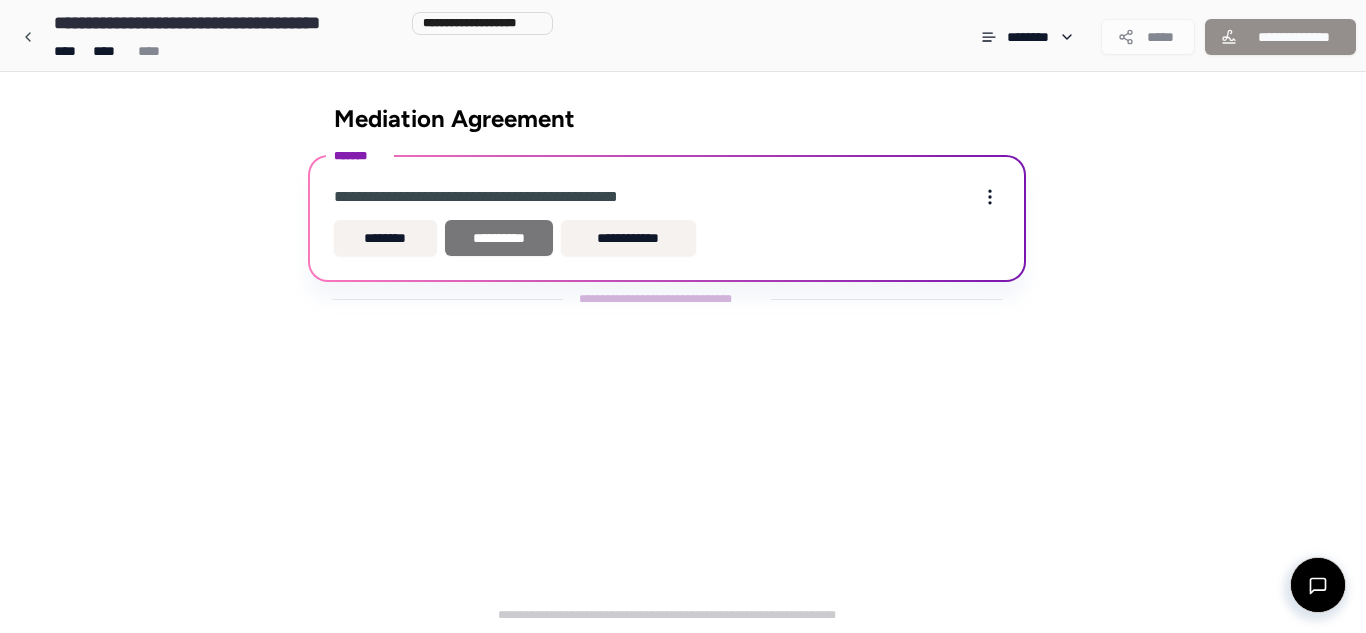 click on "**********" at bounding box center [499, 238] 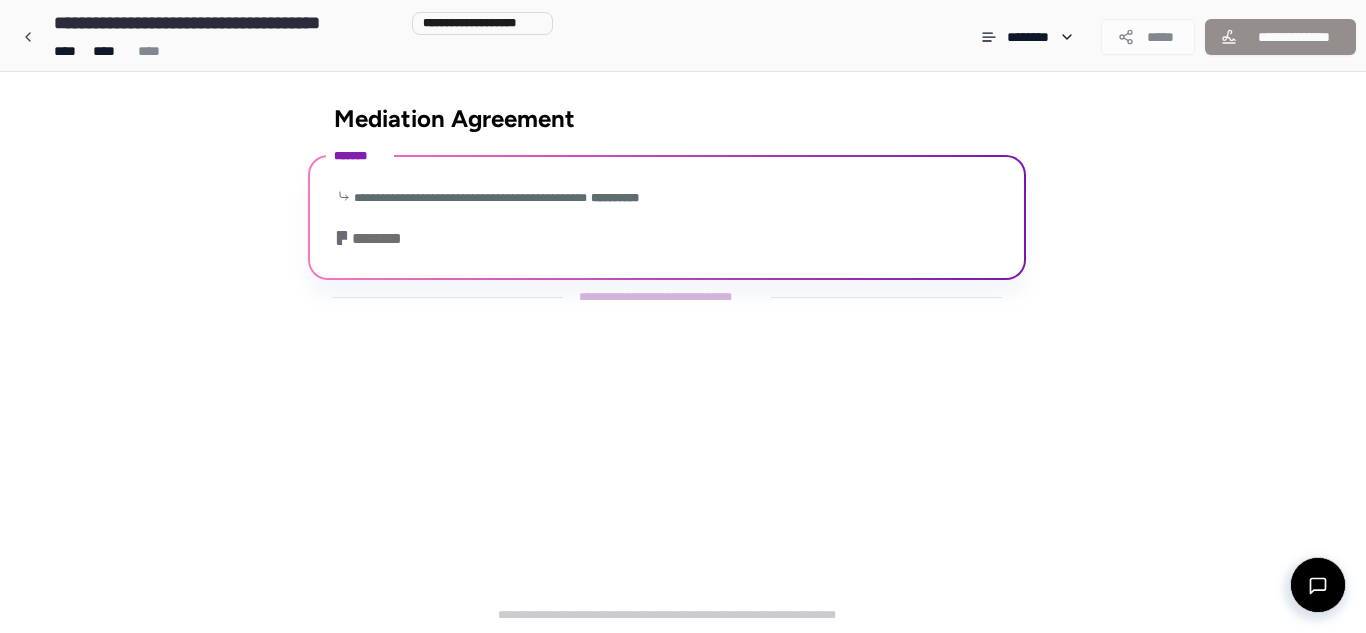 scroll, scrollTop: 23, scrollLeft: 0, axis: vertical 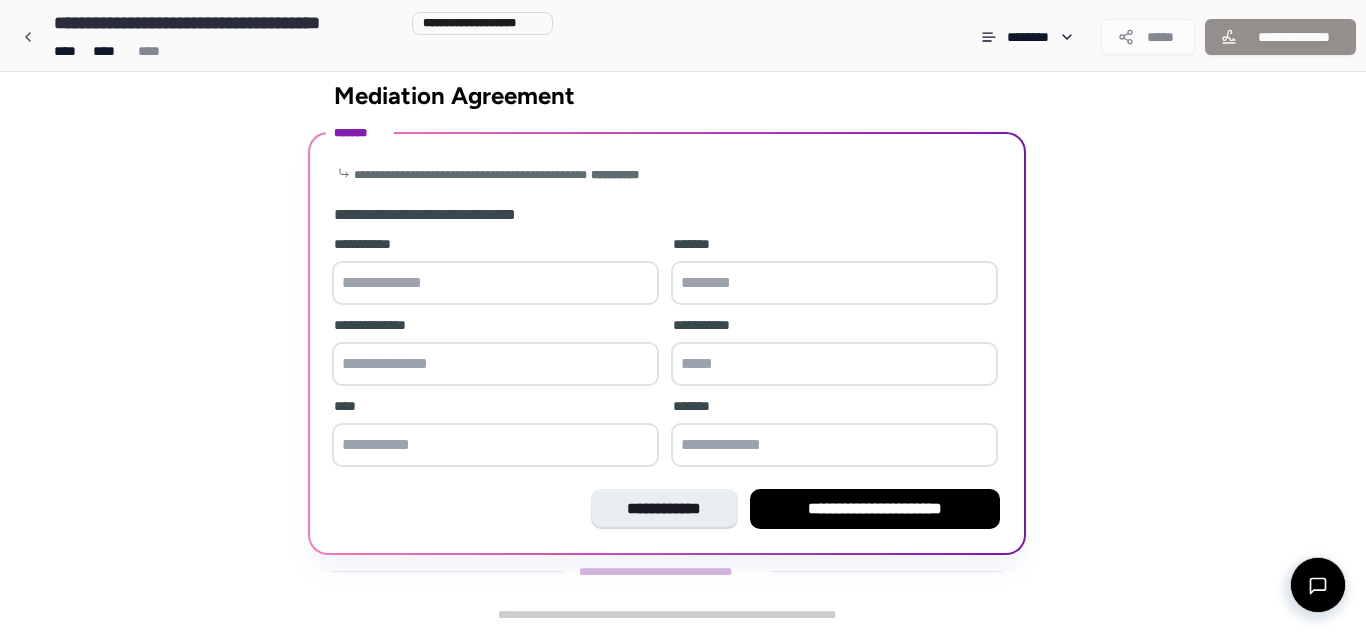 click at bounding box center [495, 283] 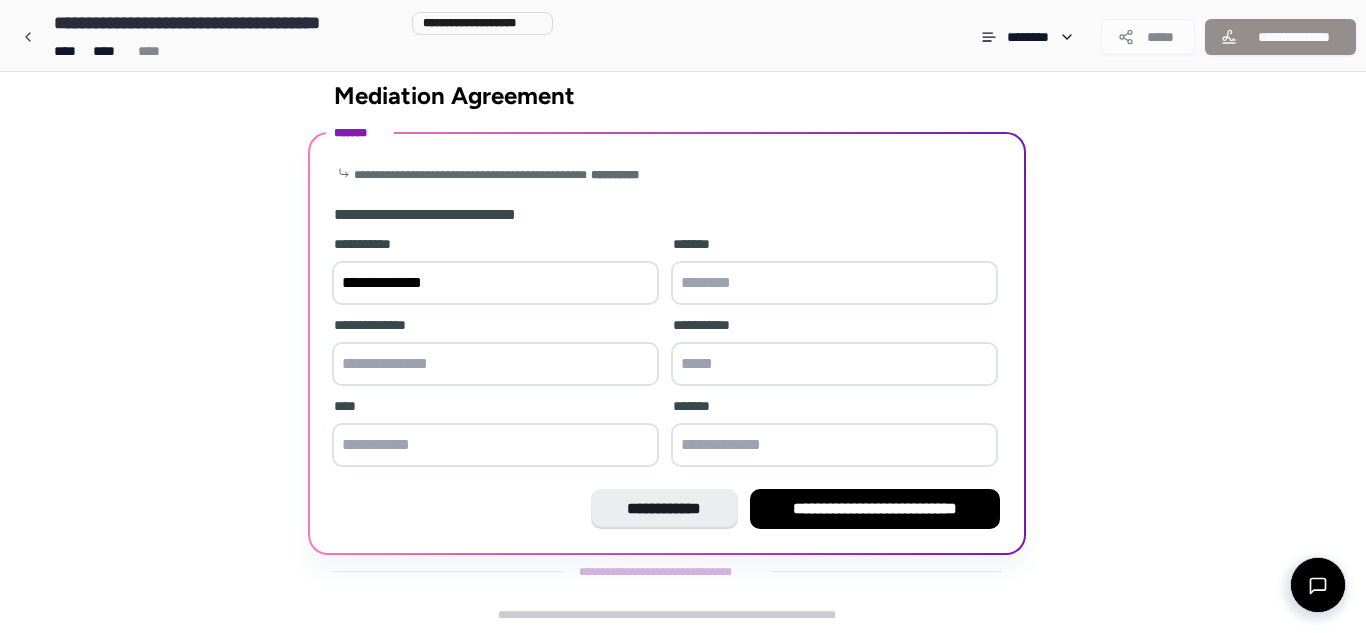 type on "**********" 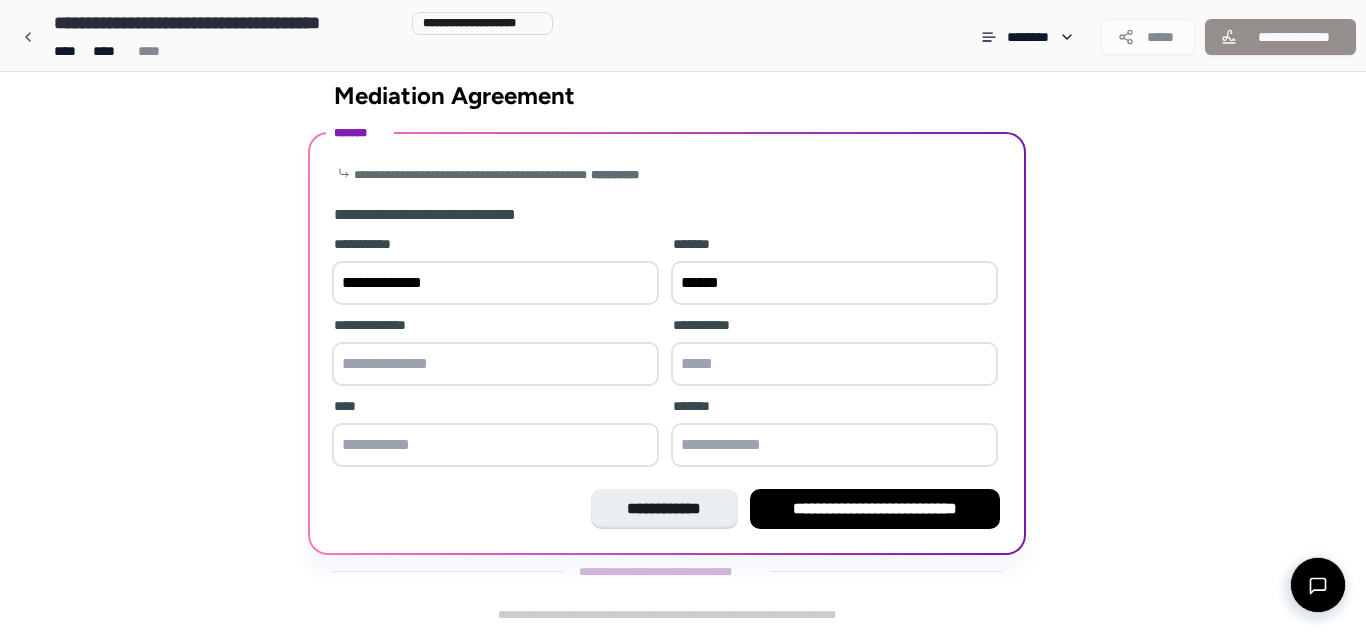 type on "*******" 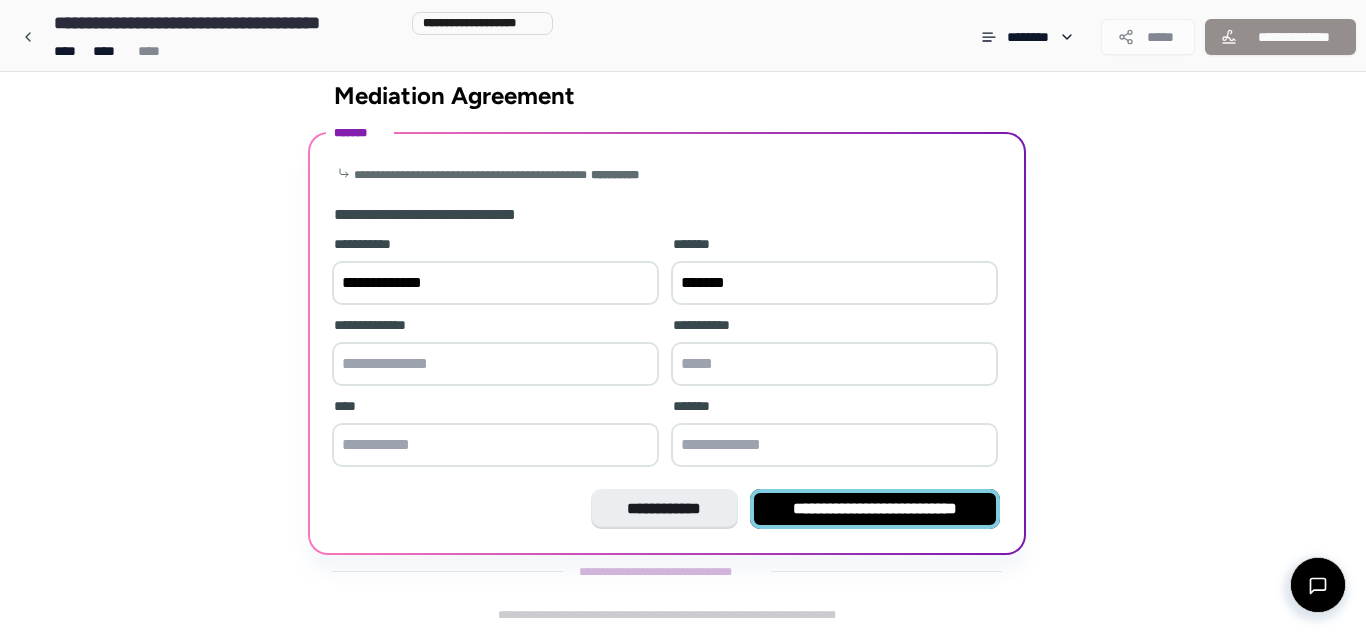 click on "**********" at bounding box center [875, 509] 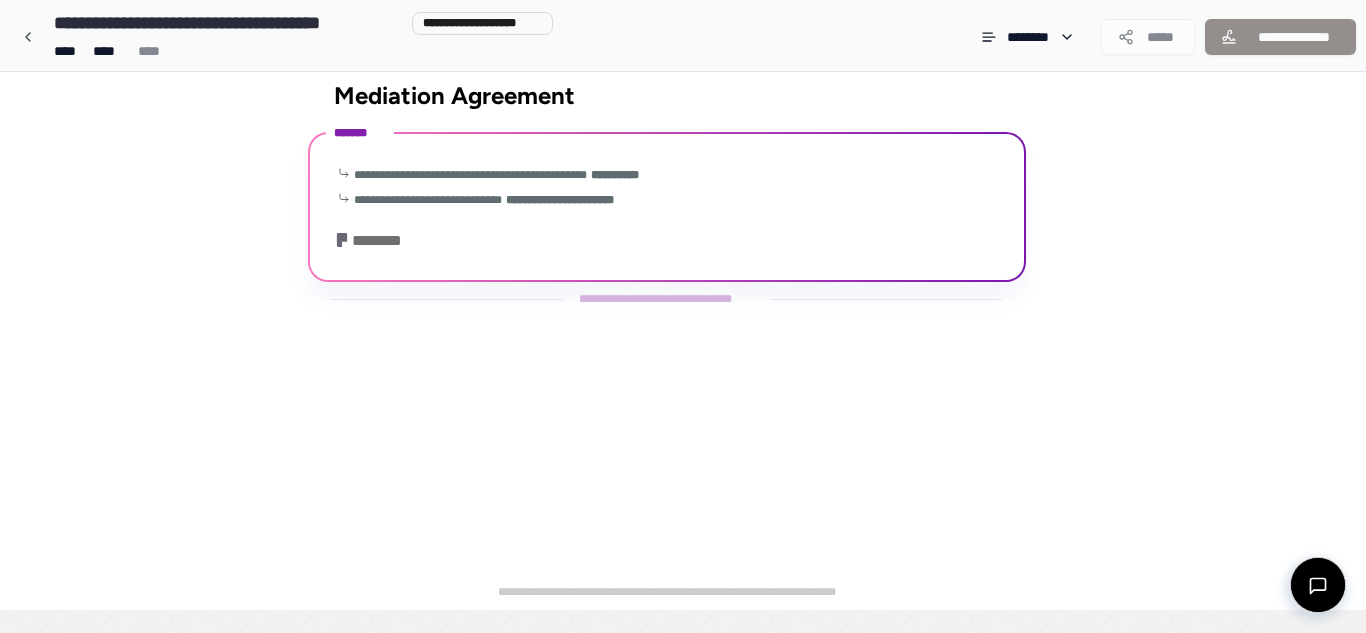 scroll, scrollTop: 0, scrollLeft: 0, axis: both 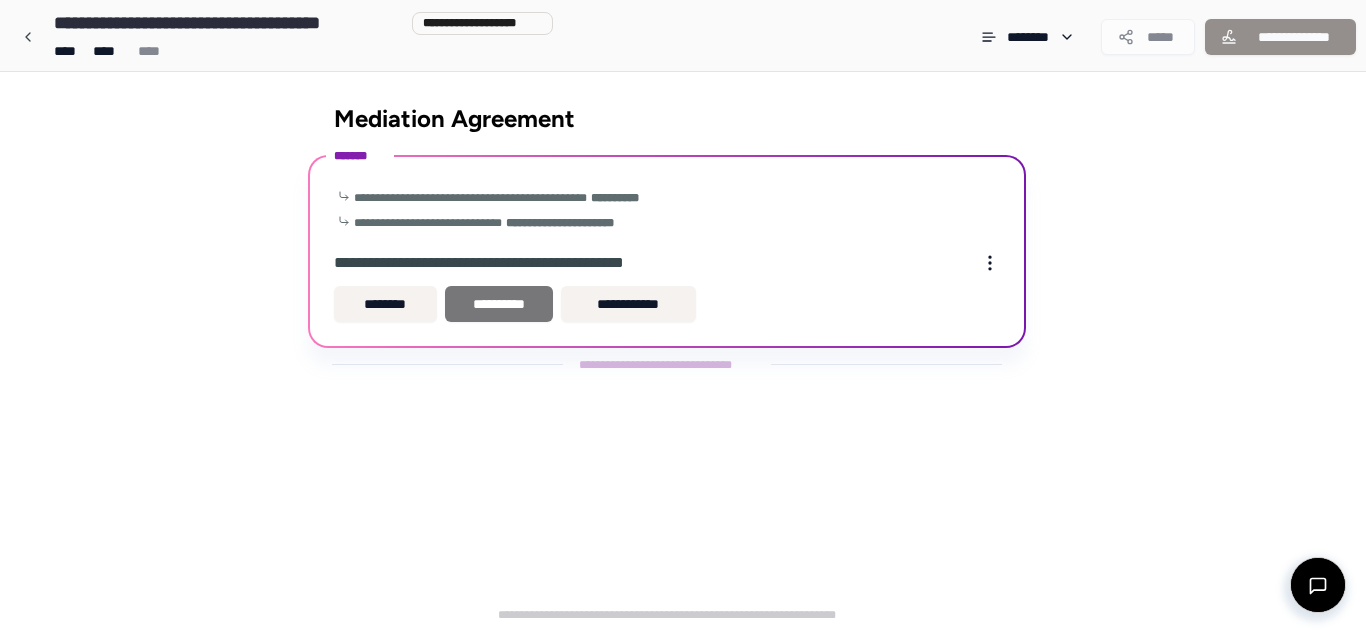click on "**********" at bounding box center (499, 304) 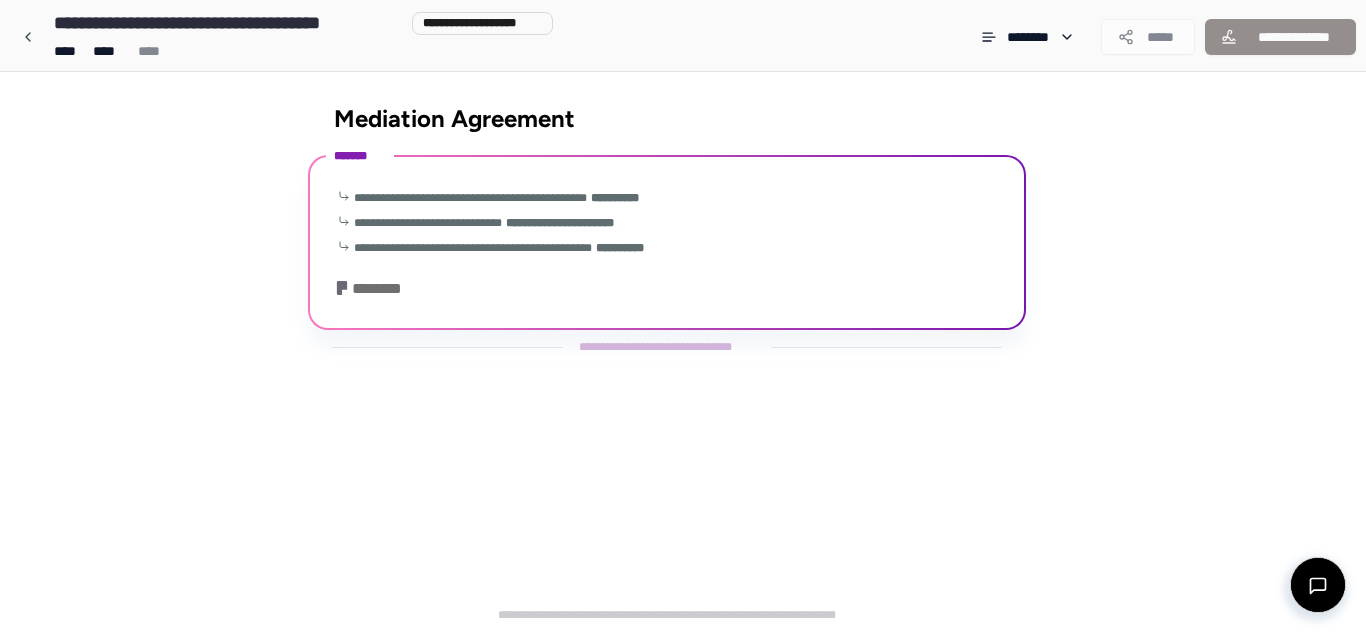 scroll, scrollTop: 73, scrollLeft: 0, axis: vertical 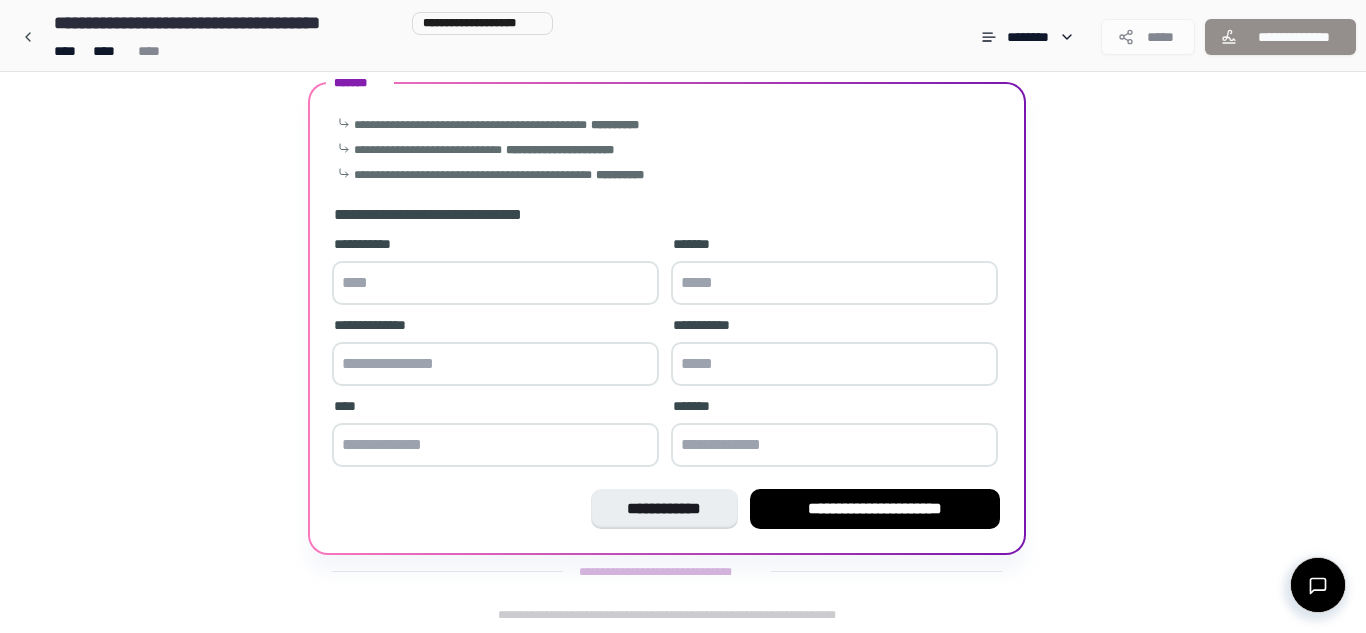 click at bounding box center [495, 283] 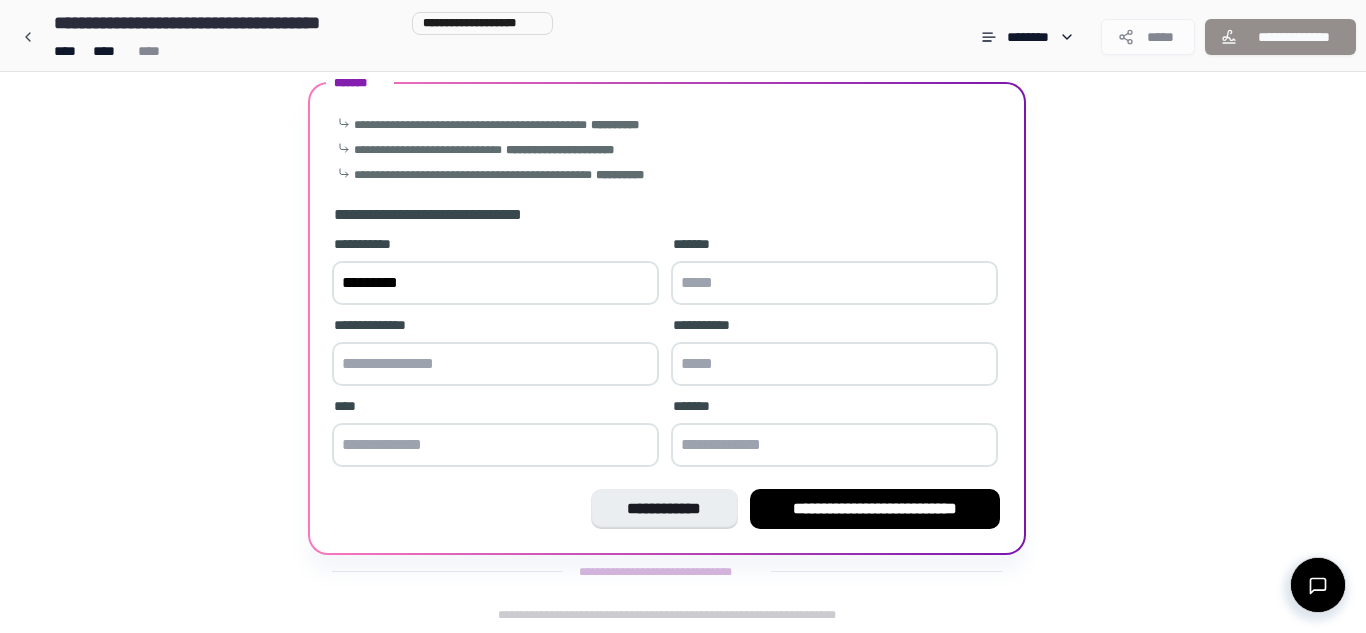 type on "*********" 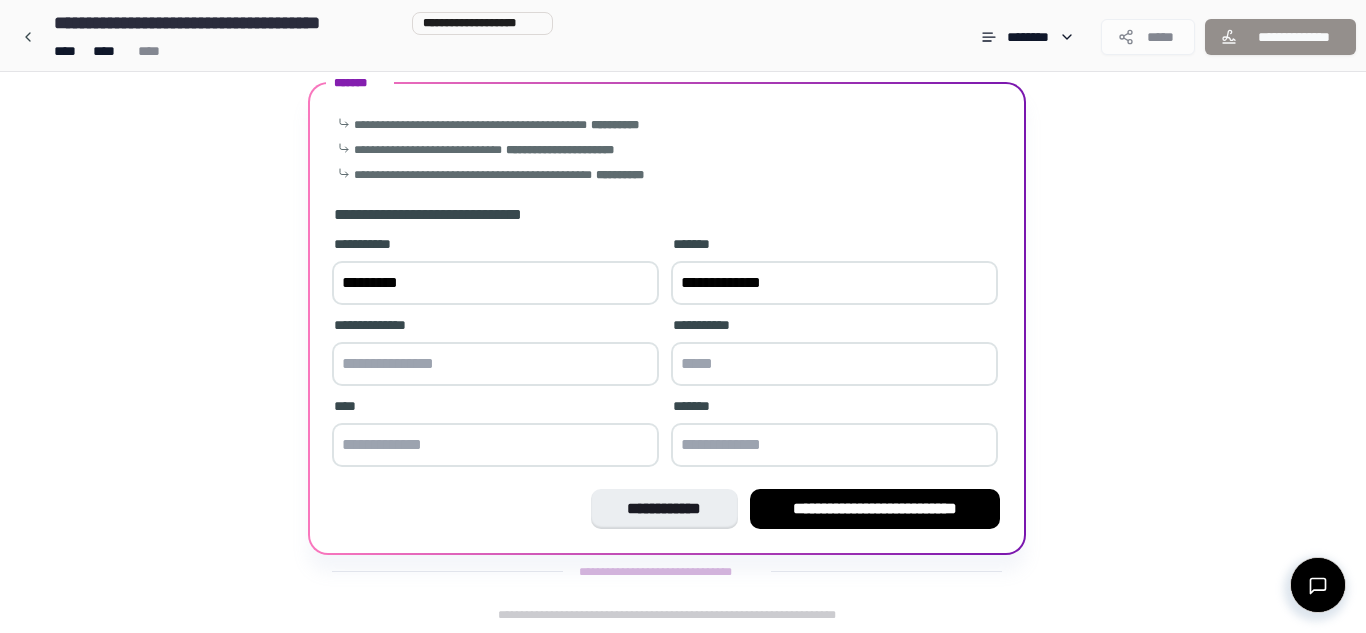type on "**********" 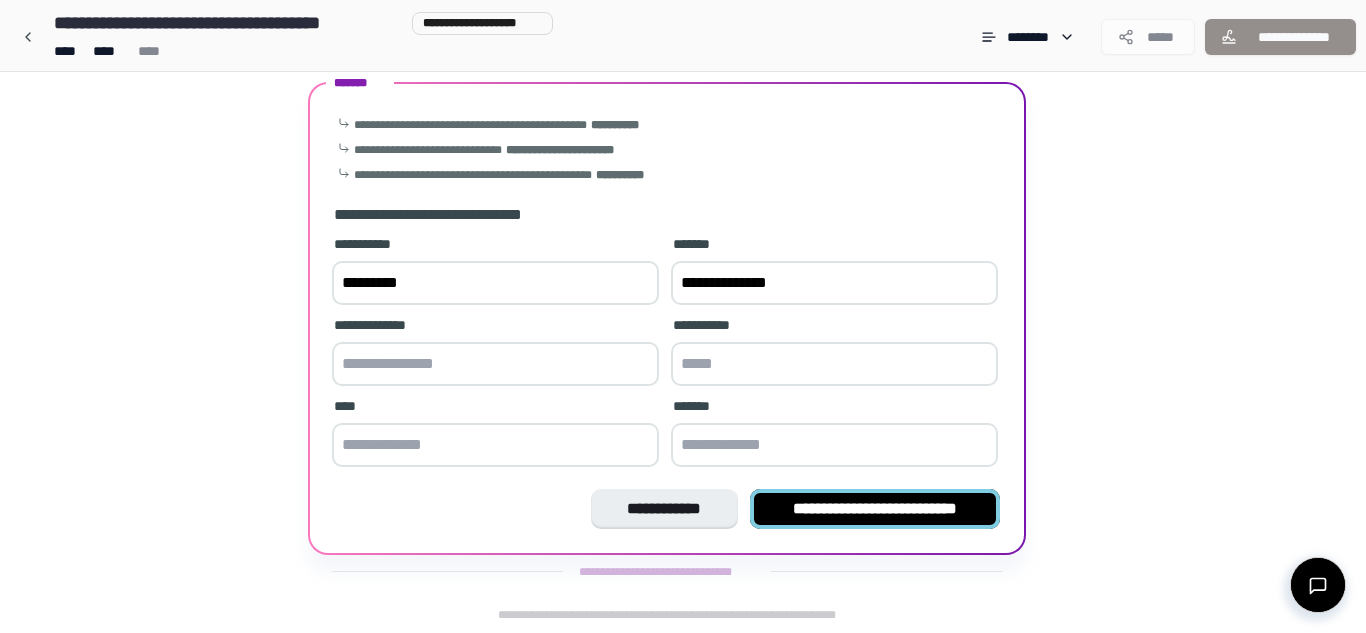 click on "**********" at bounding box center (875, 509) 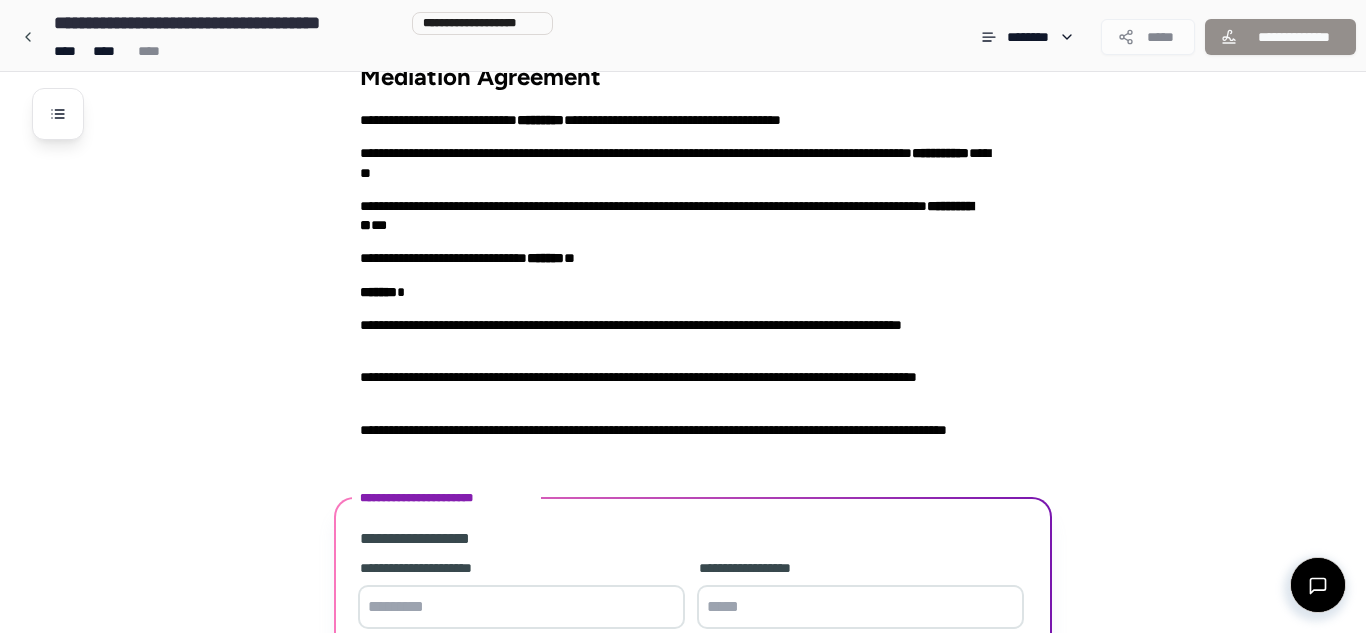 scroll, scrollTop: 366, scrollLeft: 0, axis: vertical 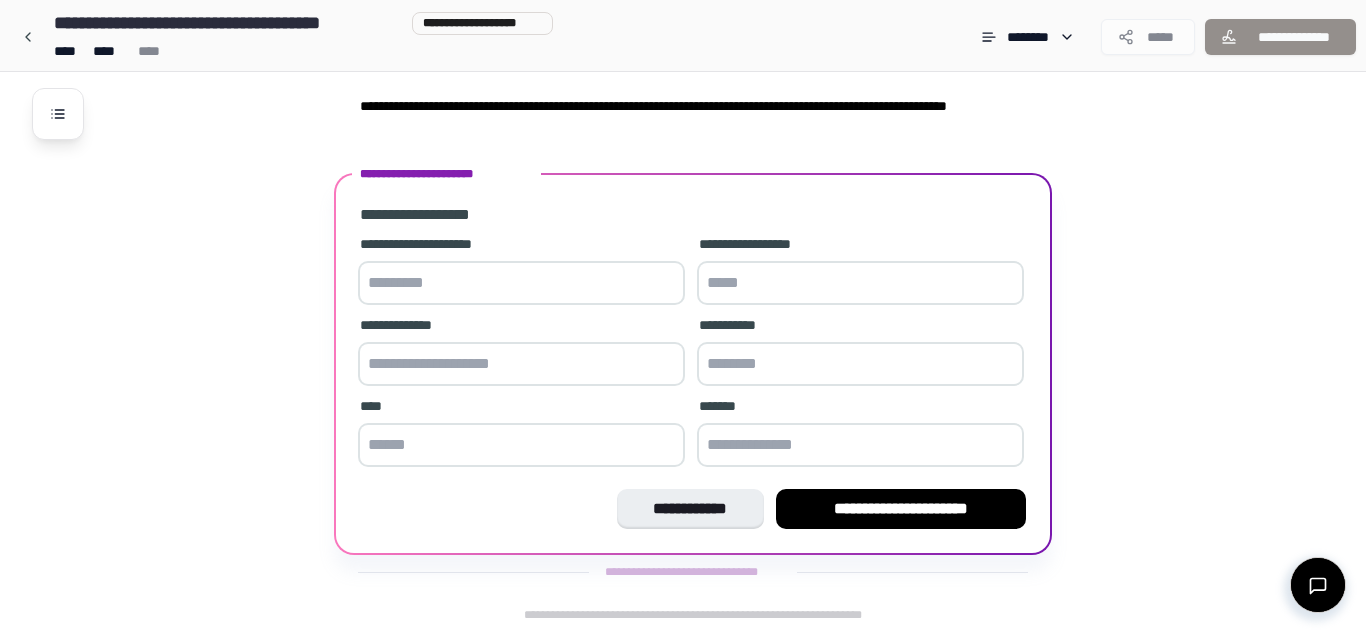 click at bounding box center (521, 283) 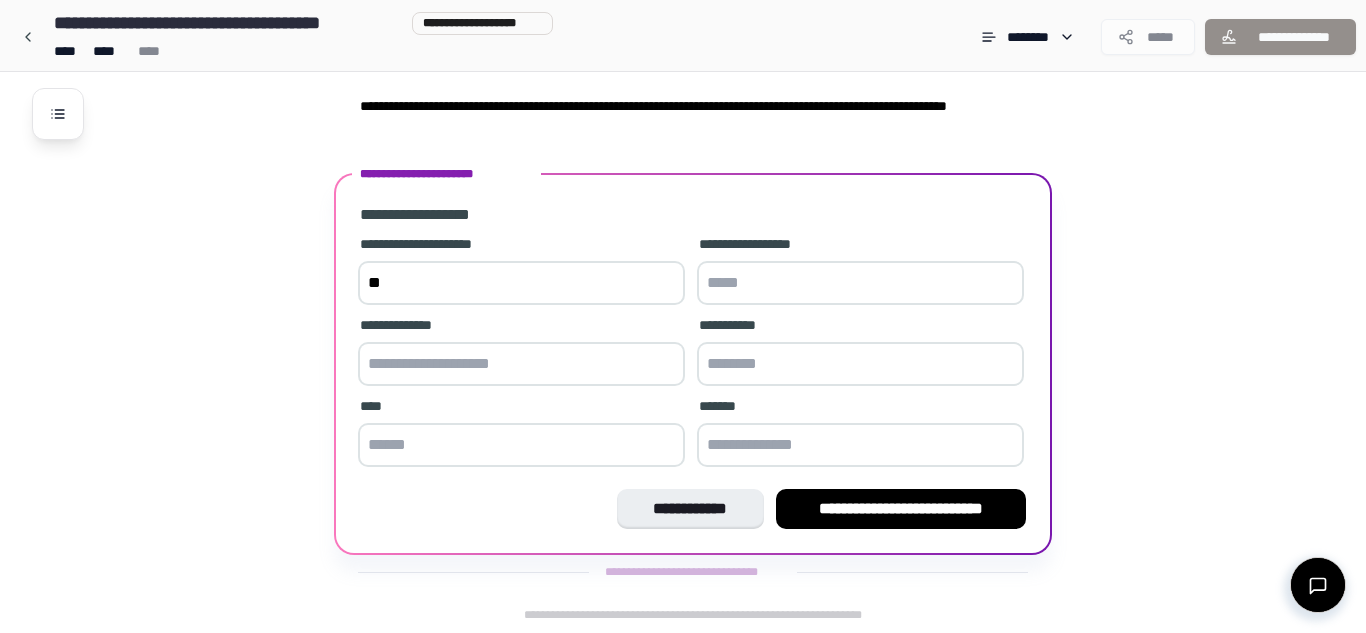 type on "***" 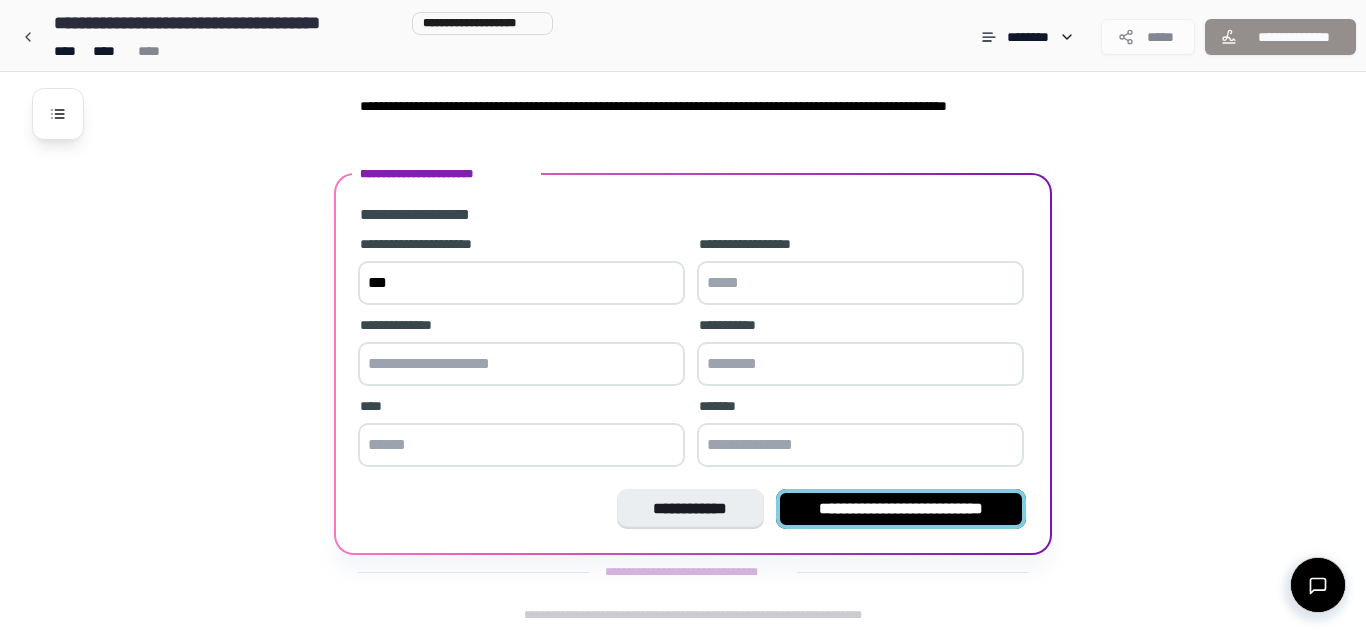 click on "**********" at bounding box center [901, 509] 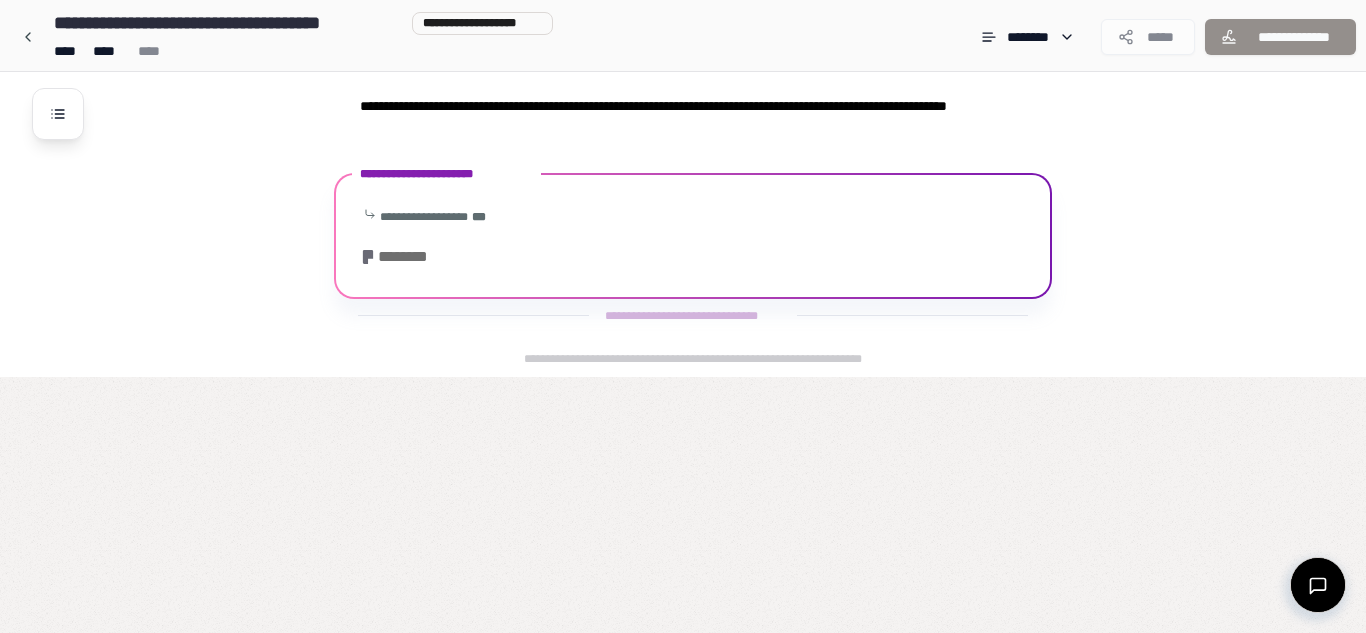 scroll, scrollTop: 109, scrollLeft: 0, axis: vertical 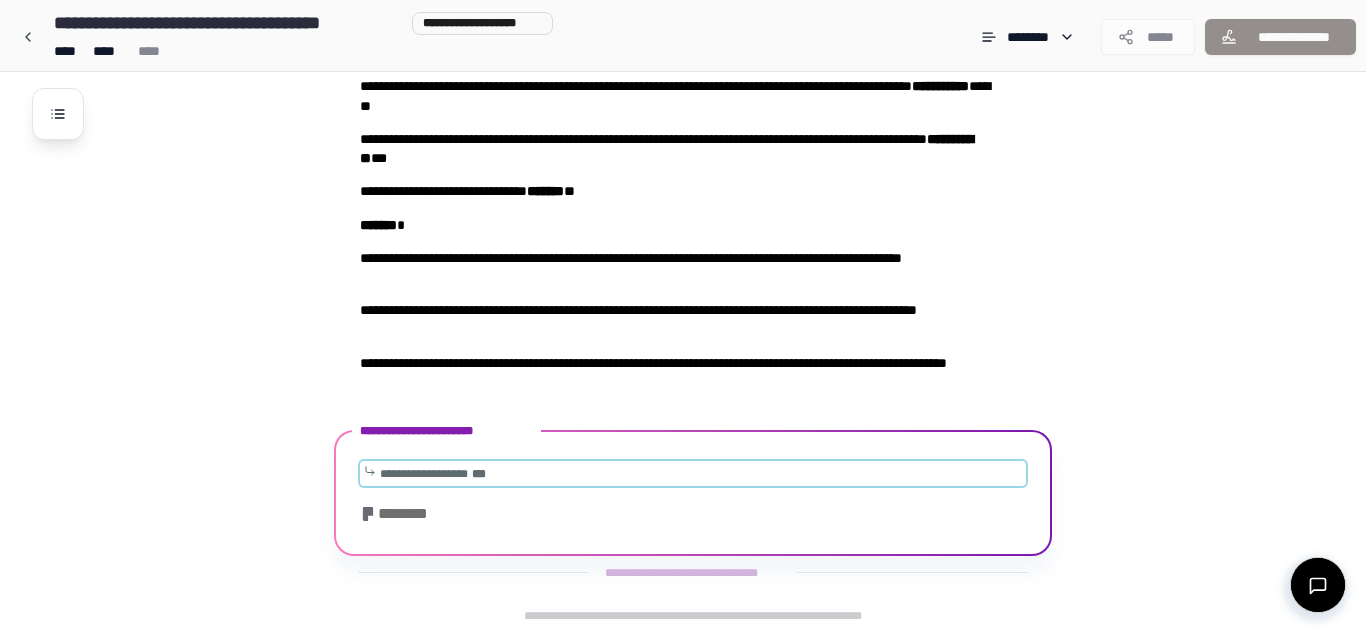 click on "***" at bounding box center (479, 474) 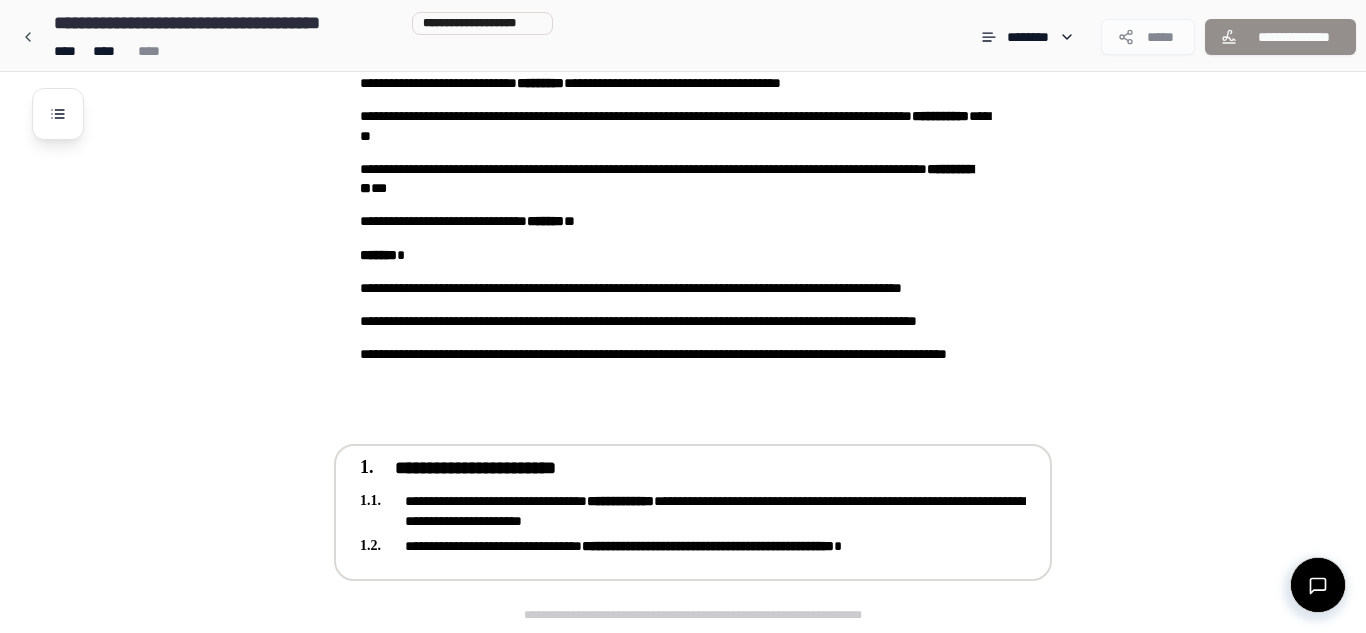 scroll, scrollTop: 226, scrollLeft: 0, axis: vertical 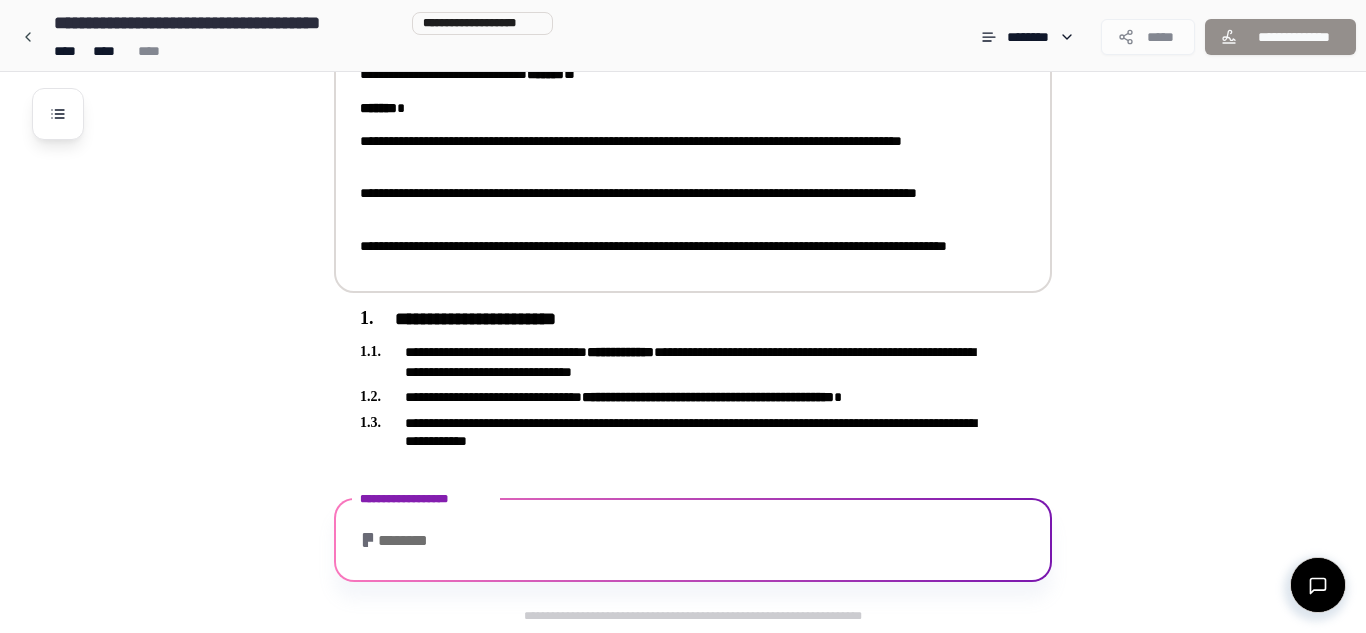 click on "**********" at bounding box center [679, 203] 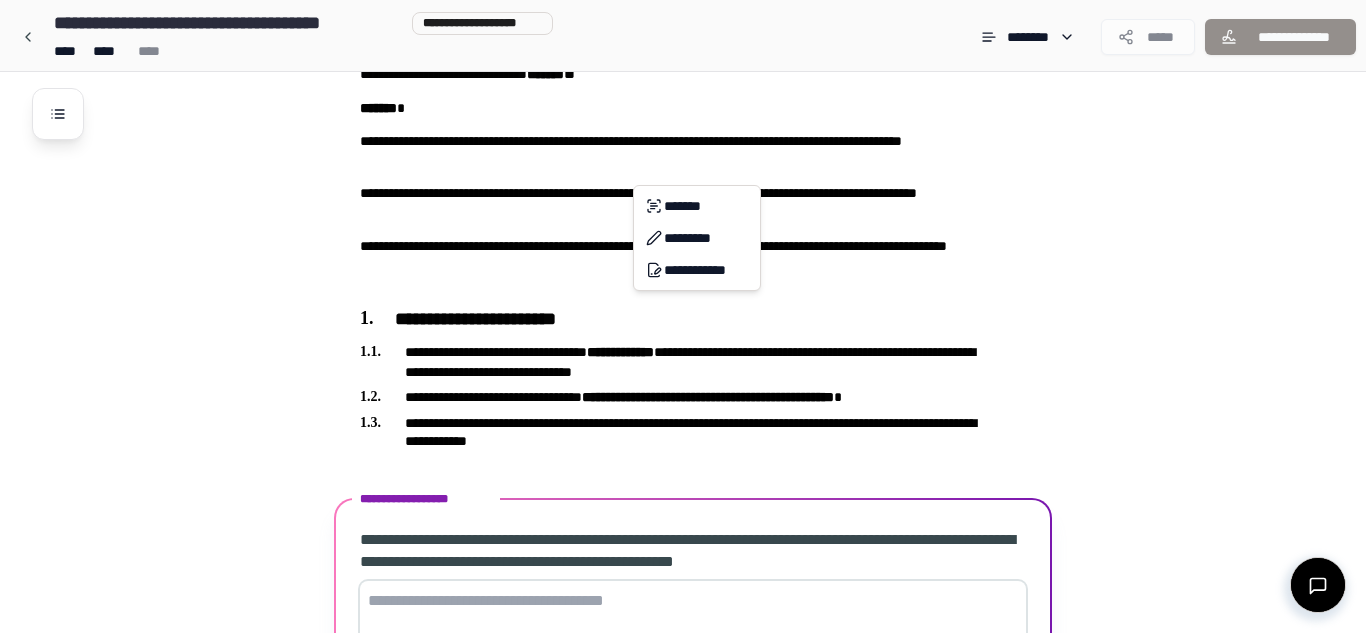 scroll, scrollTop: 406, scrollLeft: 0, axis: vertical 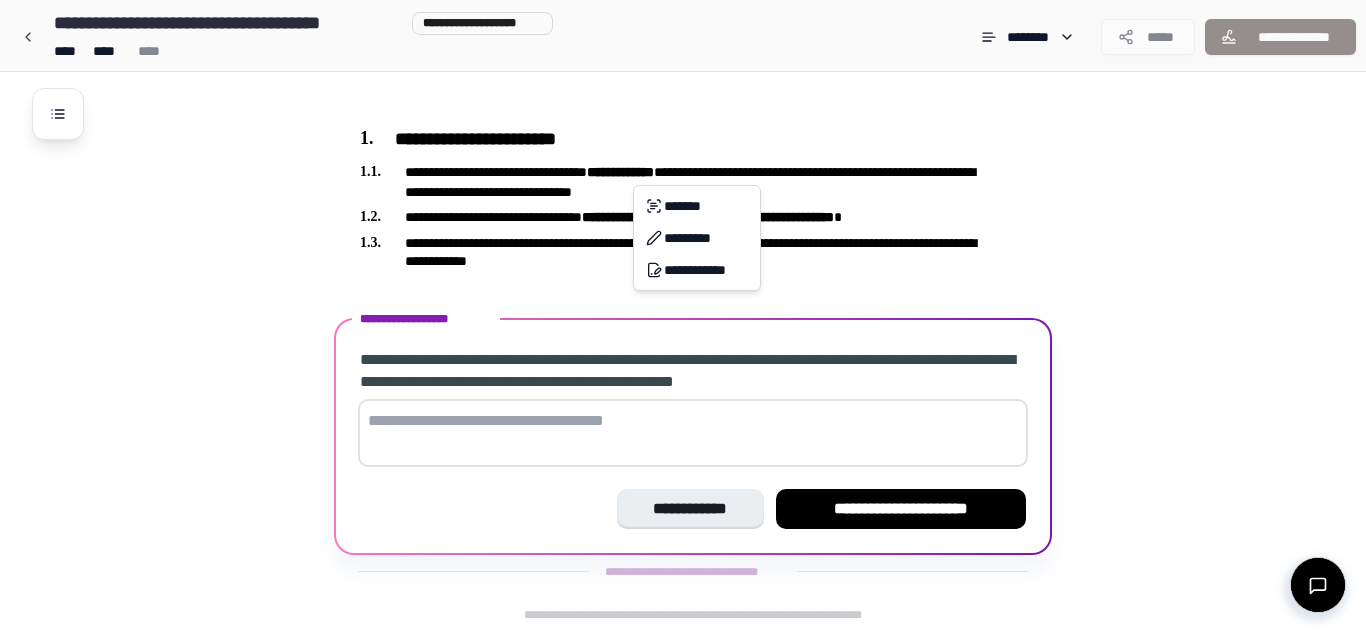 click on "Mediation Agreement [FIRST] [LAST]
[ADDRESS]
[ADDRESS]
[ADDRESS]
[ADDRESS]
[ADDRESS]
[ADDRESS]
[ADDRESS]
[ADDRESS]
[ADDRESS]
[ADDRESS]" at bounding box center (683, 113) 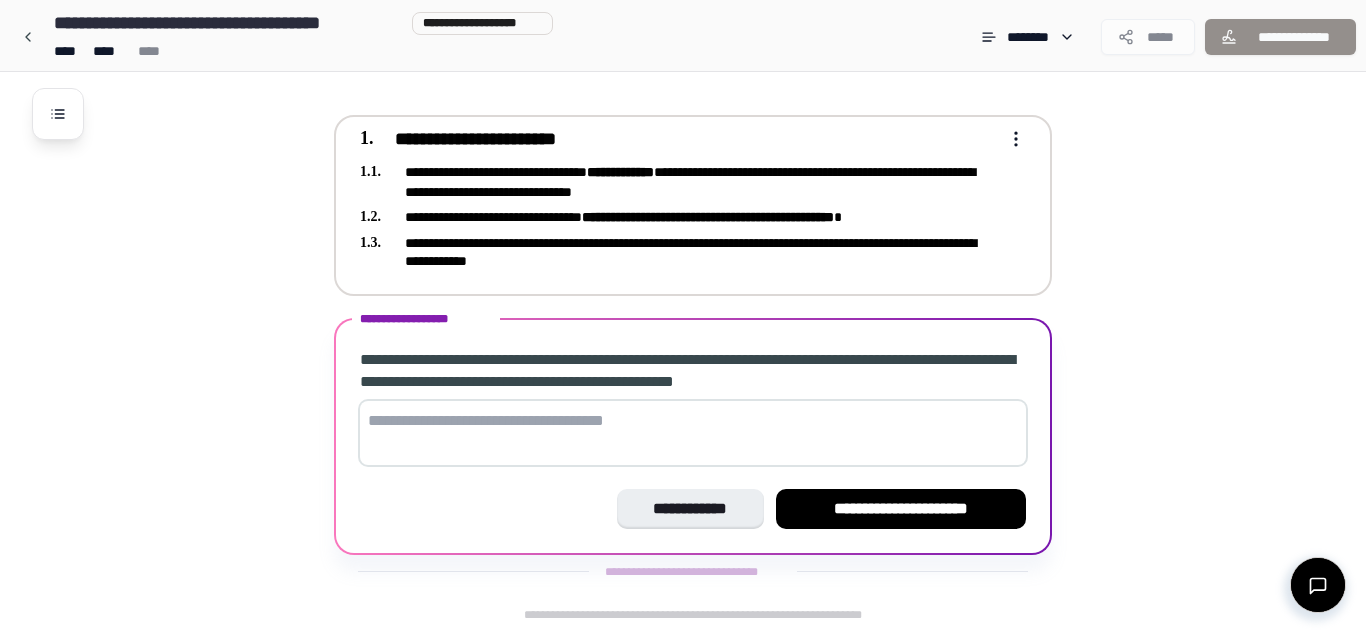 click on "**********" at bounding box center (620, 172) 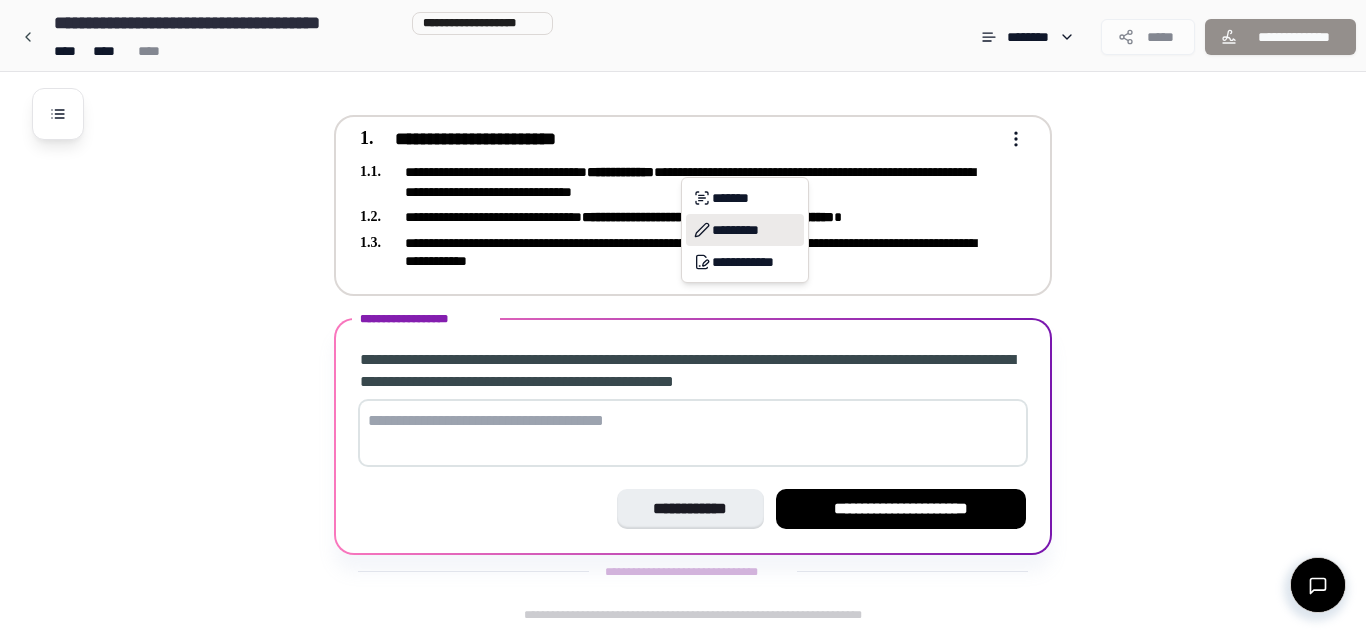 click on "*********" at bounding box center [745, 230] 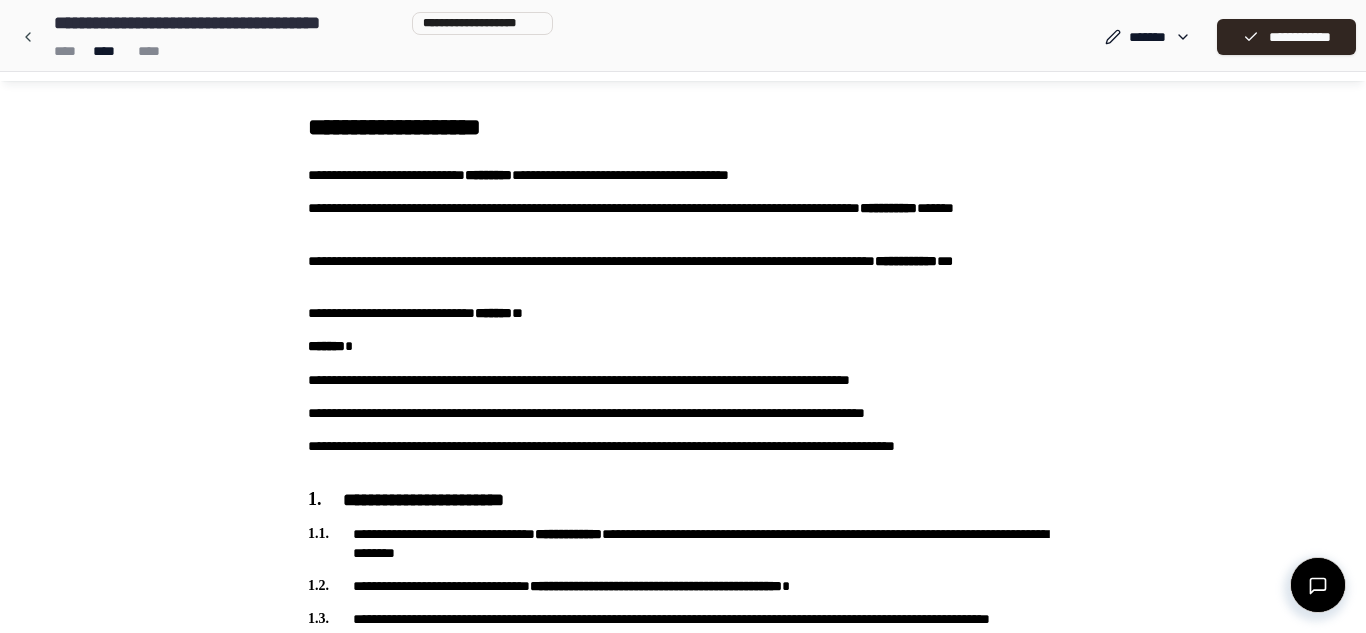 scroll, scrollTop: 40, scrollLeft: 0, axis: vertical 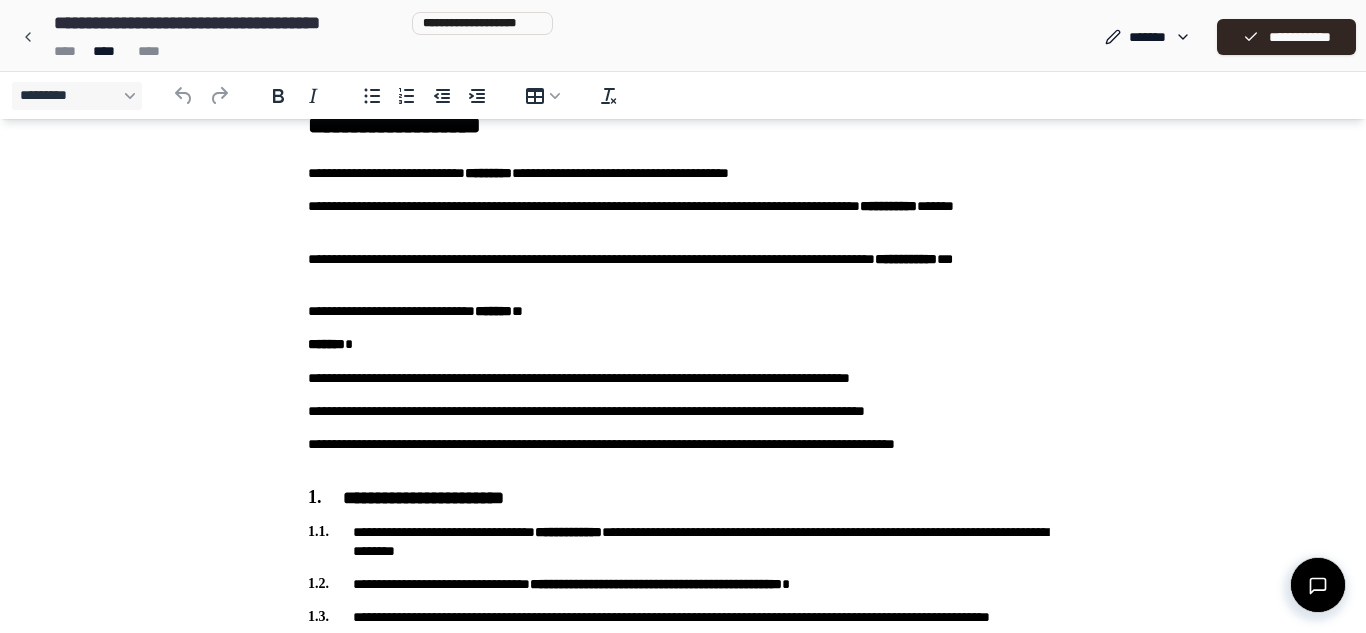 click on "**********" at bounding box center (568, 532) 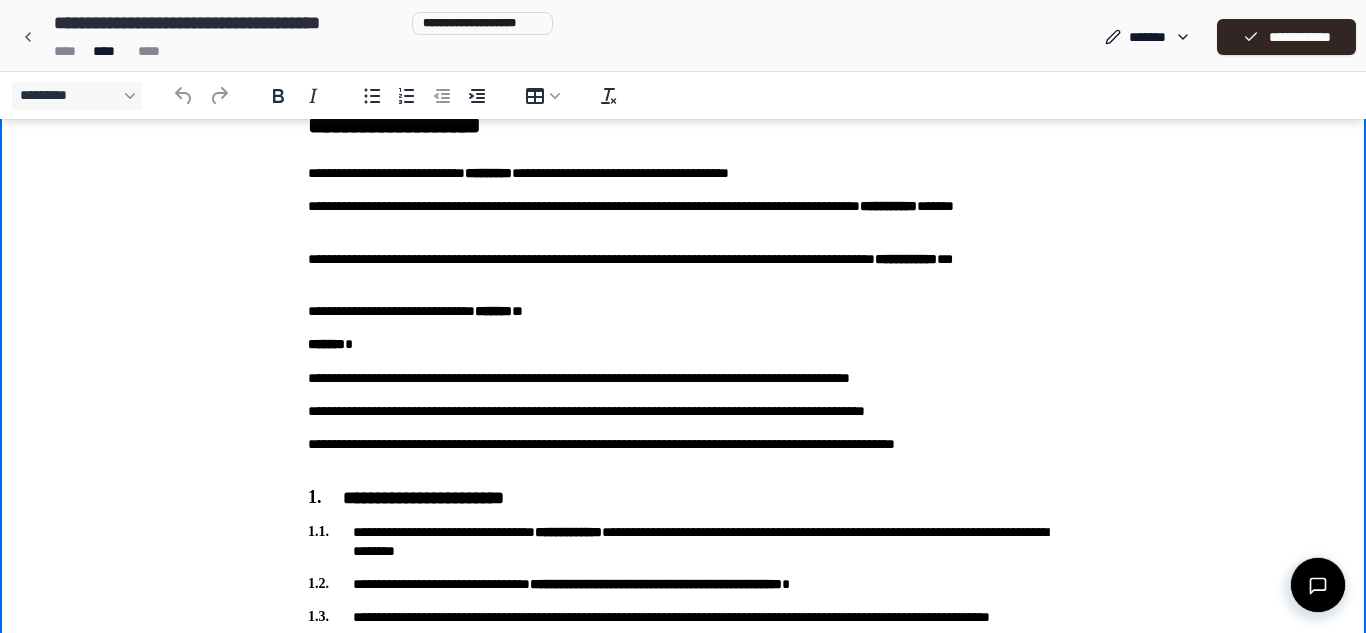 click on "**********" at bounding box center [568, 532] 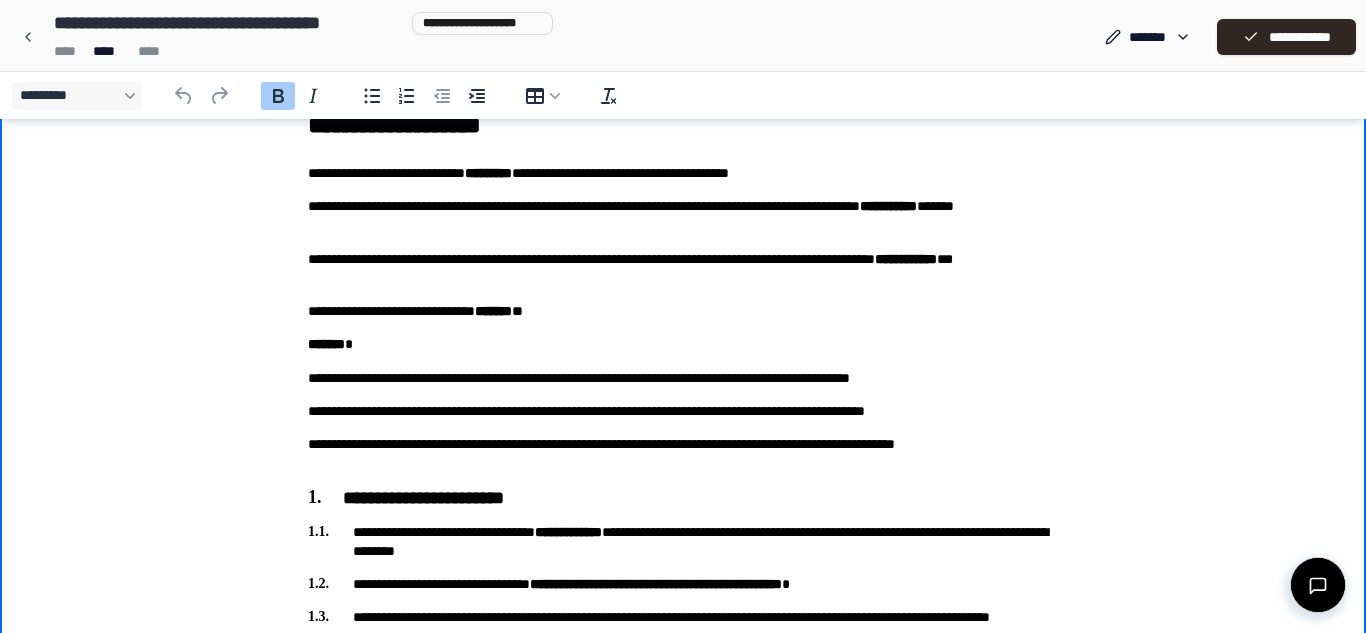 type 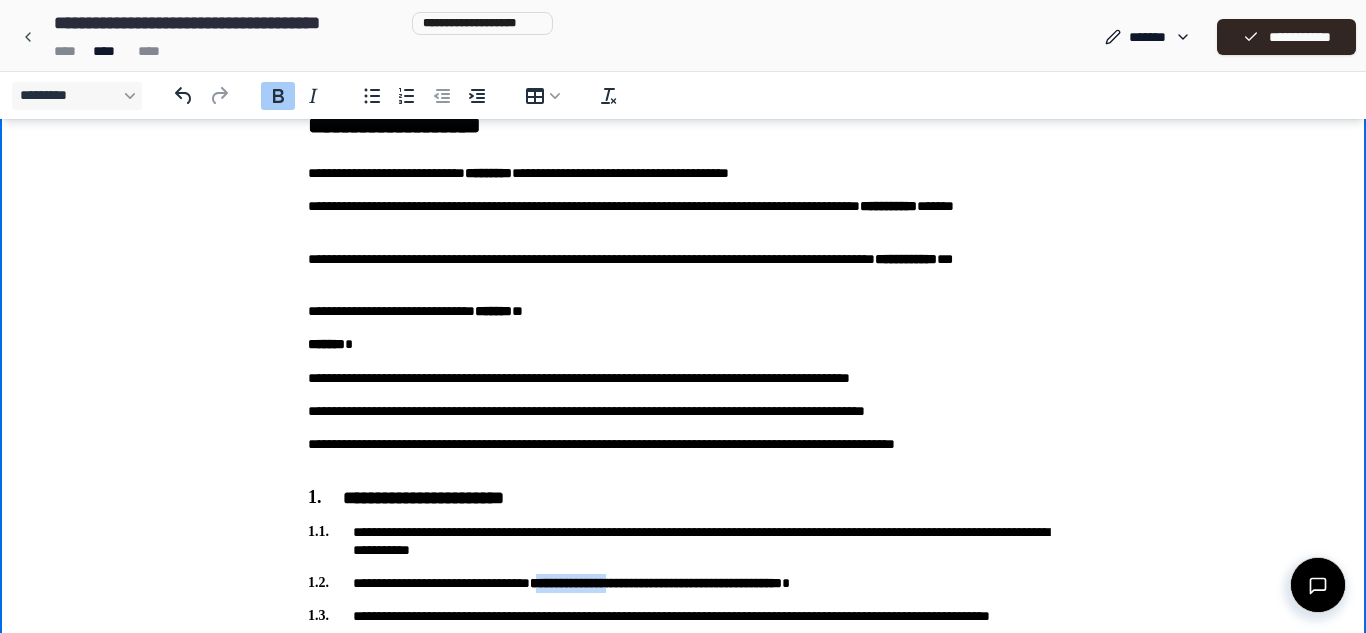 drag, startPoint x: 591, startPoint y: 581, endPoint x: 712, endPoint y: 589, distance: 121.264175 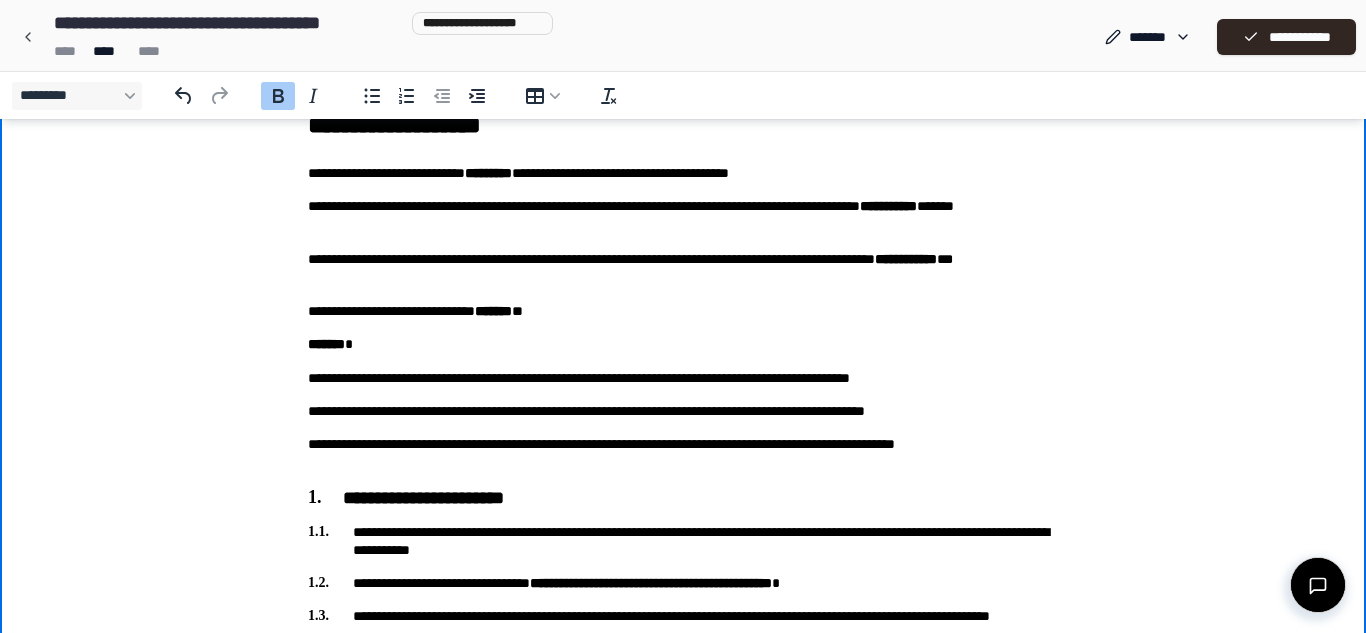 click on "[ADDRESS]" at bounding box center [683, 454] 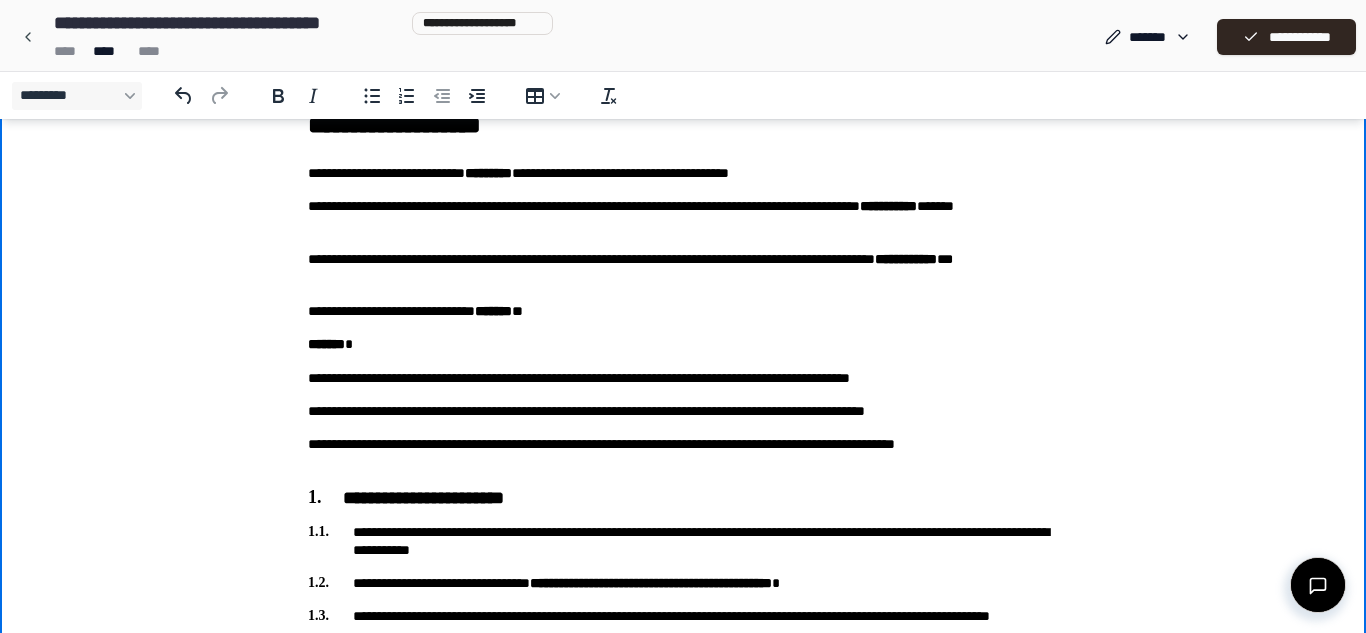 click on "[FIRST] [LAST] [ADDRESS] [ADDRESS] [ADDRESS] [ADDRESS] [ADDRESS] [ADDRESS] [ADDRESS] [ADDRESS] [ADDRESS] [ADDRESS] [ADDRESS] [ADDRESS] [ADDRESS] [ADDRESS] [ADDRESS] [ADDRESS] [ADDRESS] [ADDRESS]" at bounding box center (683, 372) 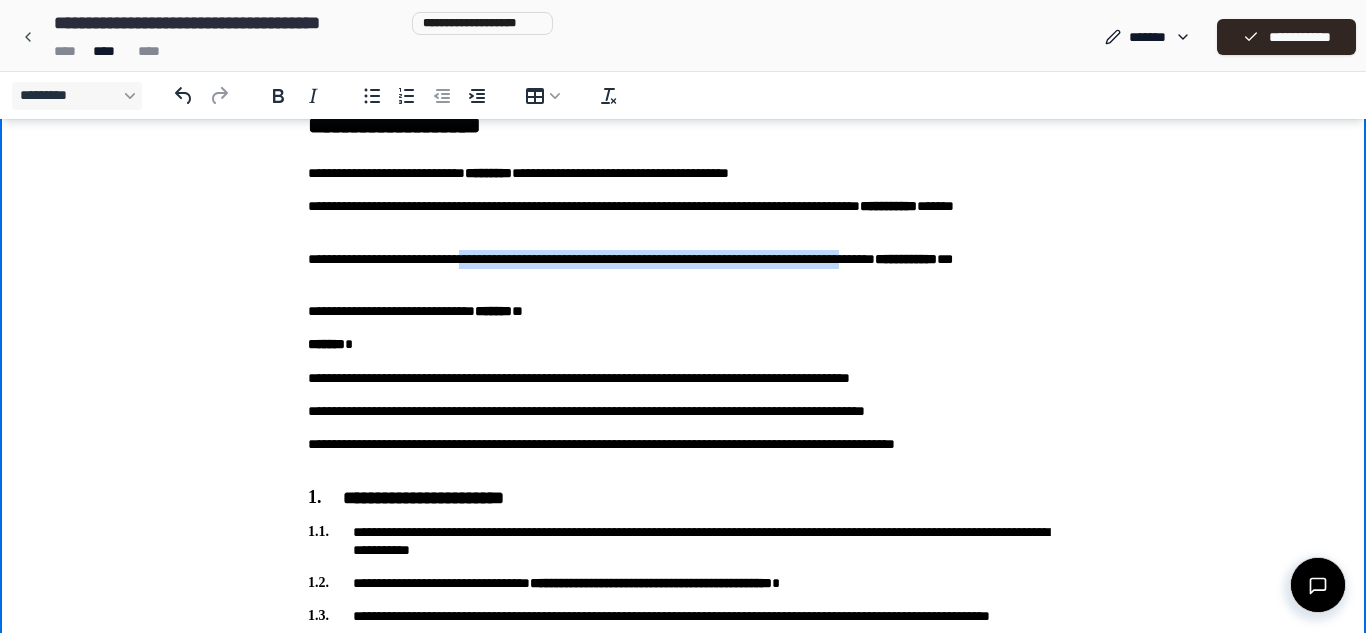 drag, startPoint x: 506, startPoint y: 259, endPoint x: 1045, endPoint y: 262, distance: 539.00836 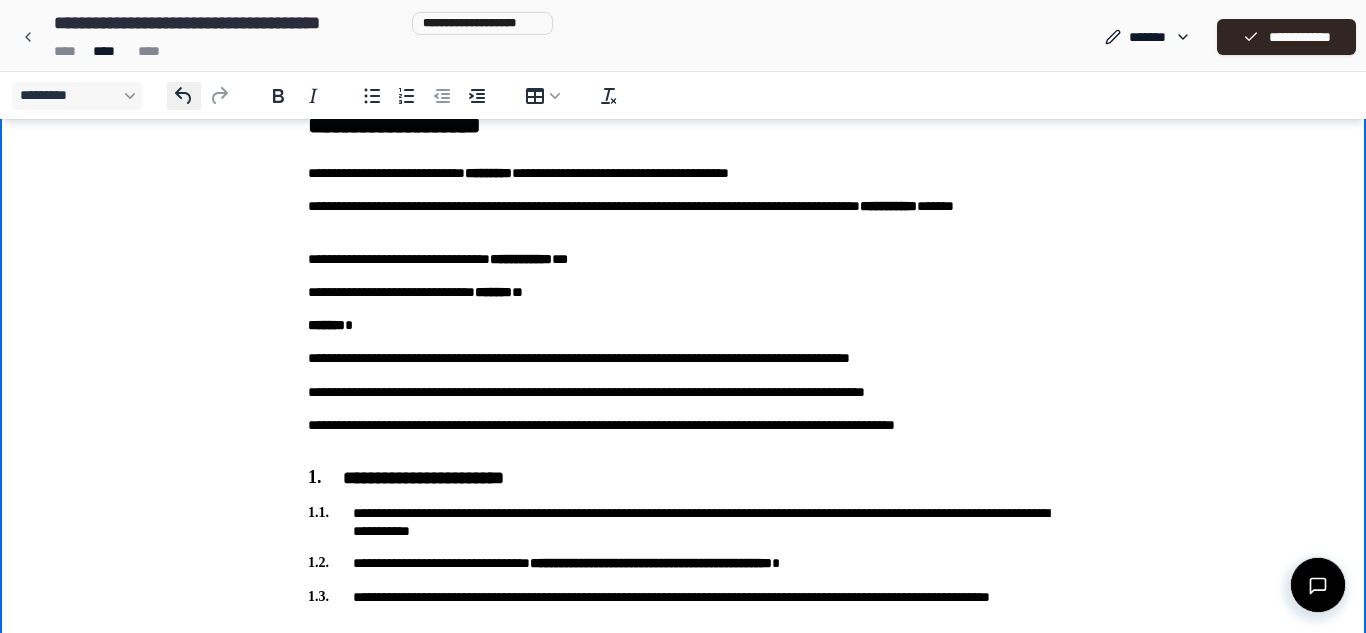 click 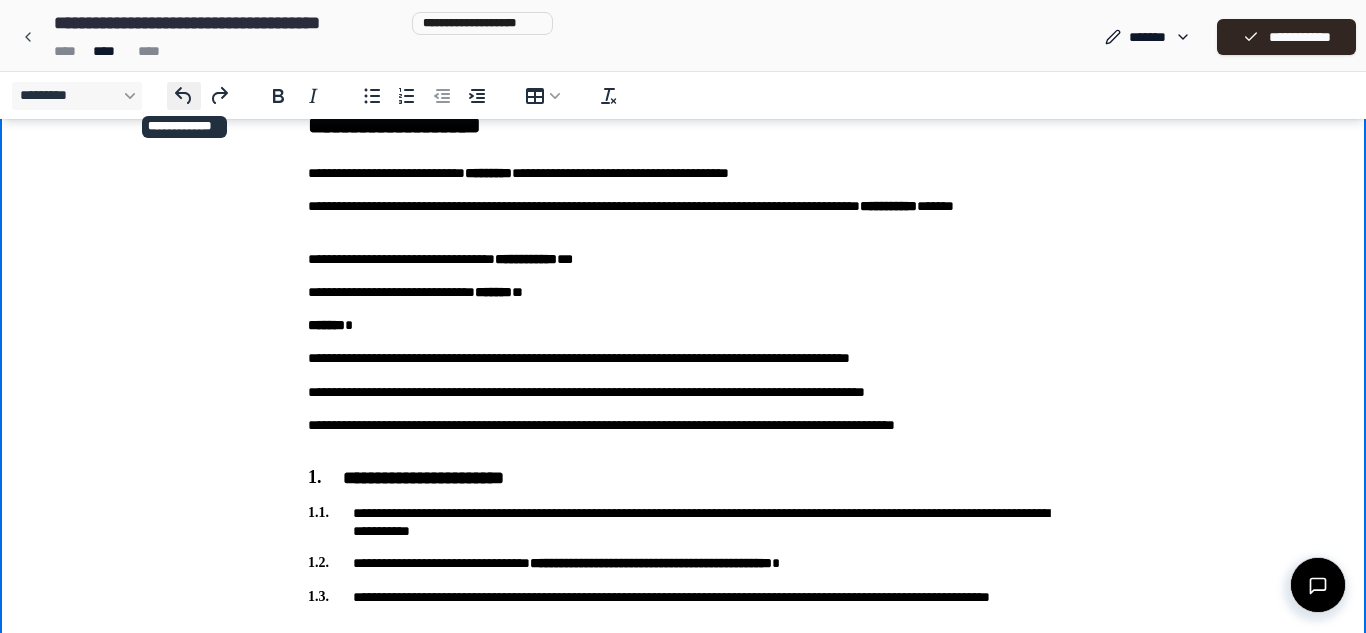 click 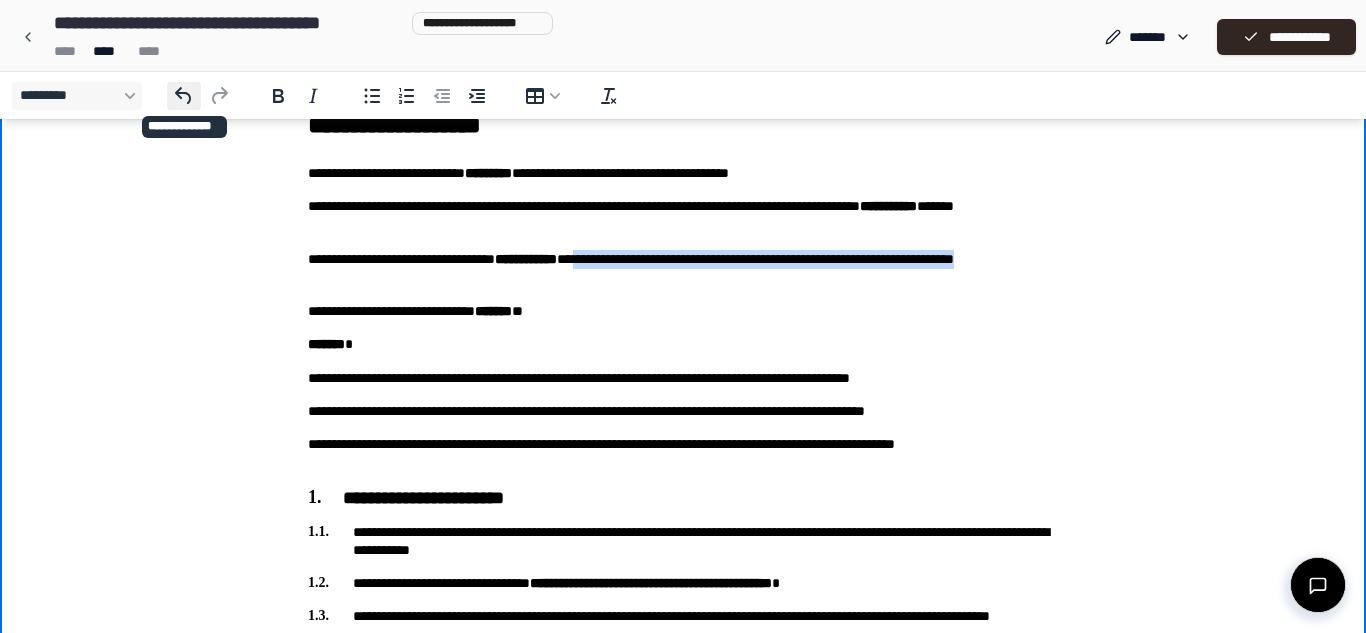 click 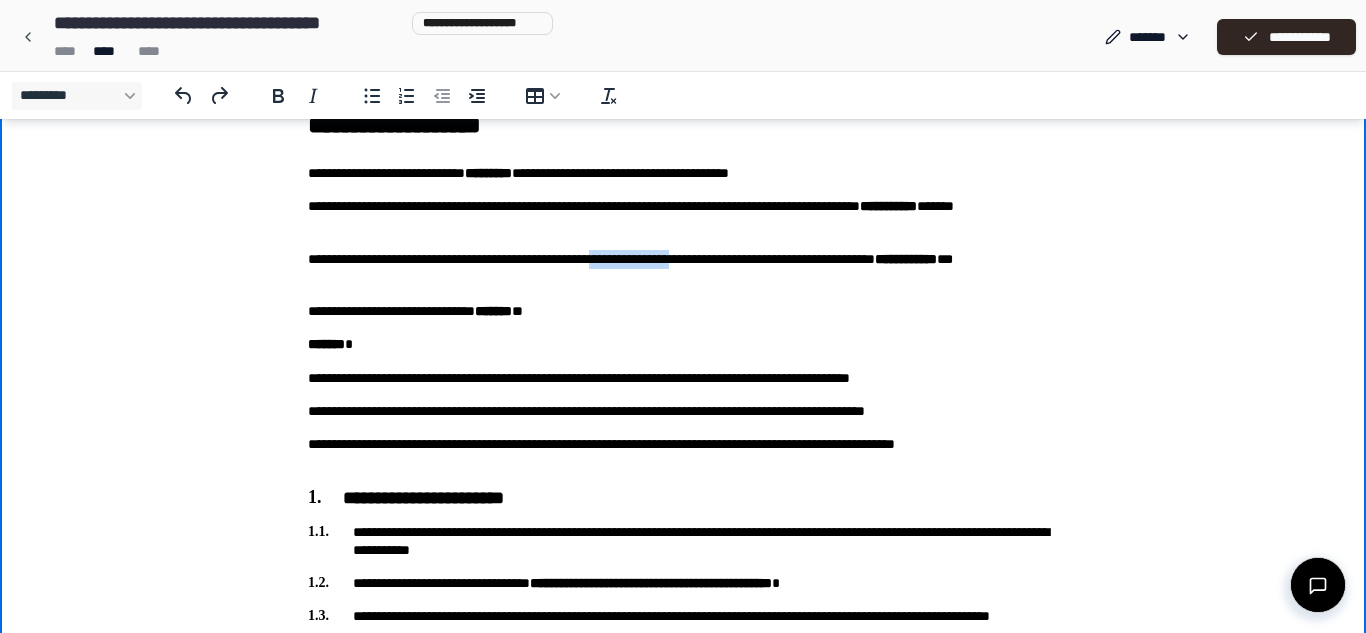 drag, startPoint x: 658, startPoint y: 262, endPoint x: 791, endPoint y: 263, distance: 133.00375 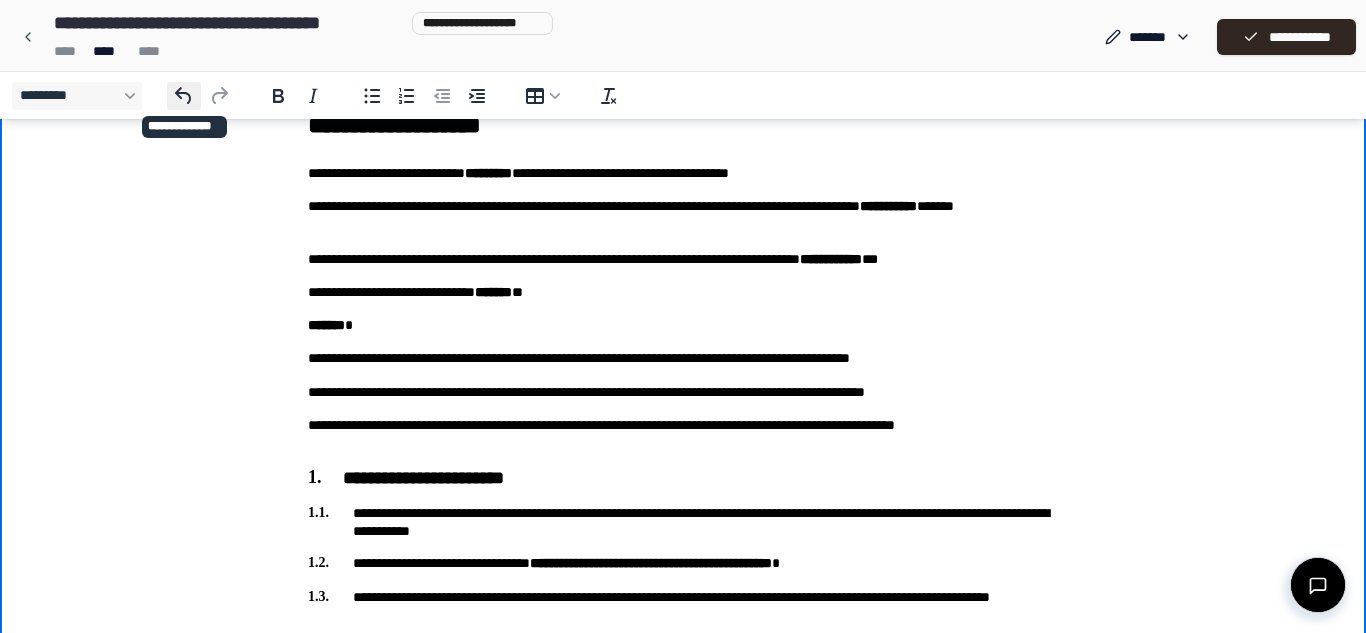 click 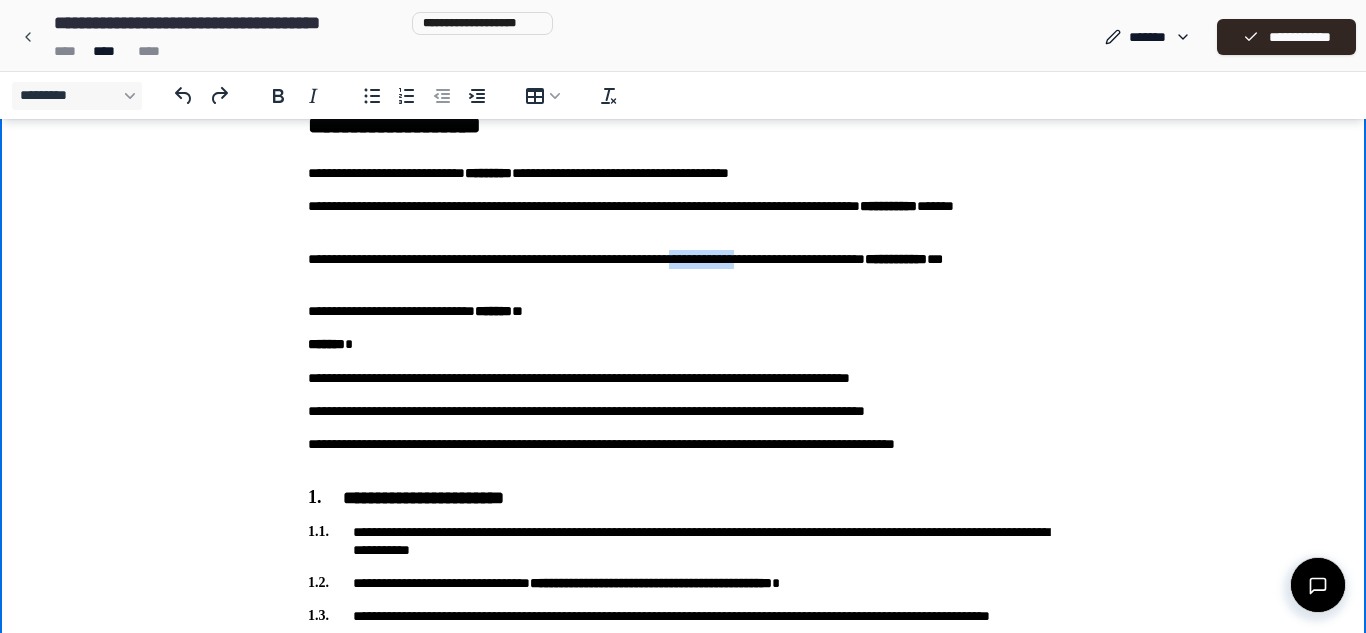drag, startPoint x: 761, startPoint y: 260, endPoint x: 867, endPoint y: 260, distance: 106 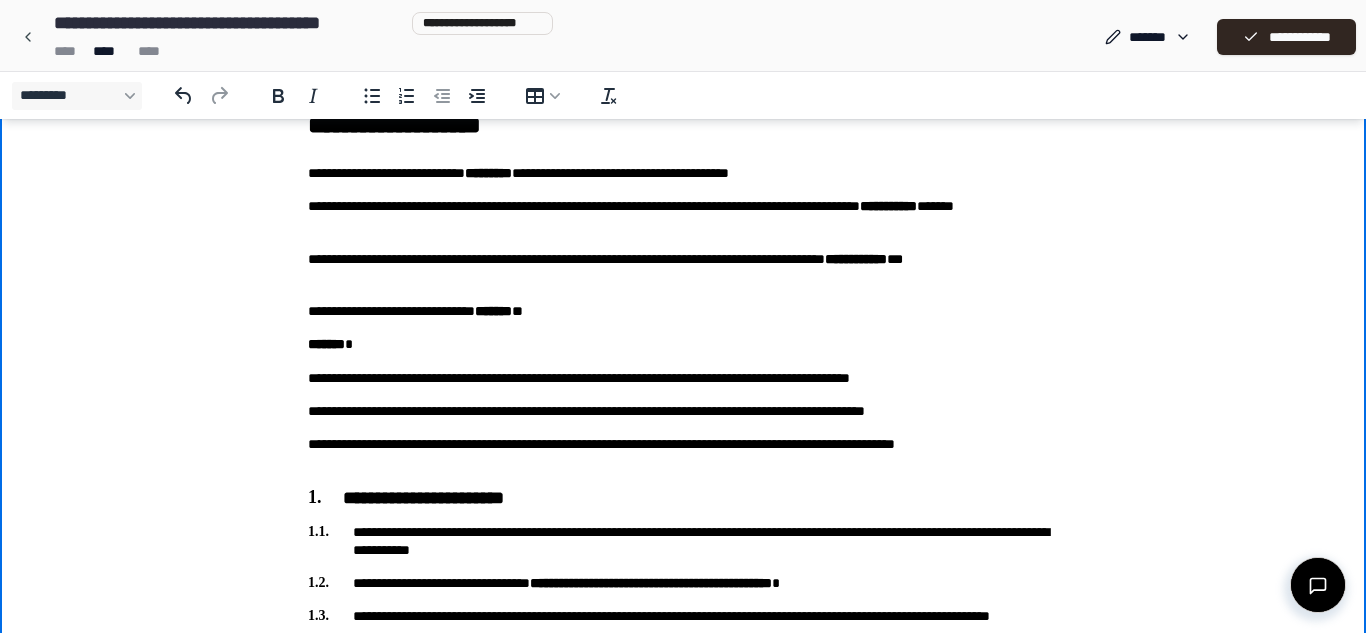 click on "[ADDRESS]" at bounding box center (651, 583) 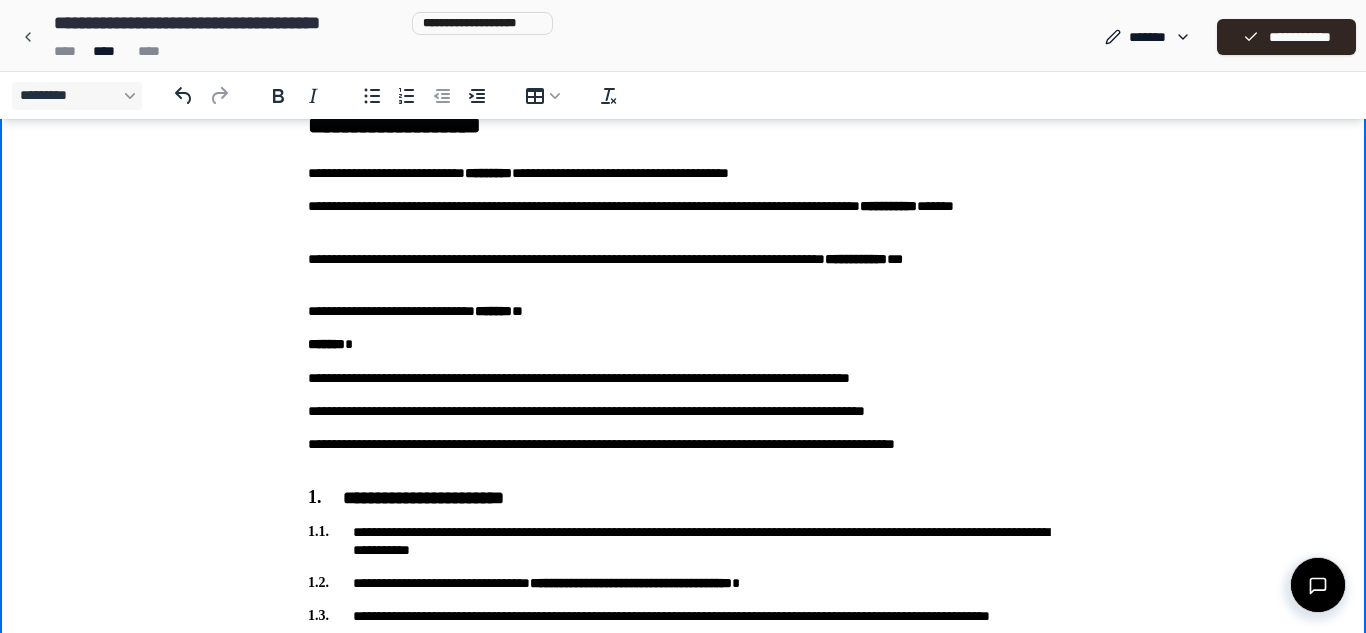 scroll, scrollTop: 50, scrollLeft: 0, axis: vertical 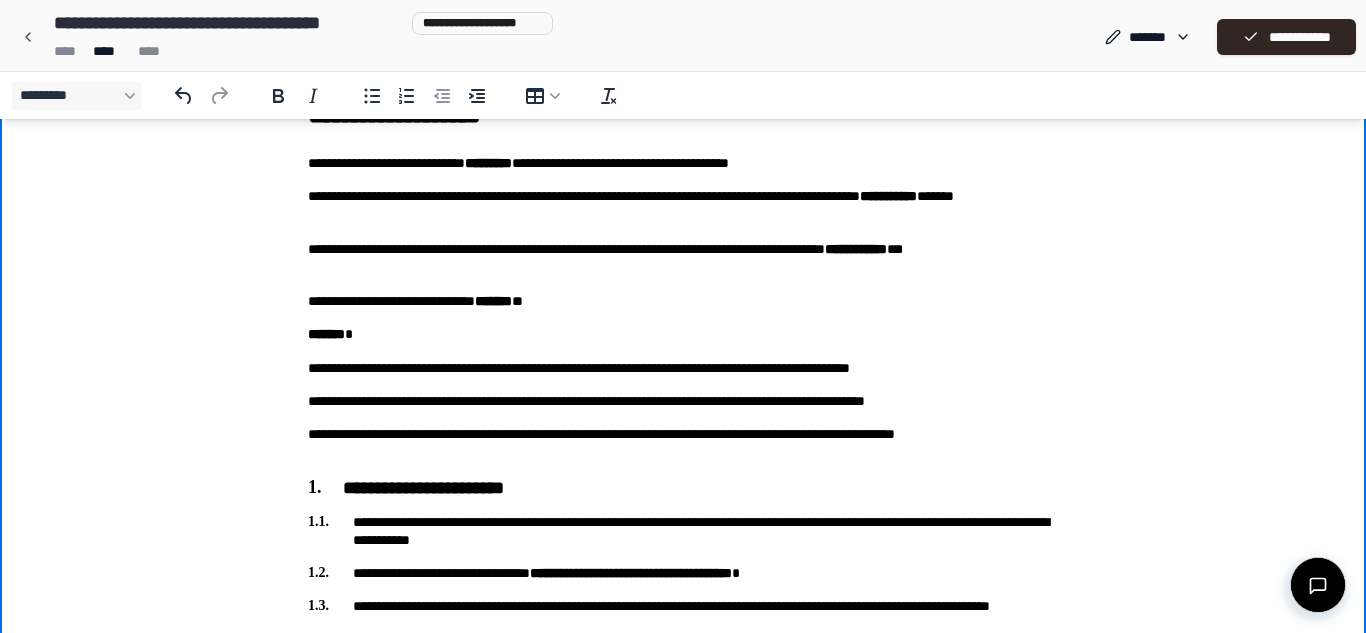 click on "[FIRST] [LAST] [ADDRESS] [ADDRESS] [ADDRESS] [ADDRESS] [ADDRESS] [ADDRESS] [ADDRESS] [ADDRESS] [ADDRESS] [ADDRESS] [ADDRESS] [ADDRESS] [ADDRESS] [ADDRESS] [ADDRESS] [ADDRESS] [ADDRESS] [ADDRESS]" at bounding box center [683, 362] 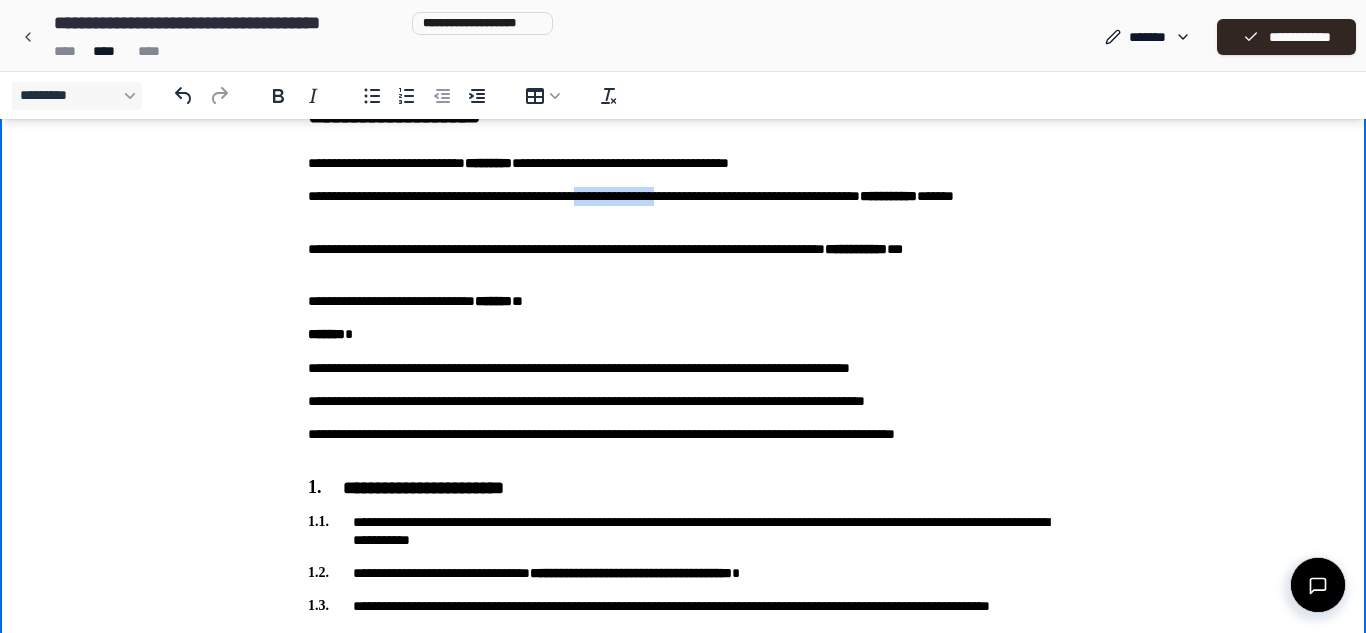 drag, startPoint x: 650, startPoint y: 191, endPoint x: 784, endPoint y: 197, distance: 134.13426 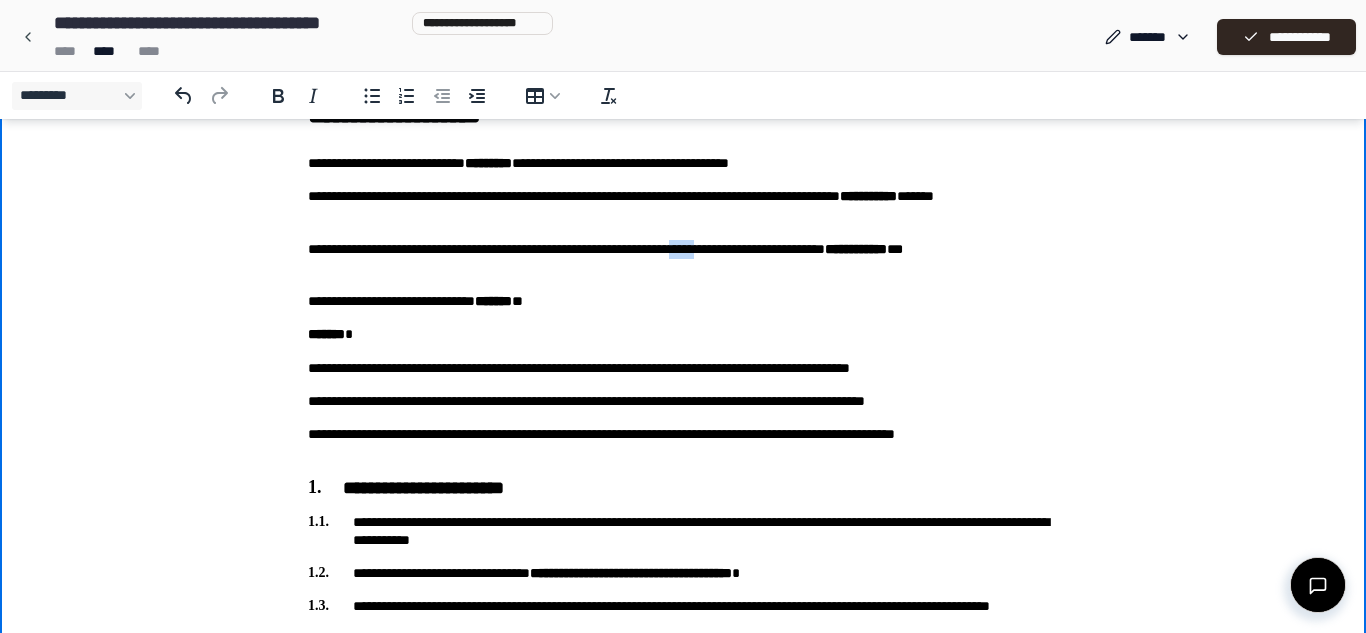drag, startPoint x: 763, startPoint y: 249, endPoint x: 800, endPoint y: 248, distance: 37.01351 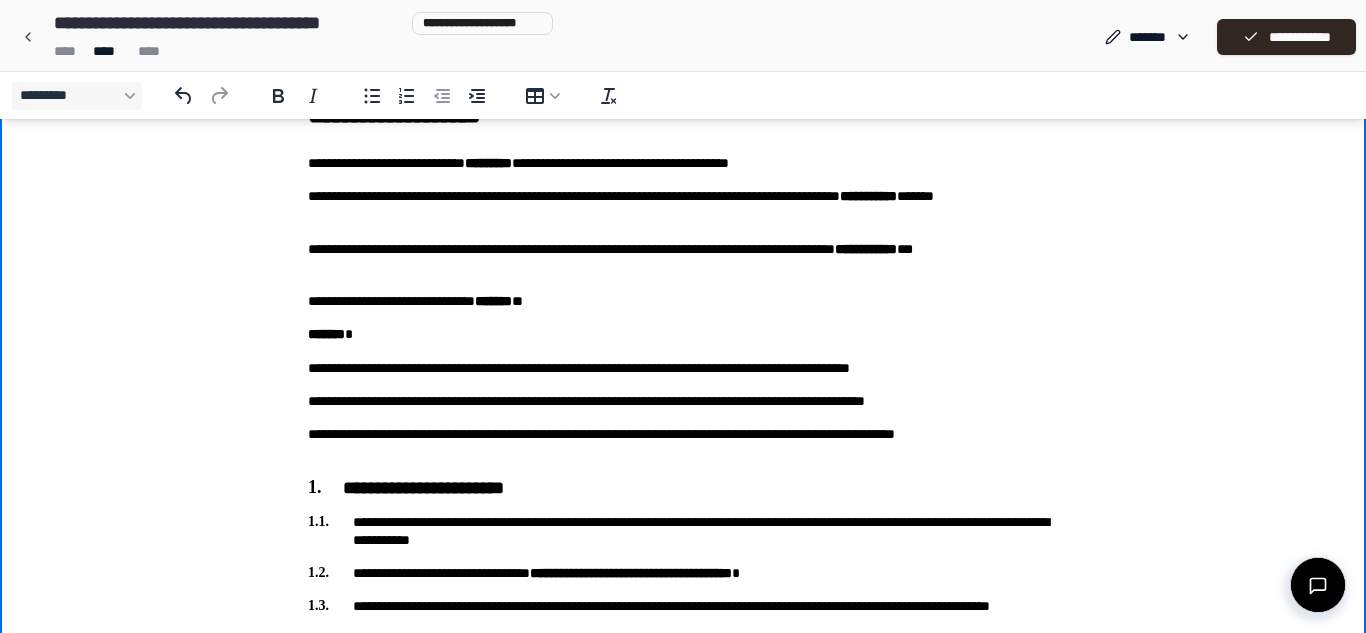 click on "[FIRST] [LAST] [ADDRESS] [ADDRESS] [ADDRESS] [ADDRESS] [ADDRESS] [ADDRESS] [ADDRESS] [ADDRESS] [ADDRESS] [ADDRESS] [ADDRESS] [ADDRESS] [ADDRESS] [ADDRESS] [ADDRESS] [ADDRESS] [ADDRESS] [ADDRESS]" at bounding box center [683, 362] 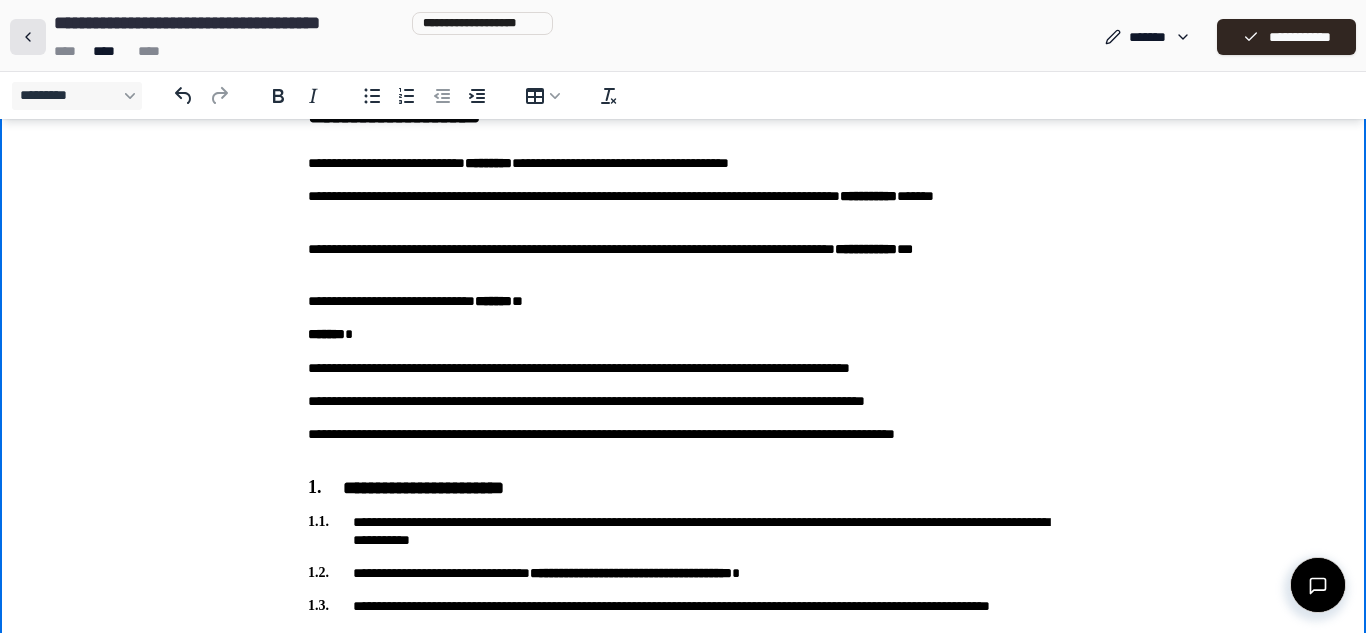click at bounding box center (28, 37) 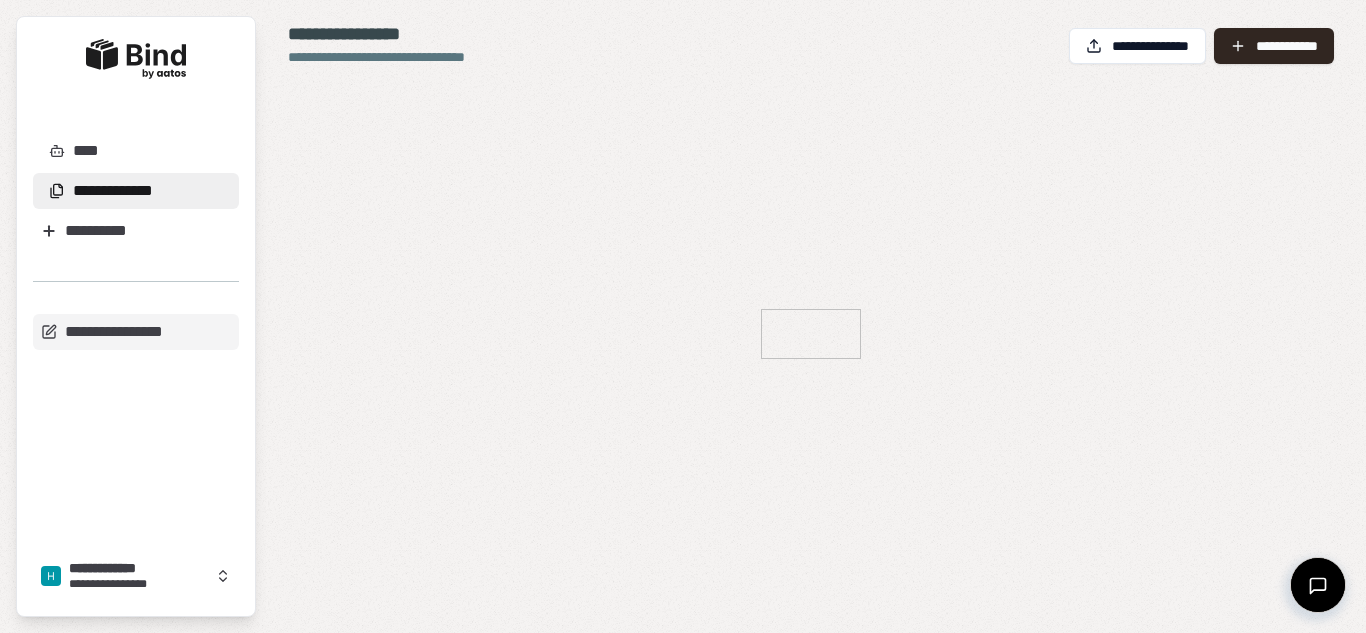 scroll, scrollTop: 0, scrollLeft: 0, axis: both 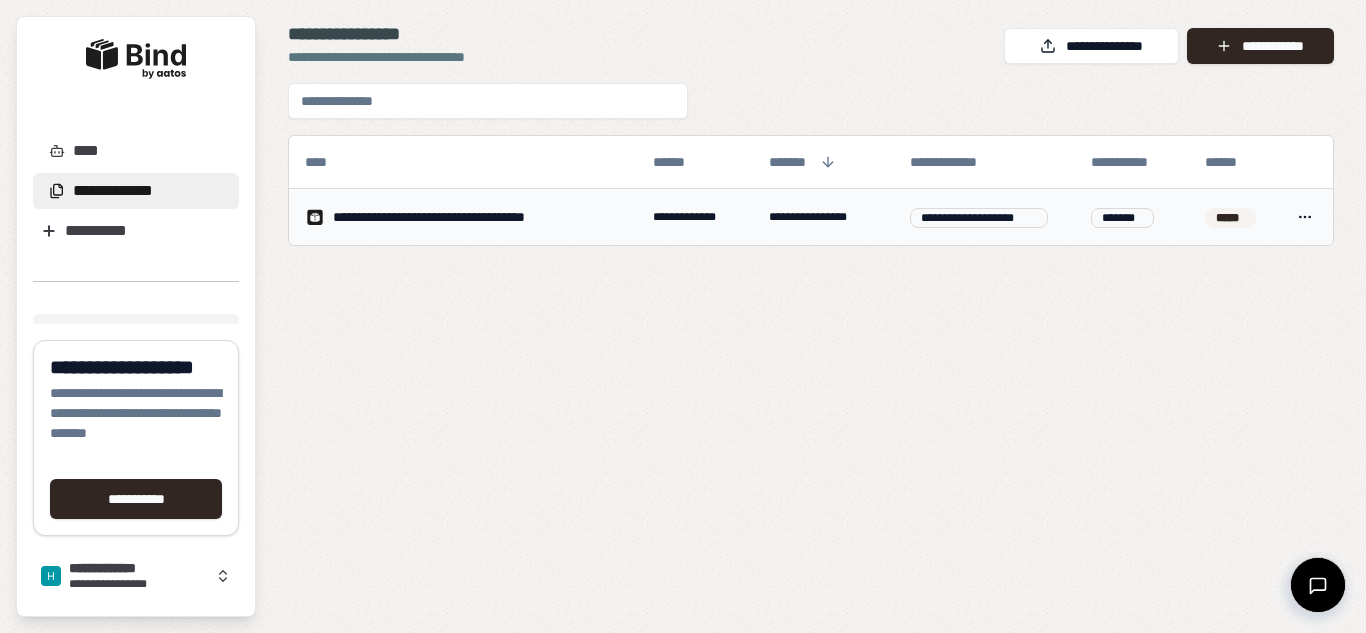 click on "**********" at bounding box center [466, 217] 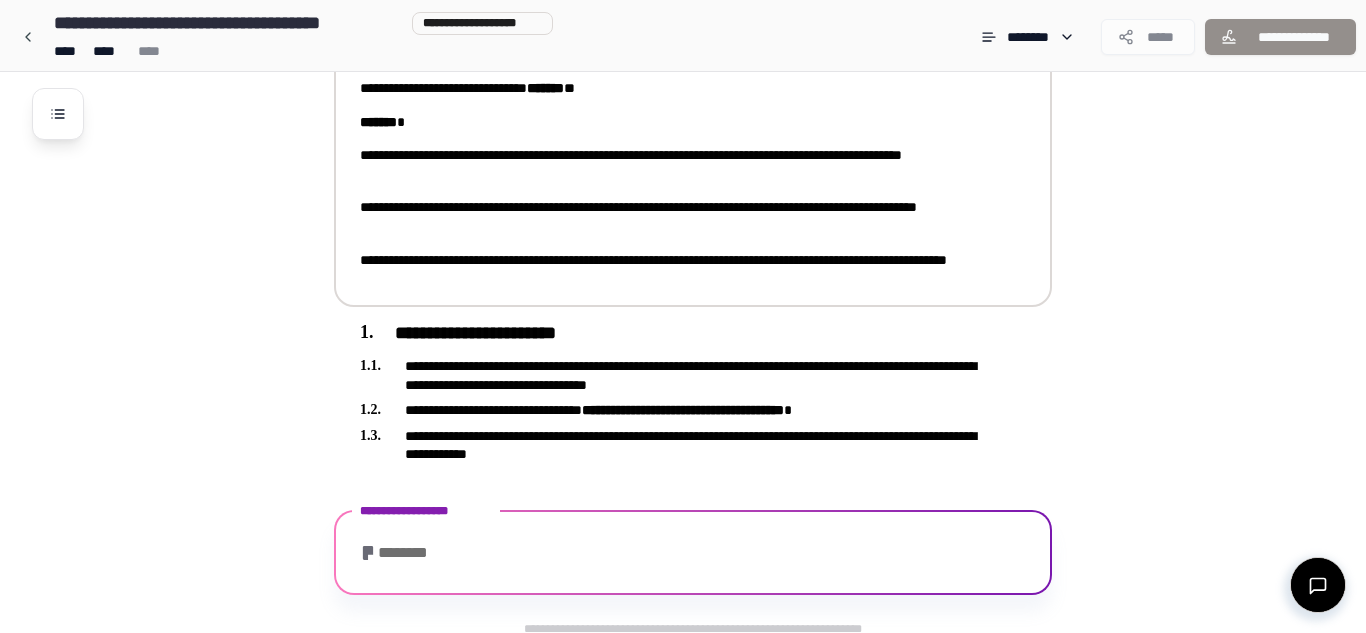 scroll, scrollTop: 225, scrollLeft: 0, axis: vertical 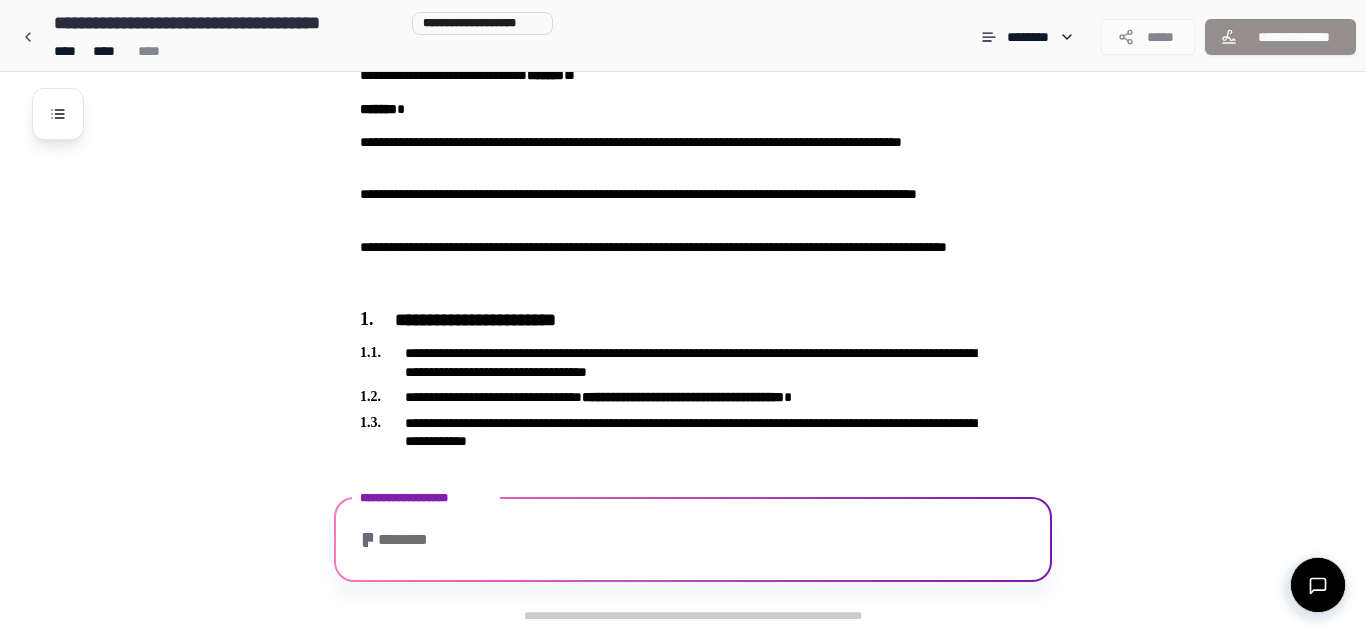 click on "********" at bounding box center [399, 540] 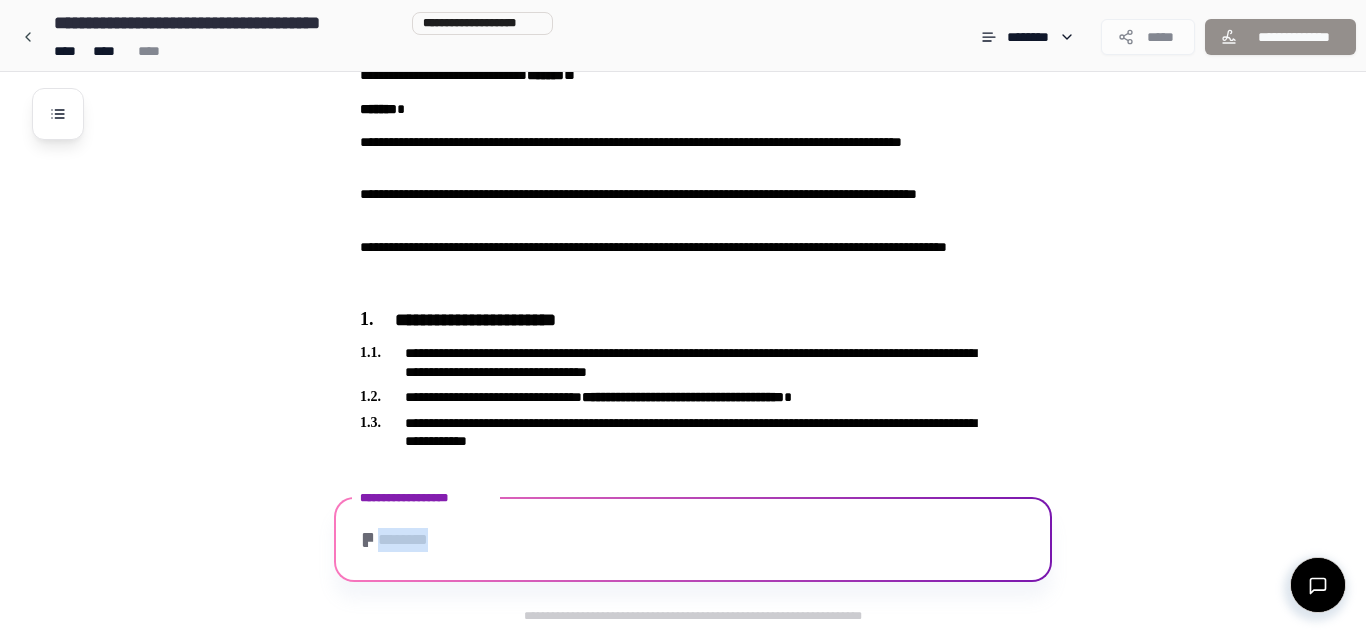 click on "********" at bounding box center (399, 540) 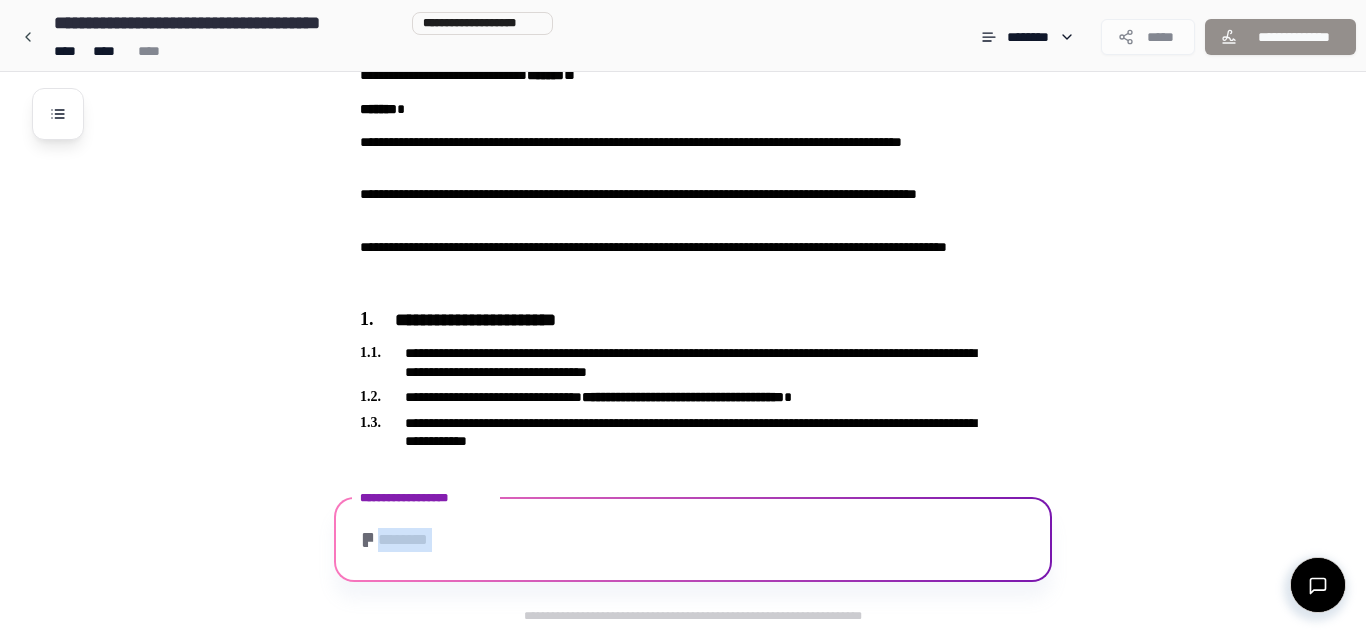 click on "********" at bounding box center (399, 540) 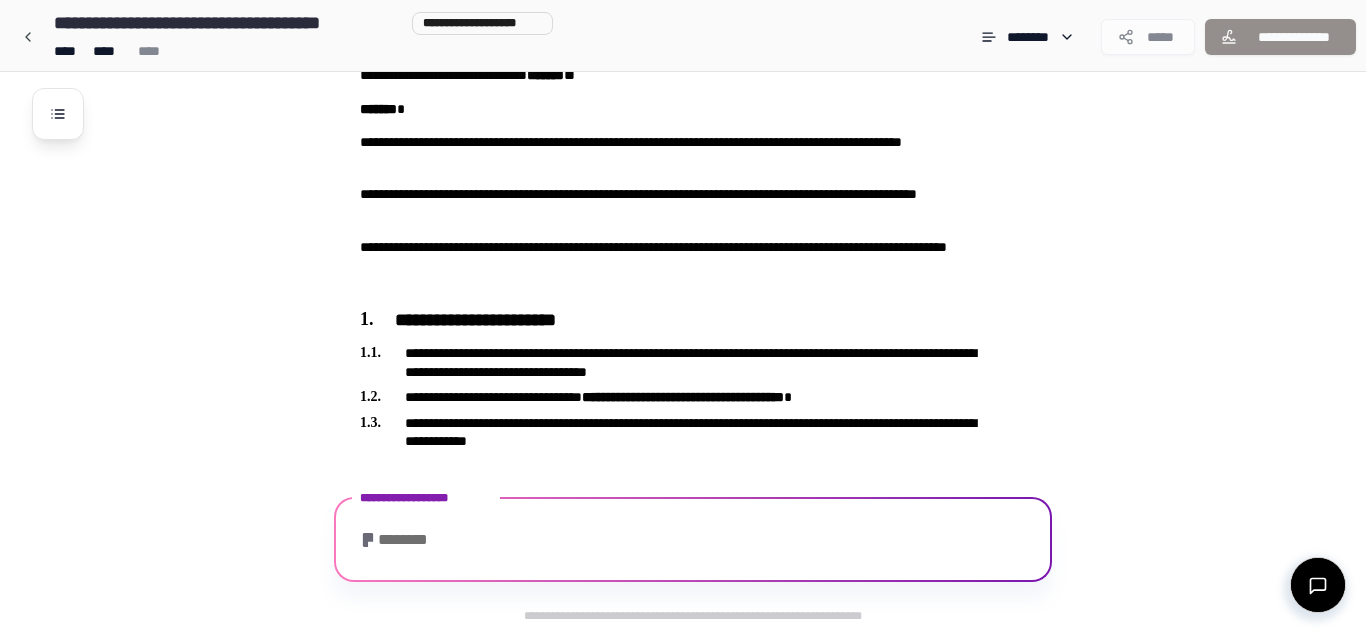 click on "********" at bounding box center (399, 540) 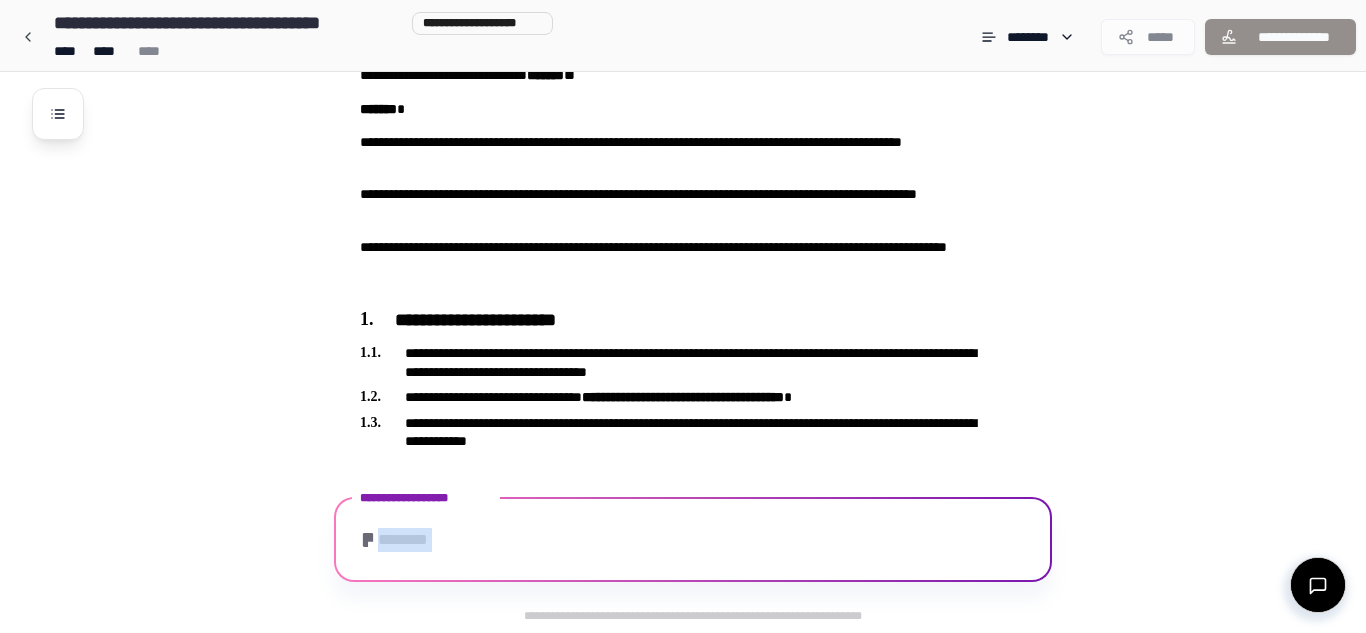 click on "********" at bounding box center (399, 540) 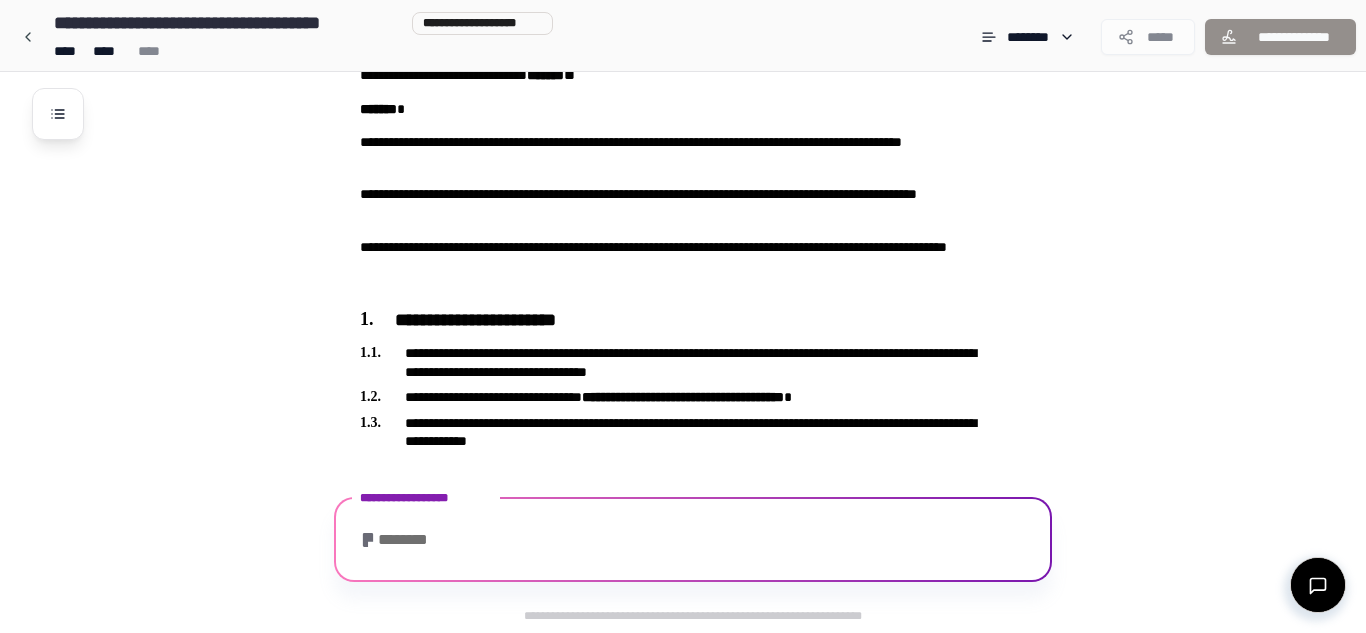 click on "********" at bounding box center (693, 542) 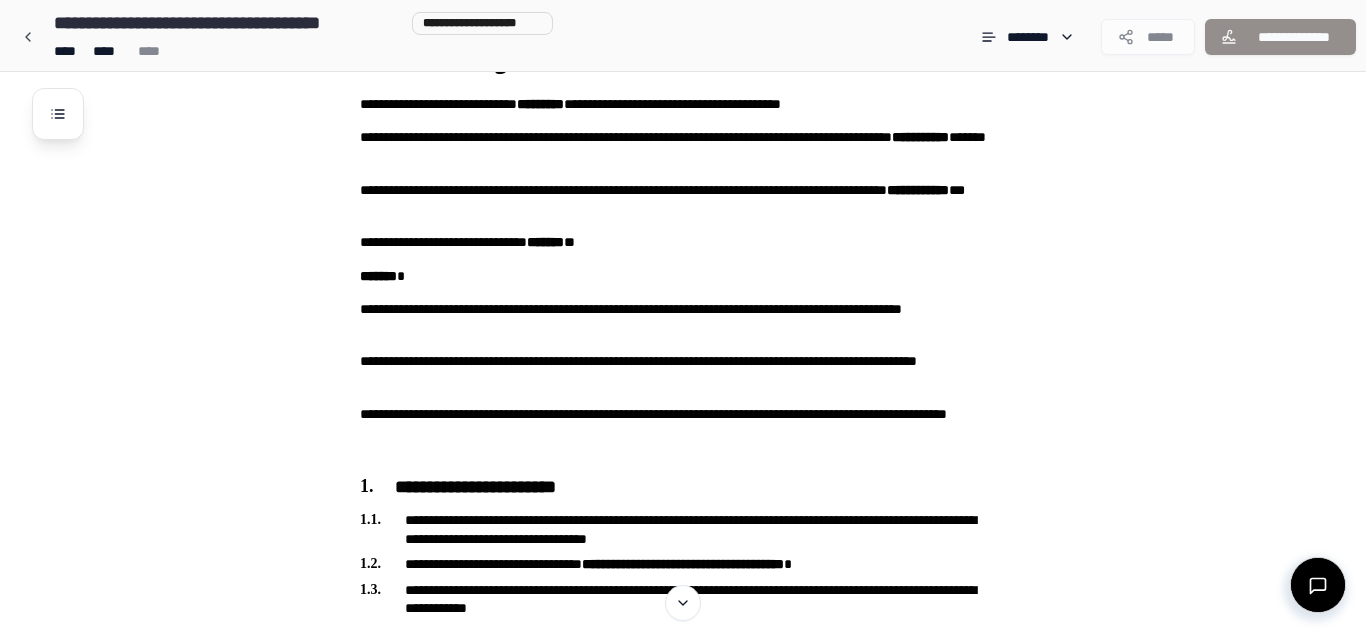 scroll, scrollTop: 0, scrollLeft: 0, axis: both 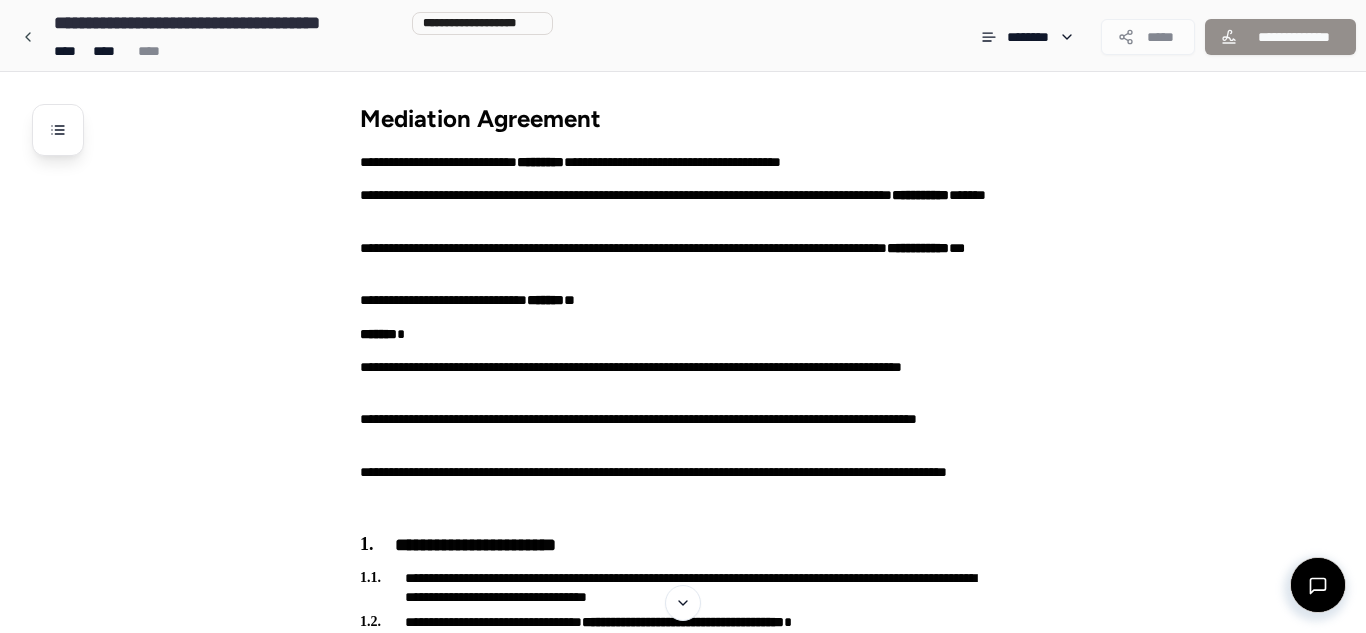 click on "Mediation Agreement [FIRST] [LAST]
[ADDRESS]
[ADDRESS]
[ADDRESS]
[ADDRESS]
[ADDRESS]
[ADDRESS]
[ADDRESS]
[ADDRESS]
[ADDRESS]
[ADDRESS]
[ADDRESS]" at bounding box center (709, 465) 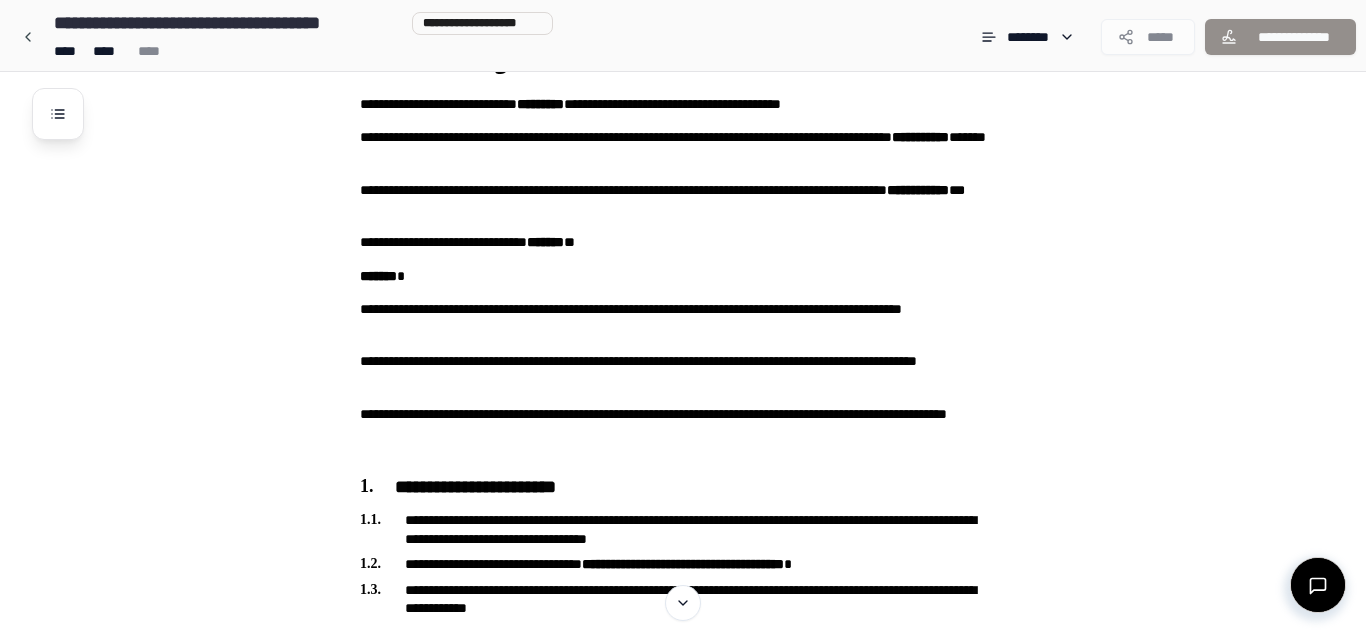 scroll, scrollTop: 0, scrollLeft: 0, axis: both 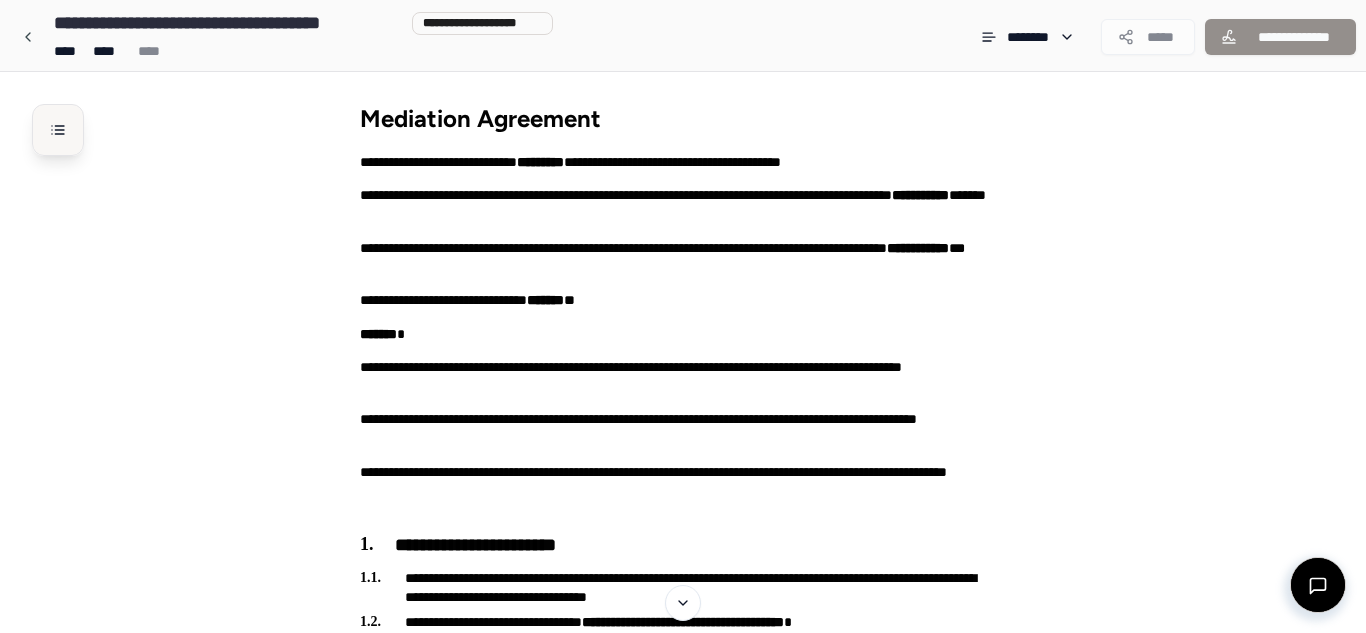 click at bounding box center [58, 130] 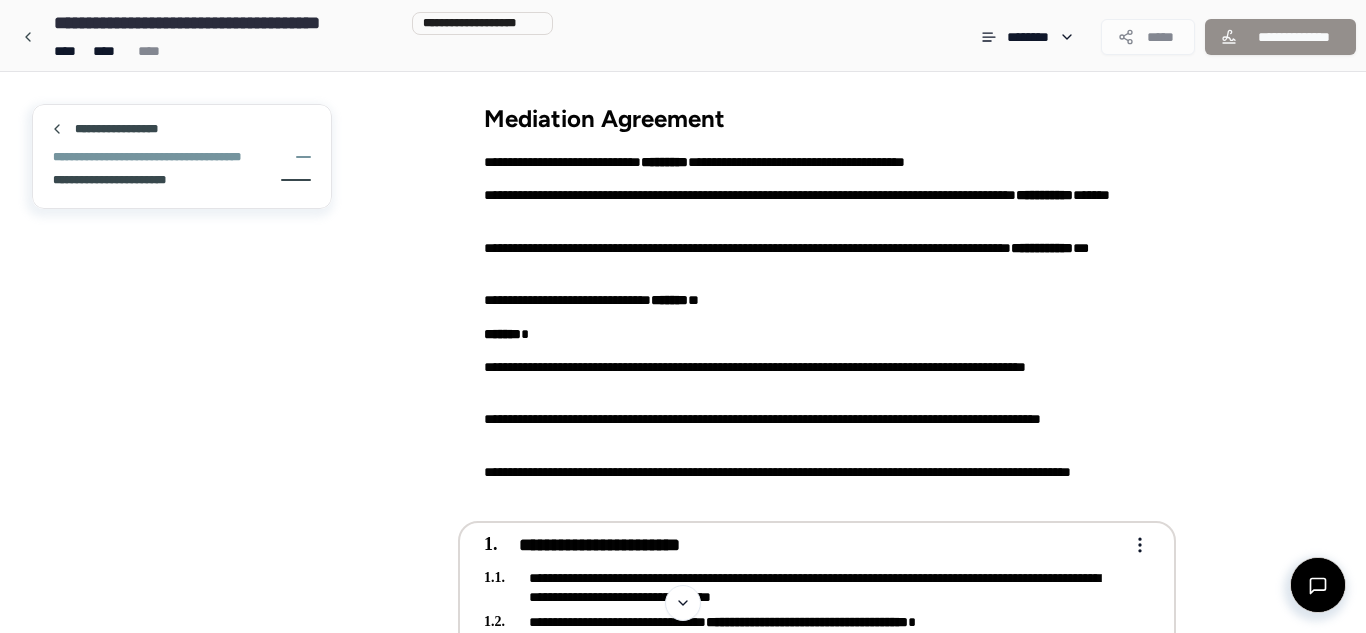 click on "**********" at bounding box center [122, 180] 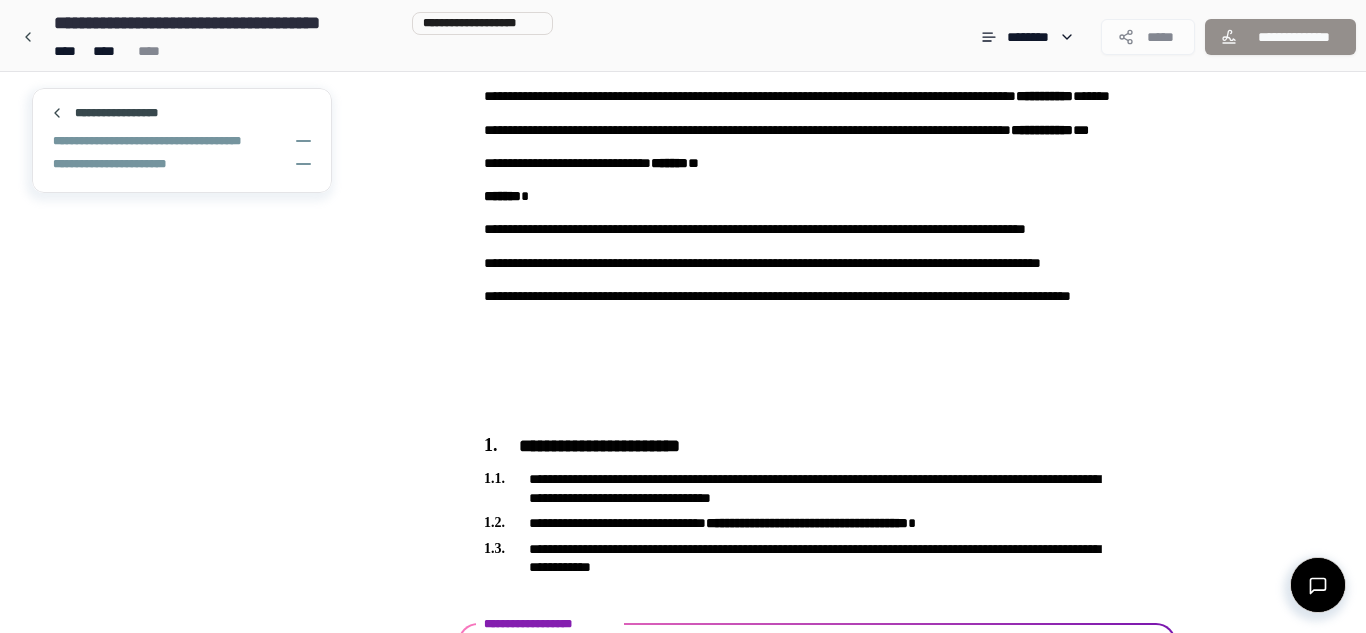 scroll, scrollTop: 225, scrollLeft: 0, axis: vertical 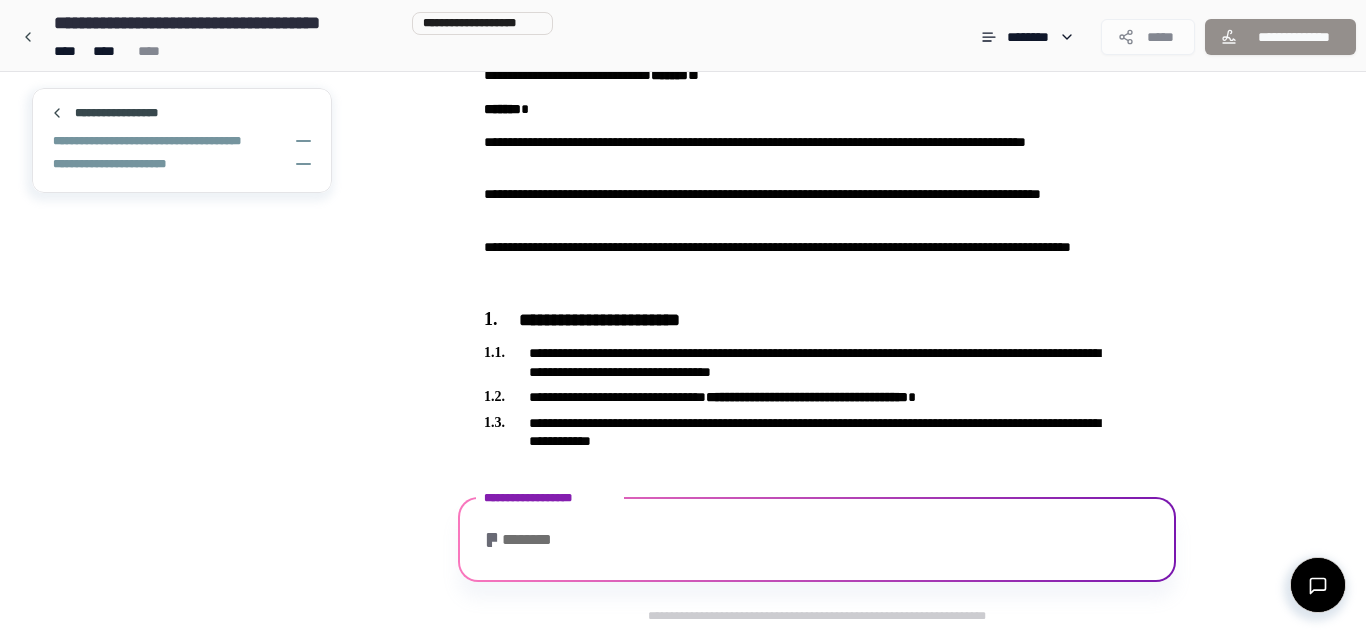 click on "********" at bounding box center [523, 540] 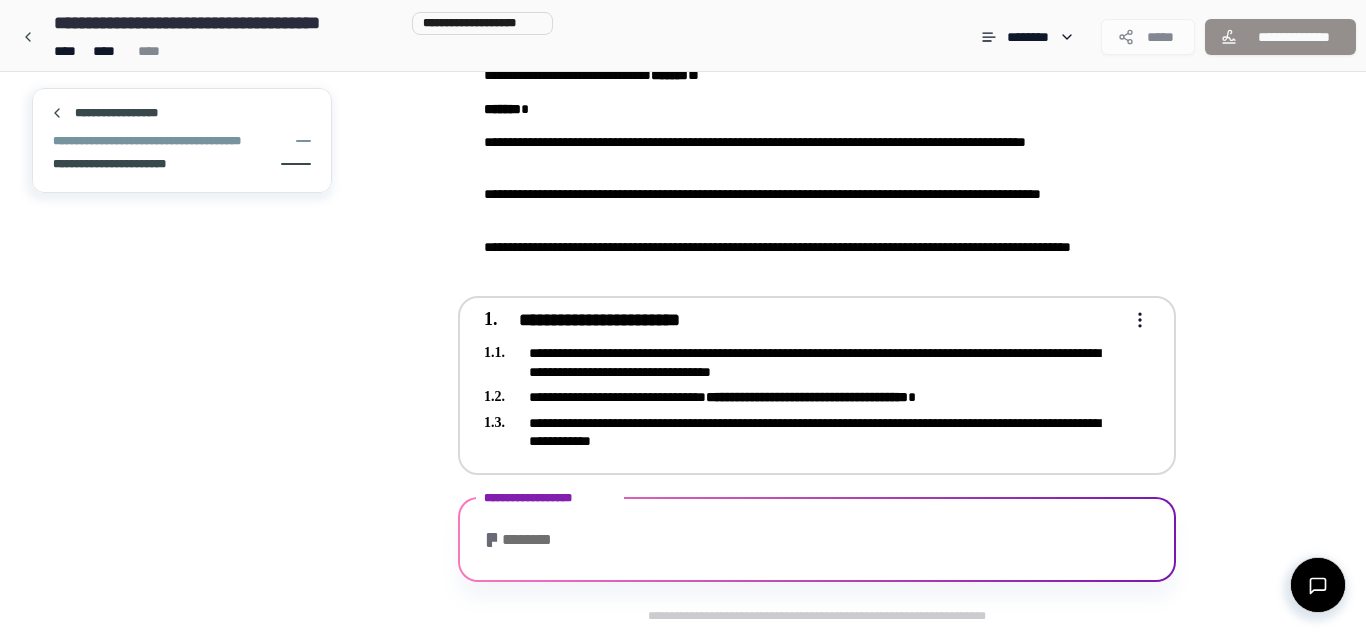 click on "**********" at bounding box center [122, 164] 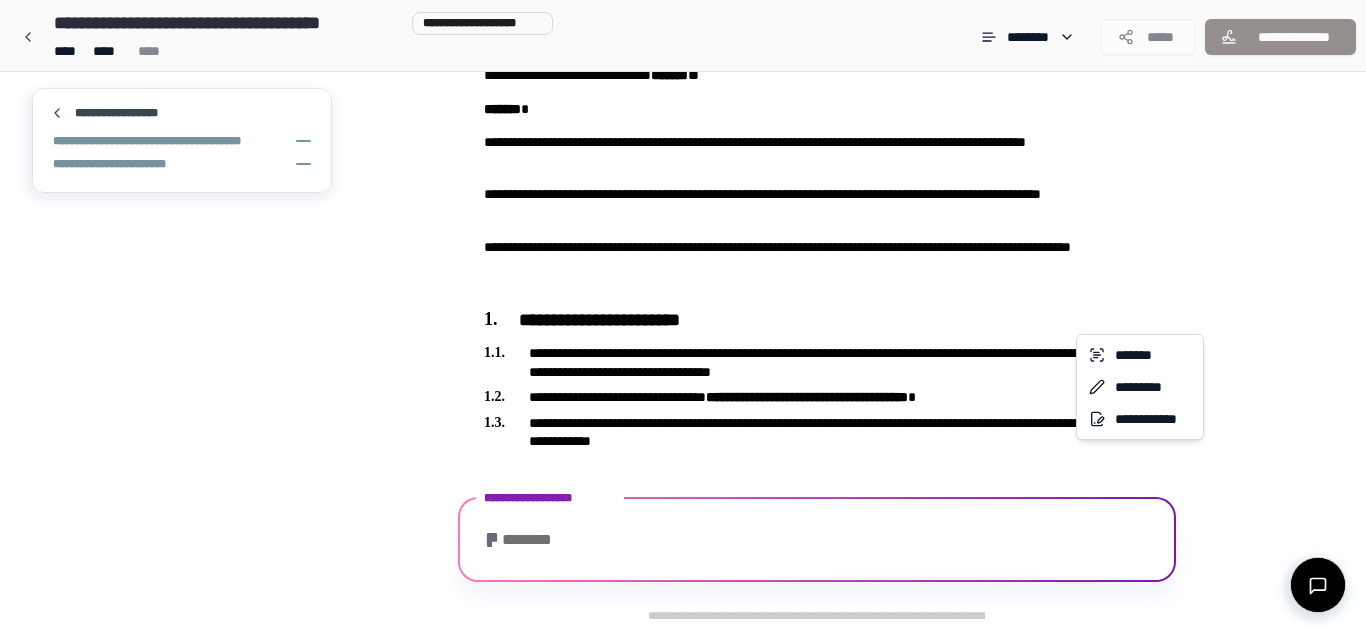 click on "[ADDRESS] [ADDRESS] Mediation Agreement [FIRST] [LAST]
[ADDRESS]
[ADDRESS]
[ADDRESS]
[ADDRESS]
[ADDRESS]
[ADDRESS]
[ADDRESS]
[ADDRESS]
[ADDRESS]
[ADDRESS]
[ADDRESS]
[ADDRESS]" at bounding box center [683, 204] 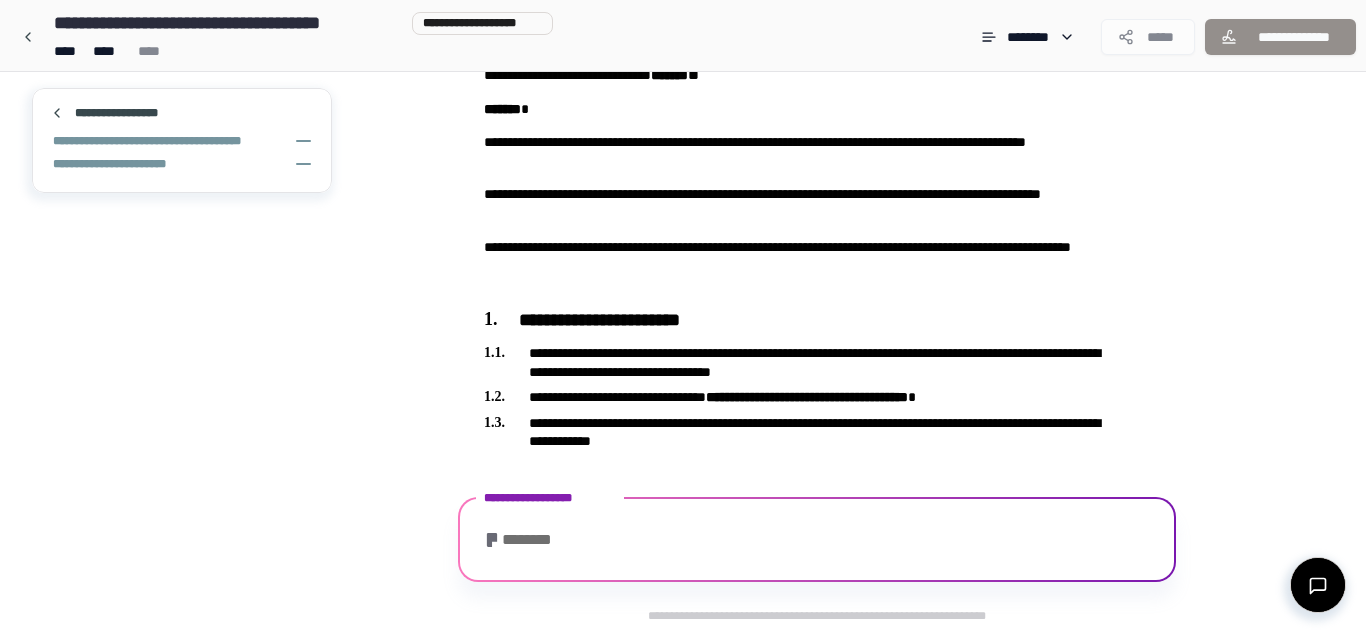 click on "********" at bounding box center [523, 540] 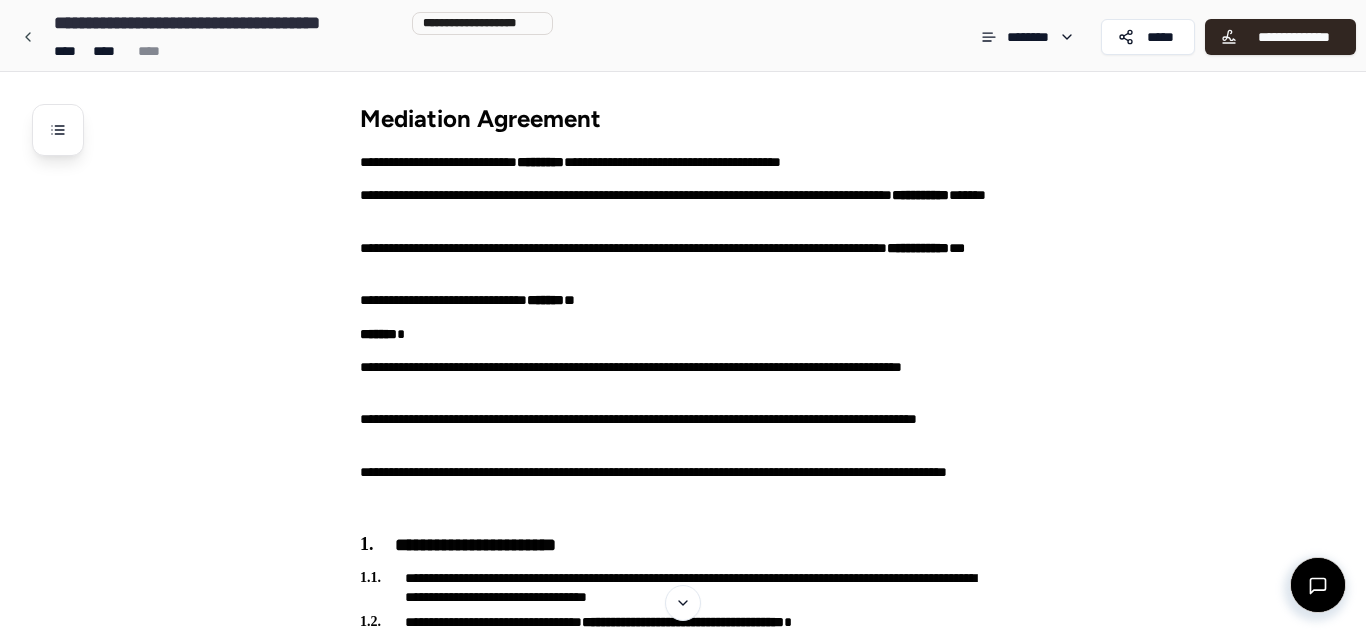 scroll, scrollTop: 0, scrollLeft: 0, axis: both 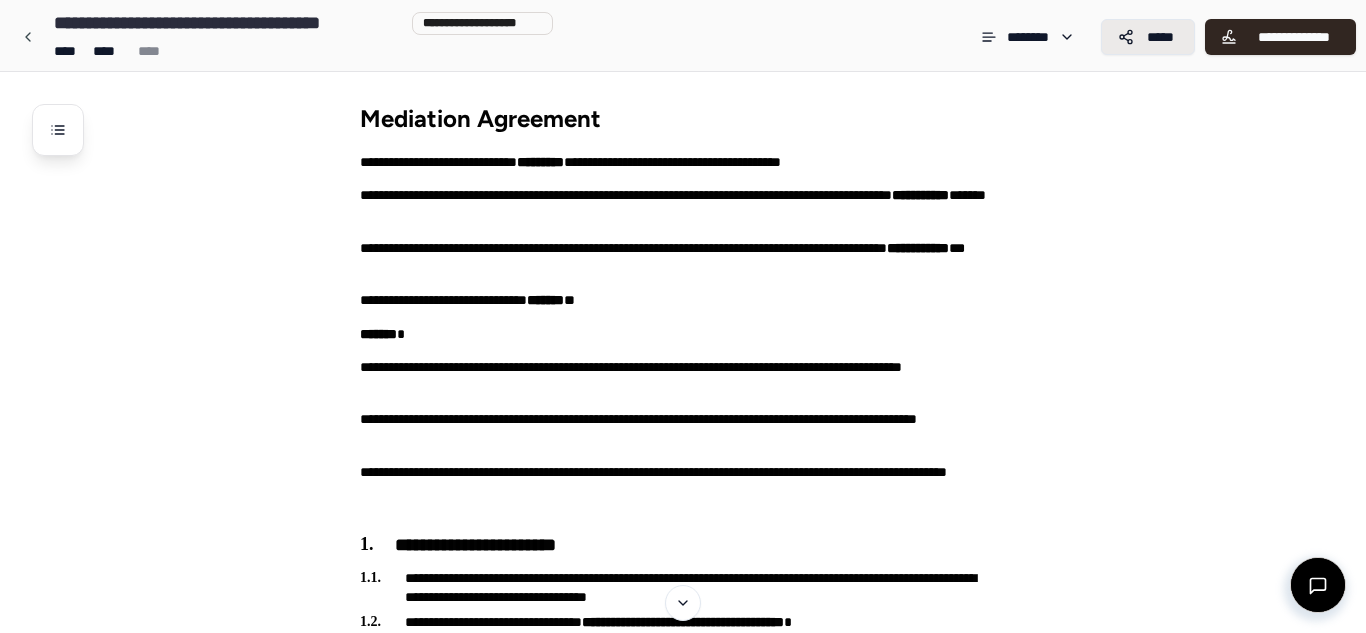 click on "*****" at bounding box center [1148, 37] 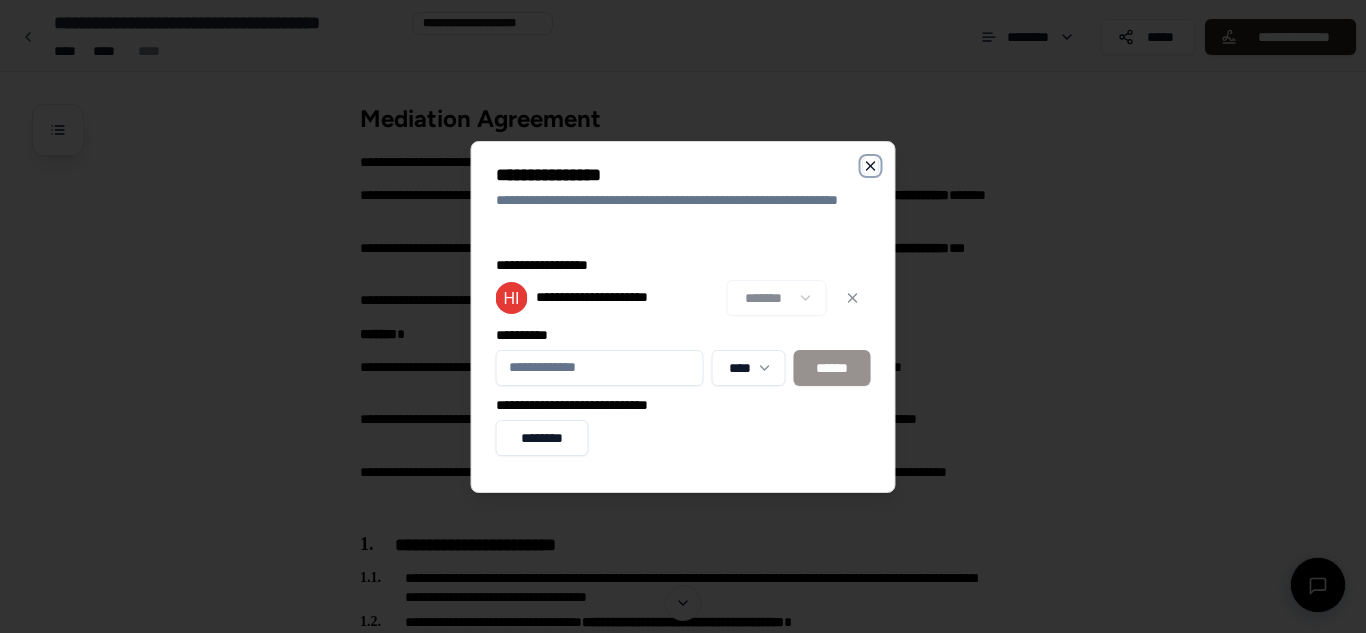 click 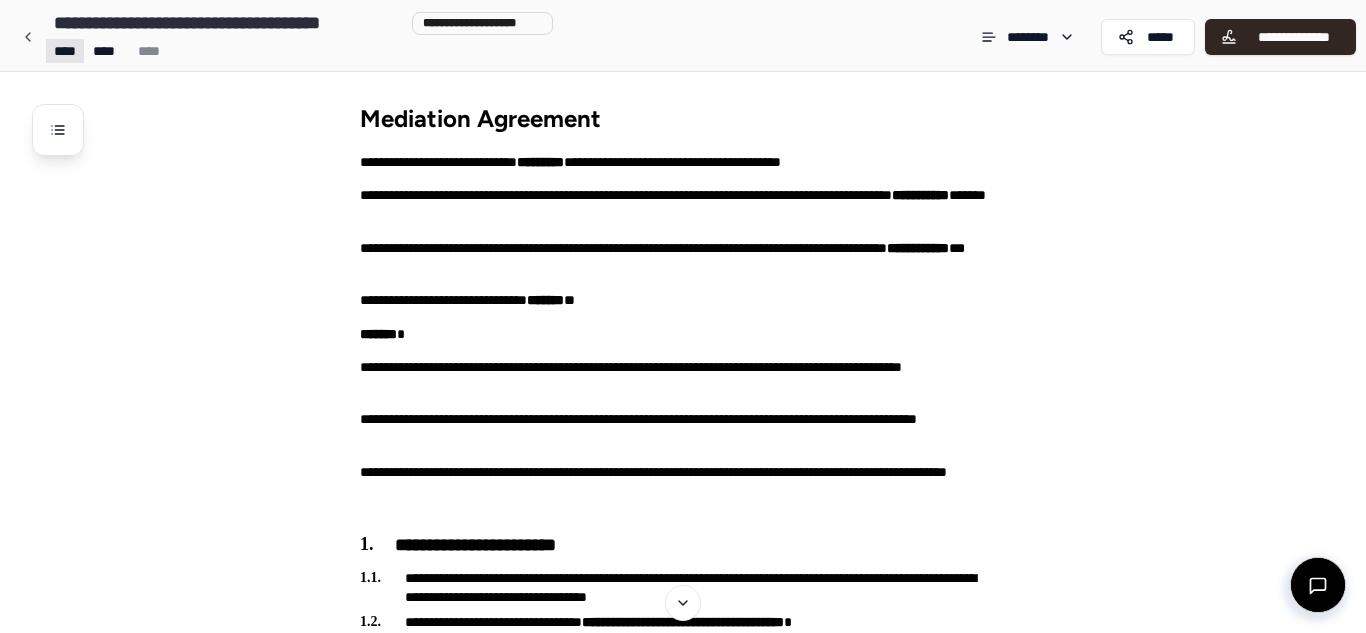 click on "**********" at bounding box center [683, 1605] 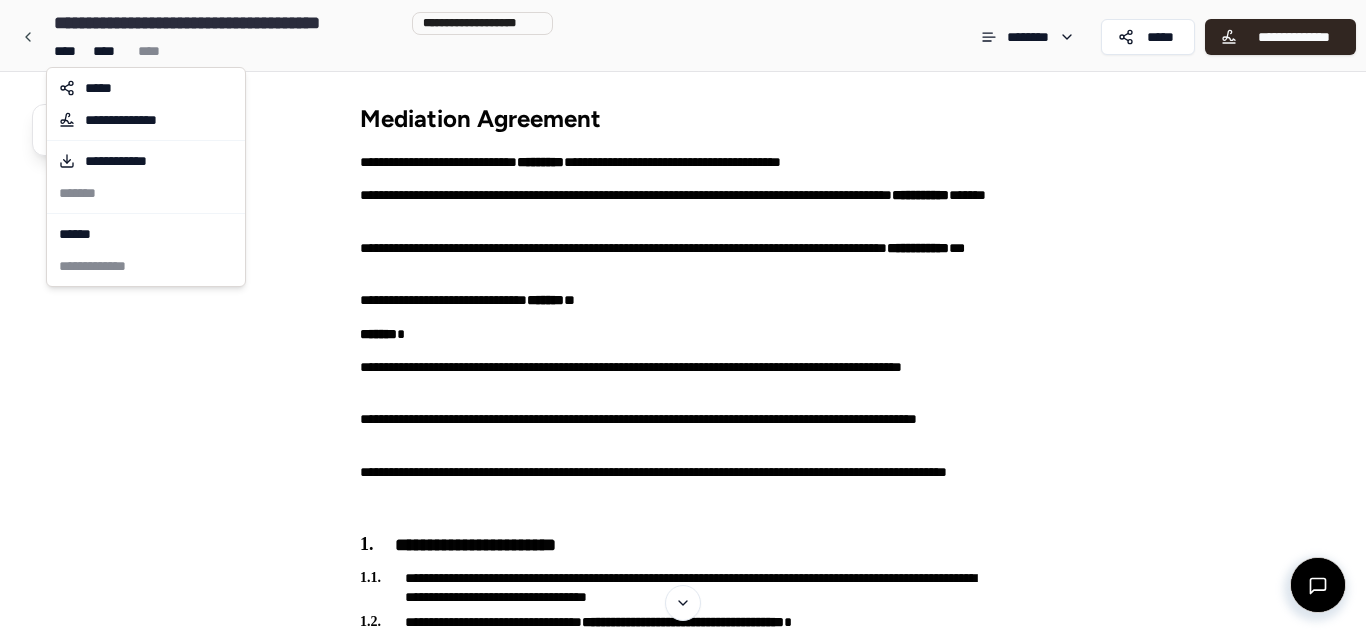 click on "**********" at bounding box center (683, 1605) 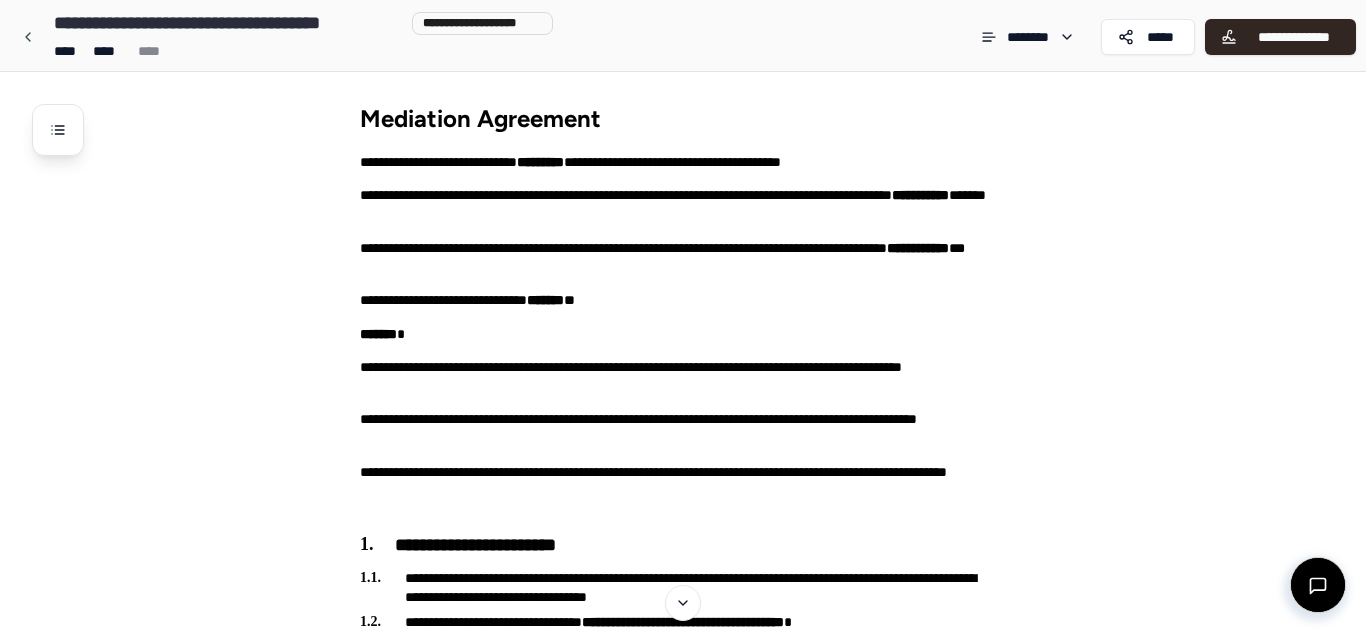 type 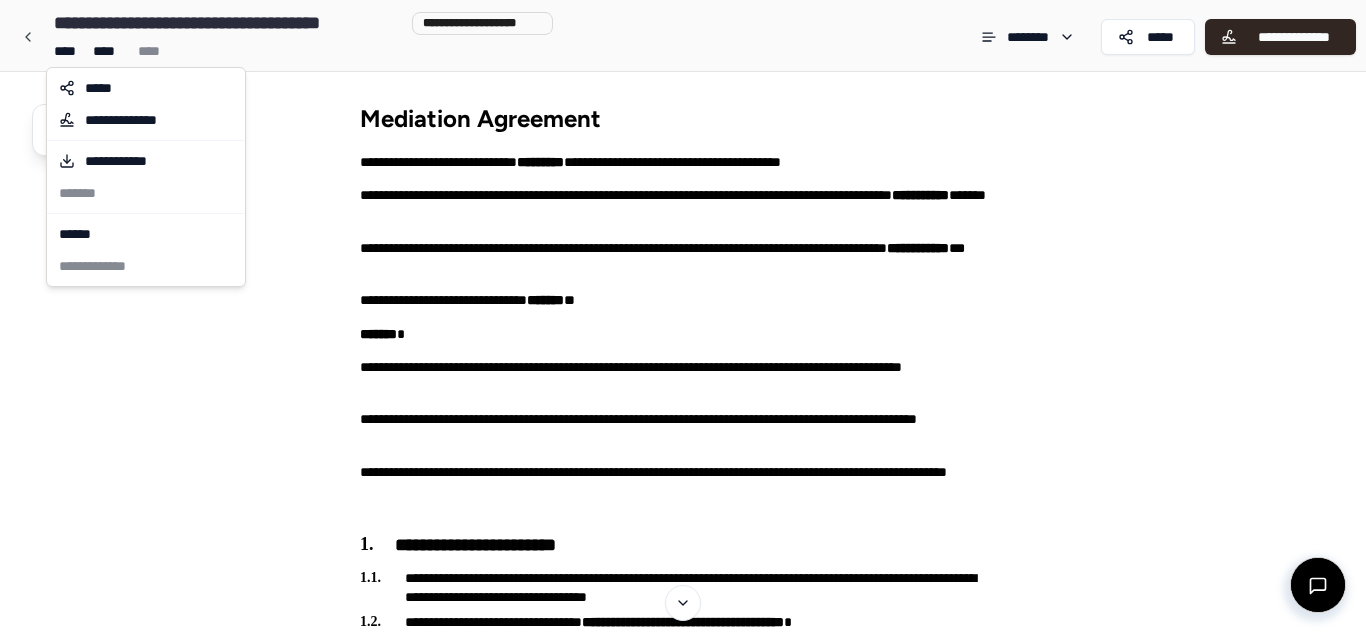 click on "**********" at bounding box center (683, 1605) 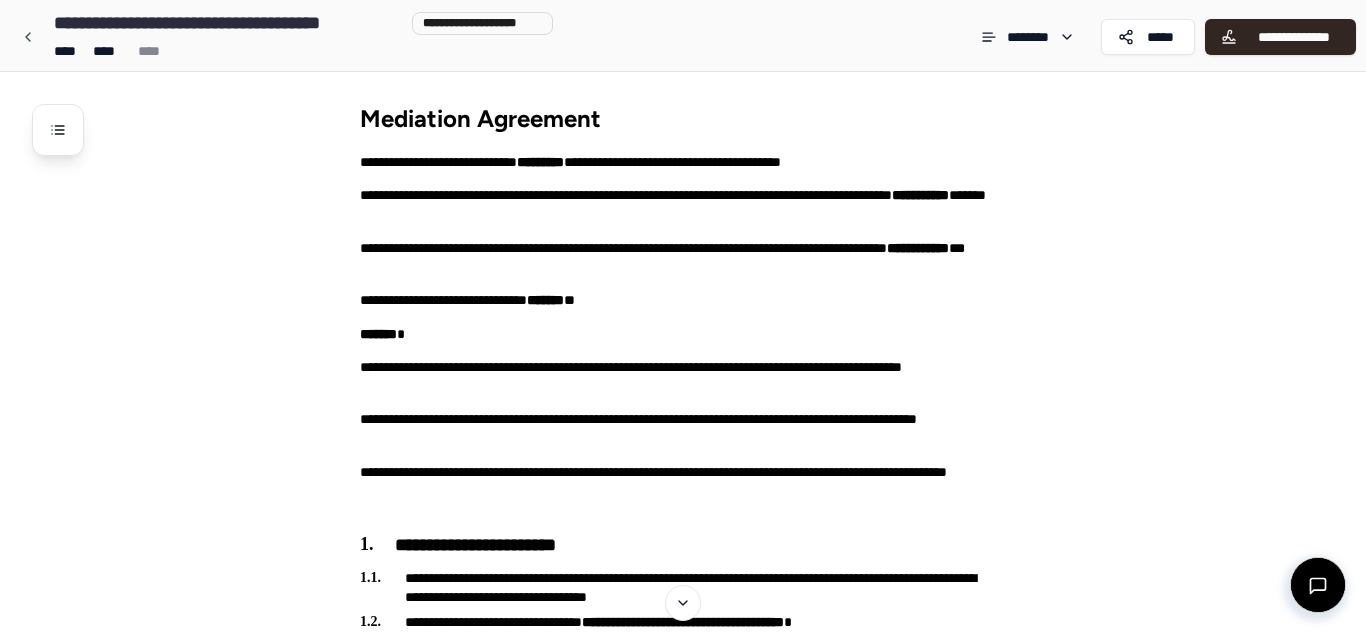 click on "Mediation Agreement [FIRST] [LAST]
[ADDRESS]
[ADDRESS]
[ADDRESS]
[ADDRESS]
[ADDRESS]
[ADDRESS]
[ADDRESS]
[ADDRESS]
[ADDRESS]
[ADDRESS]
[ADDRESS]" at bounding box center (709, 1641) 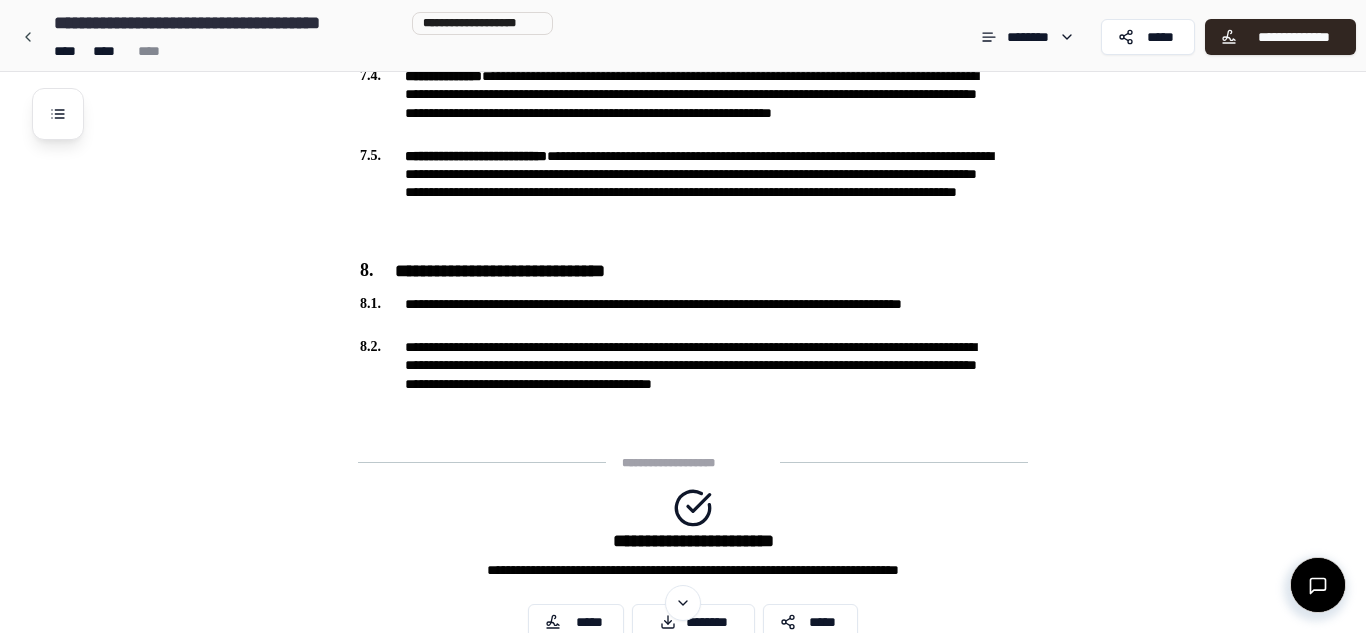 scroll, scrollTop: 2577, scrollLeft: 0, axis: vertical 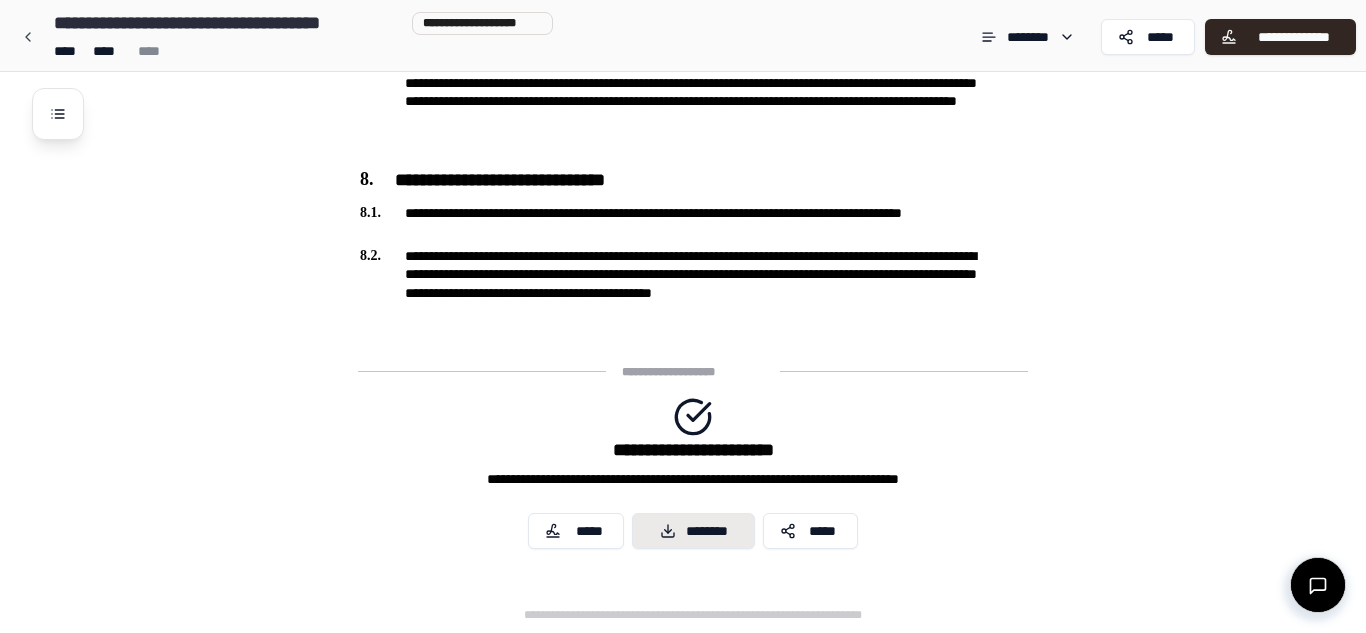 click on "********" at bounding box center [693, 531] 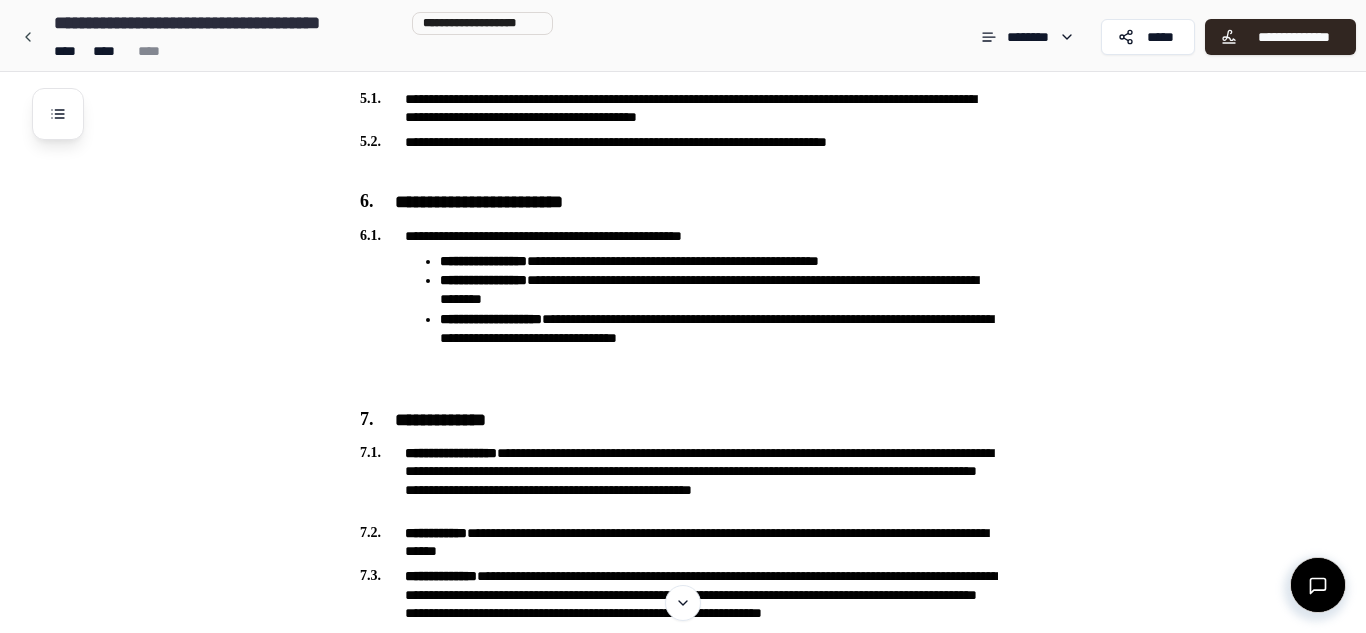 scroll, scrollTop: 1897, scrollLeft: 0, axis: vertical 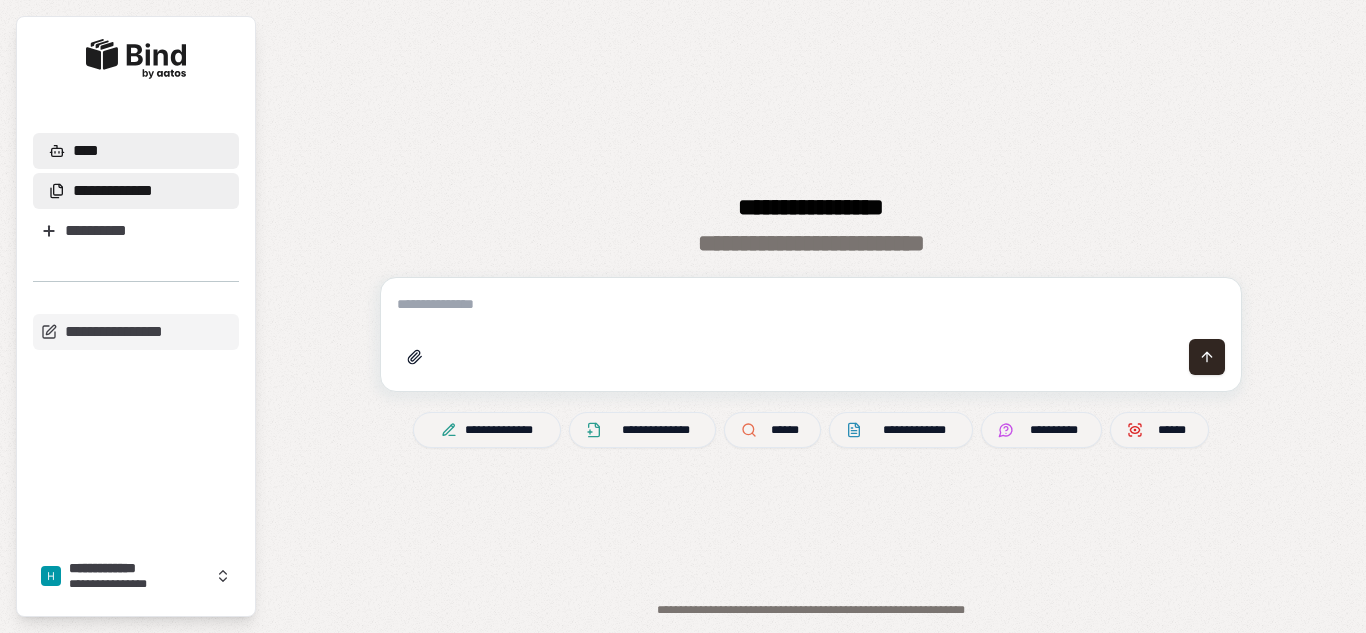 click on "**********" at bounding box center [136, 191] 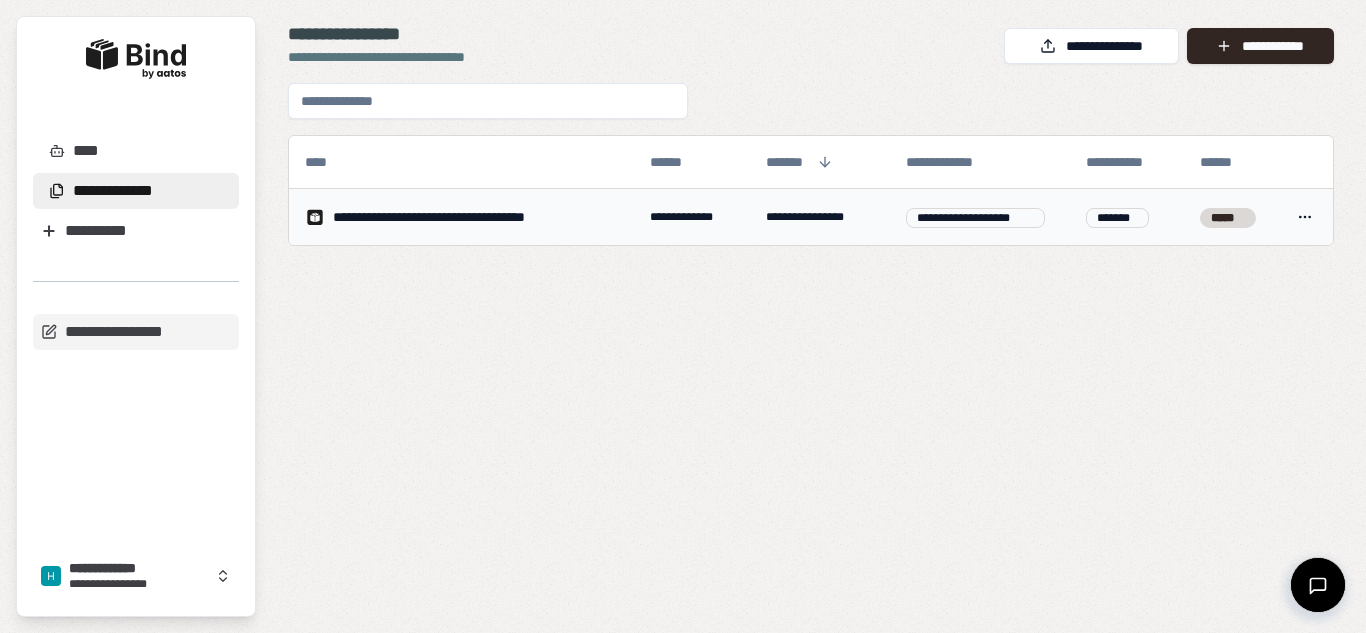 click on "**********" at bounding box center [466, 217] 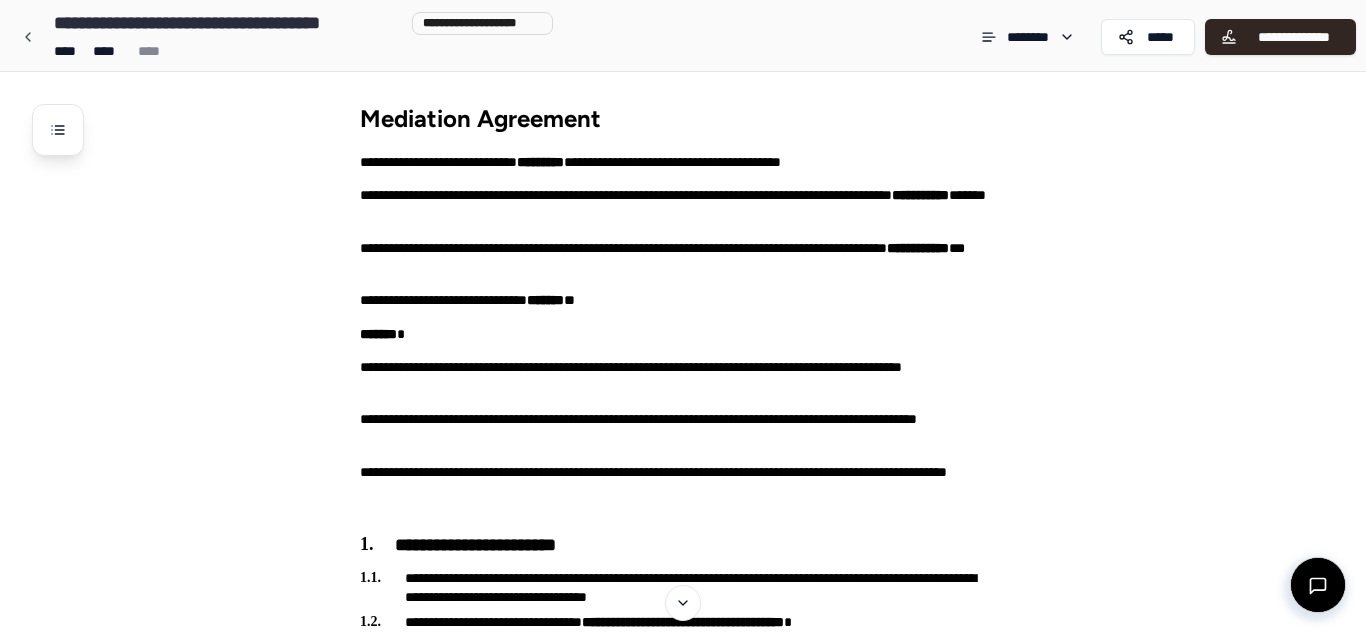 click on "Mediation Agreement [FIRST] [LAST]
[ADDRESS]
[ADDRESS]
[ADDRESS]
[ADDRESS]
[ADDRESS]
[ADDRESS]
[ADDRESS]
[ADDRESS]
[ADDRESS]
[ADDRESS]
[ADDRESS]" at bounding box center (709, 1641) 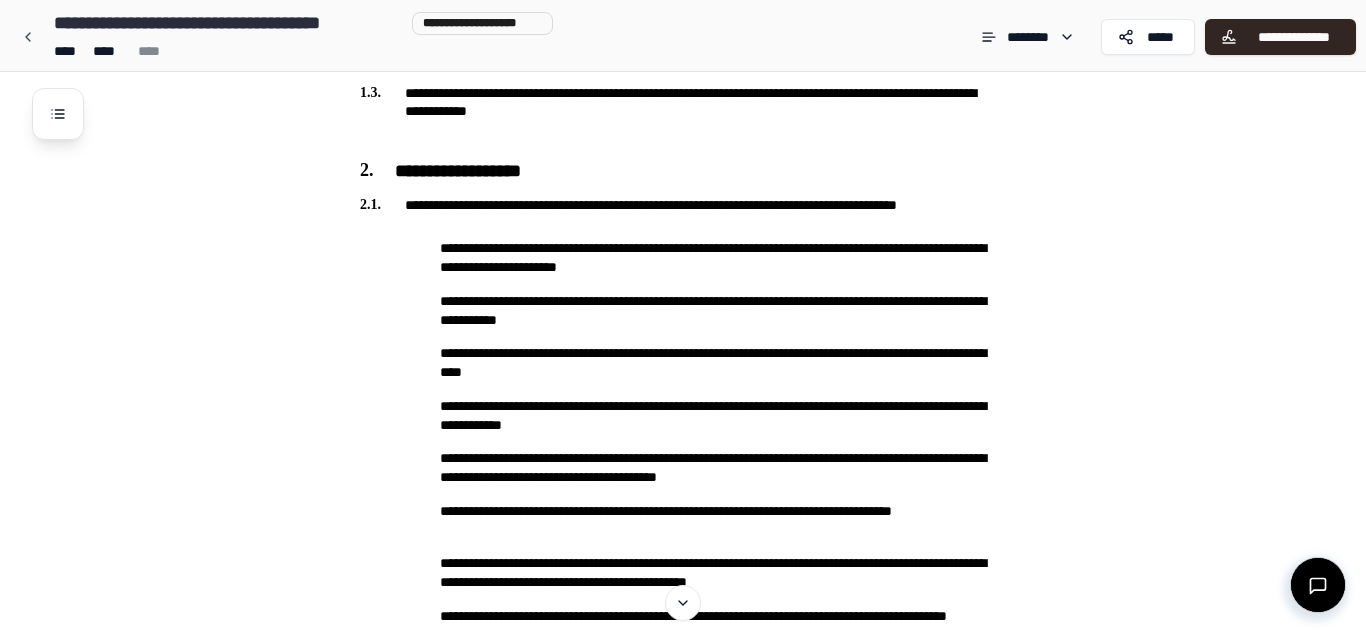 scroll, scrollTop: 560, scrollLeft: 0, axis: vertical 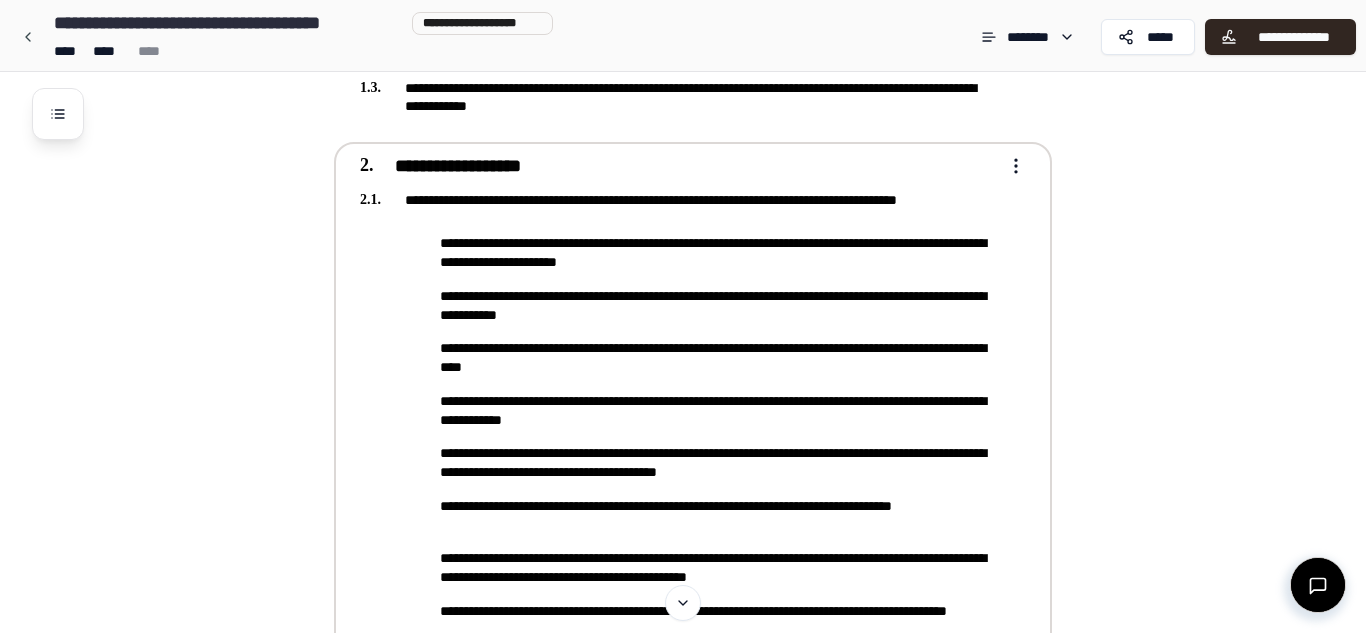 click on "**********" at bounding box center (679, 209) 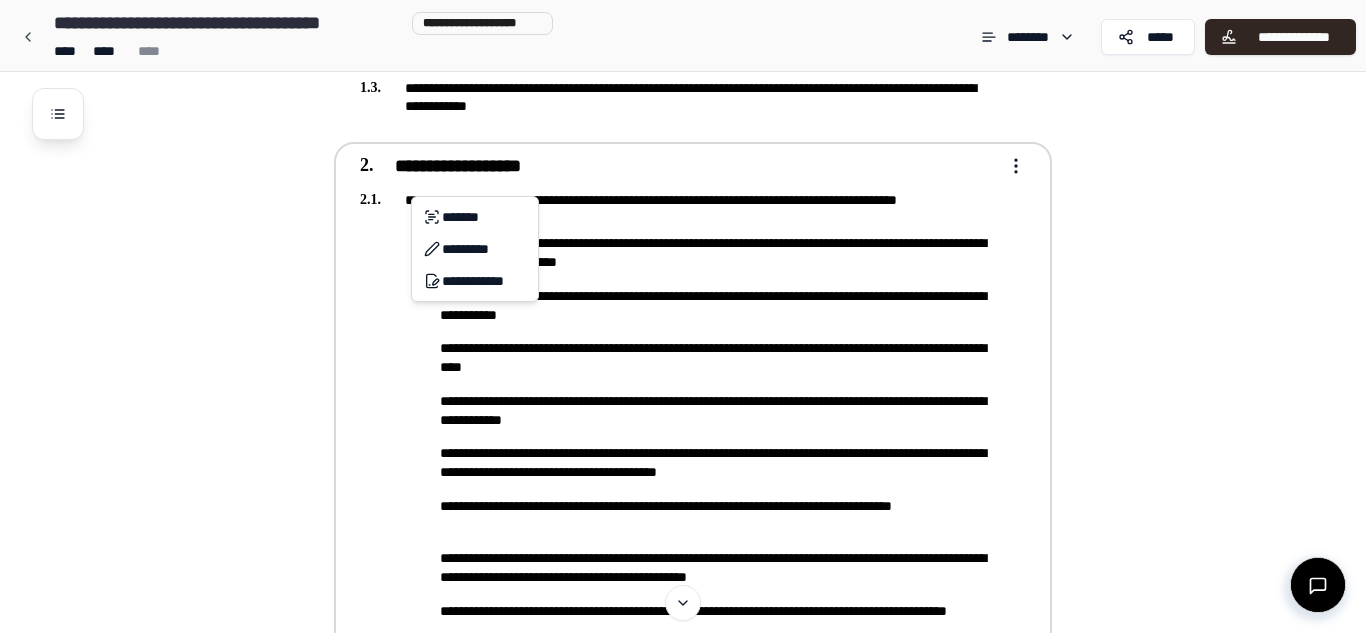 click on "**********" at bounding box center [683, 1045] 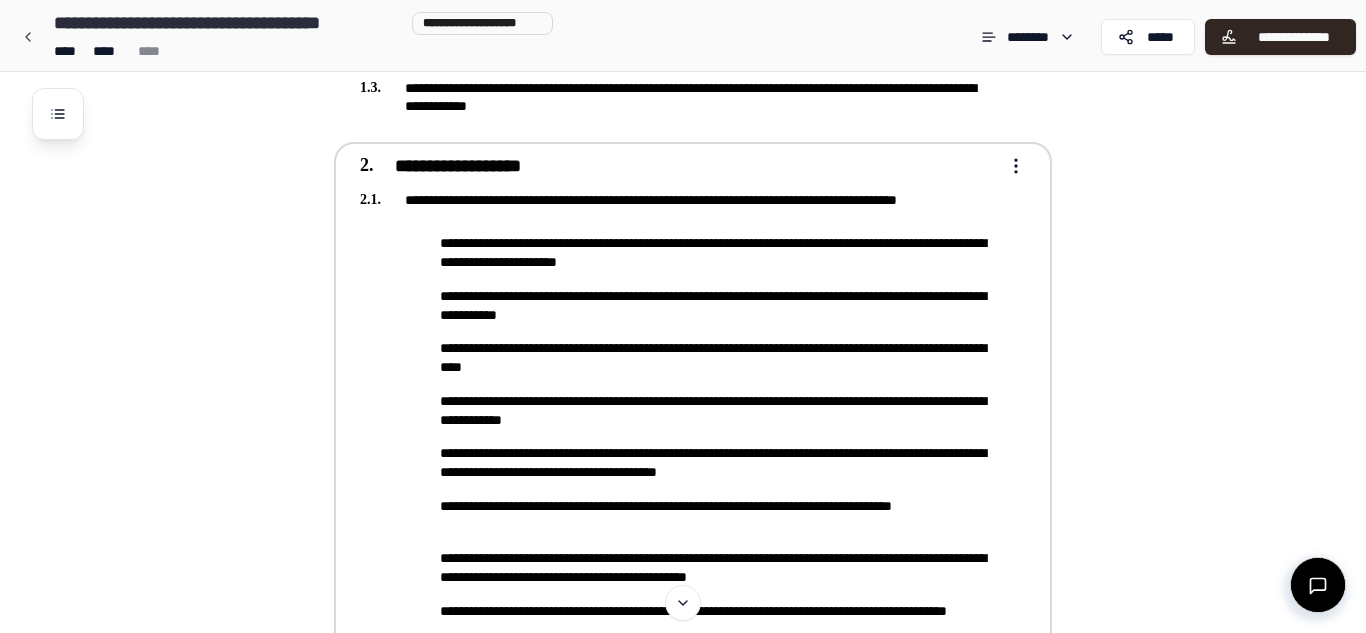 click on "**********" at bounding box center [679, 209] 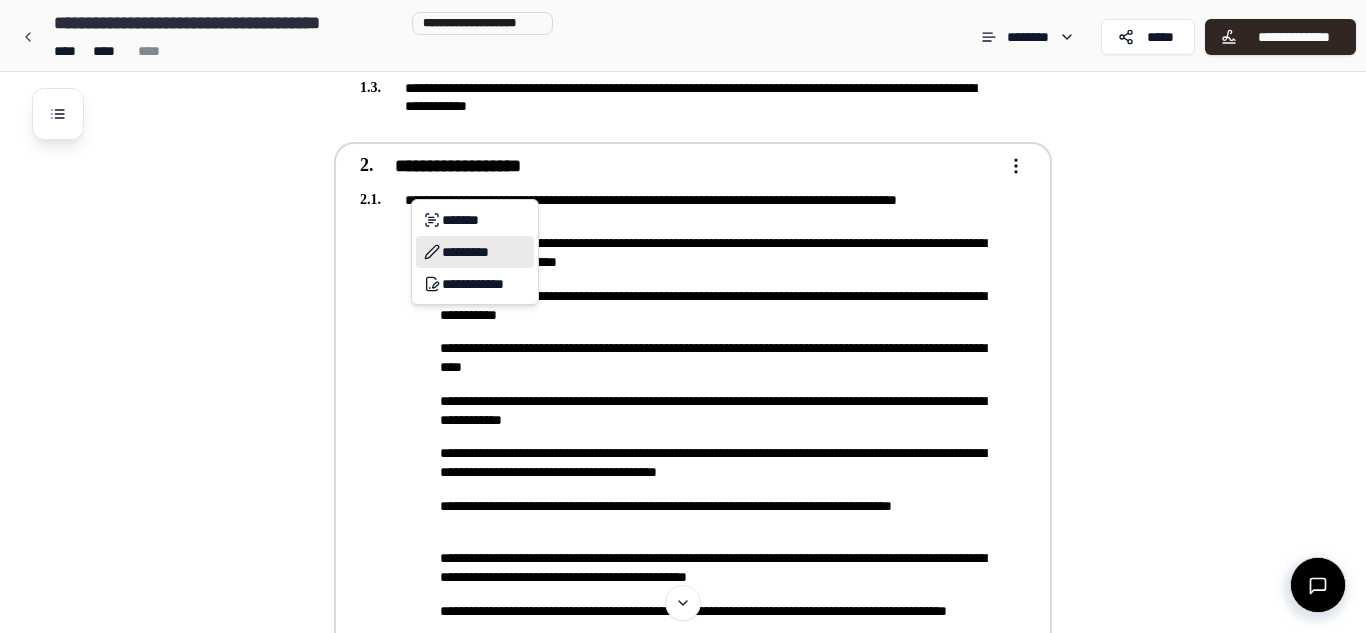 click 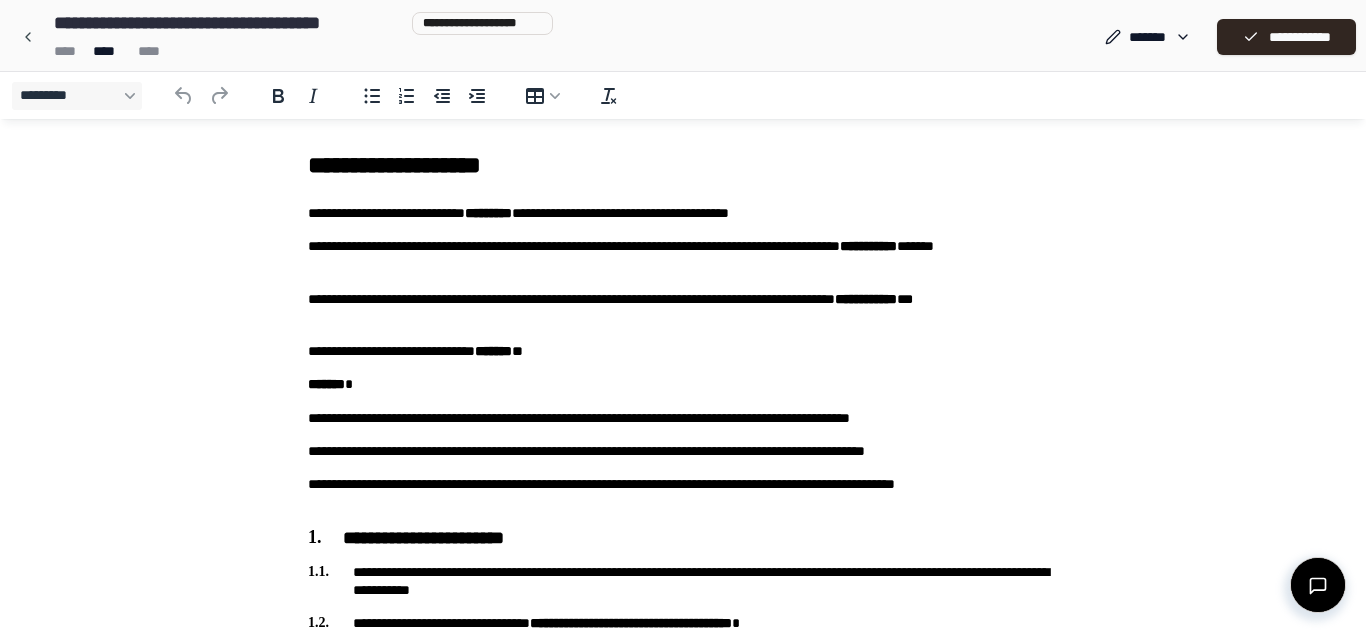 scroll, scrollTop: 0, scrollLeft: 0, axis: both 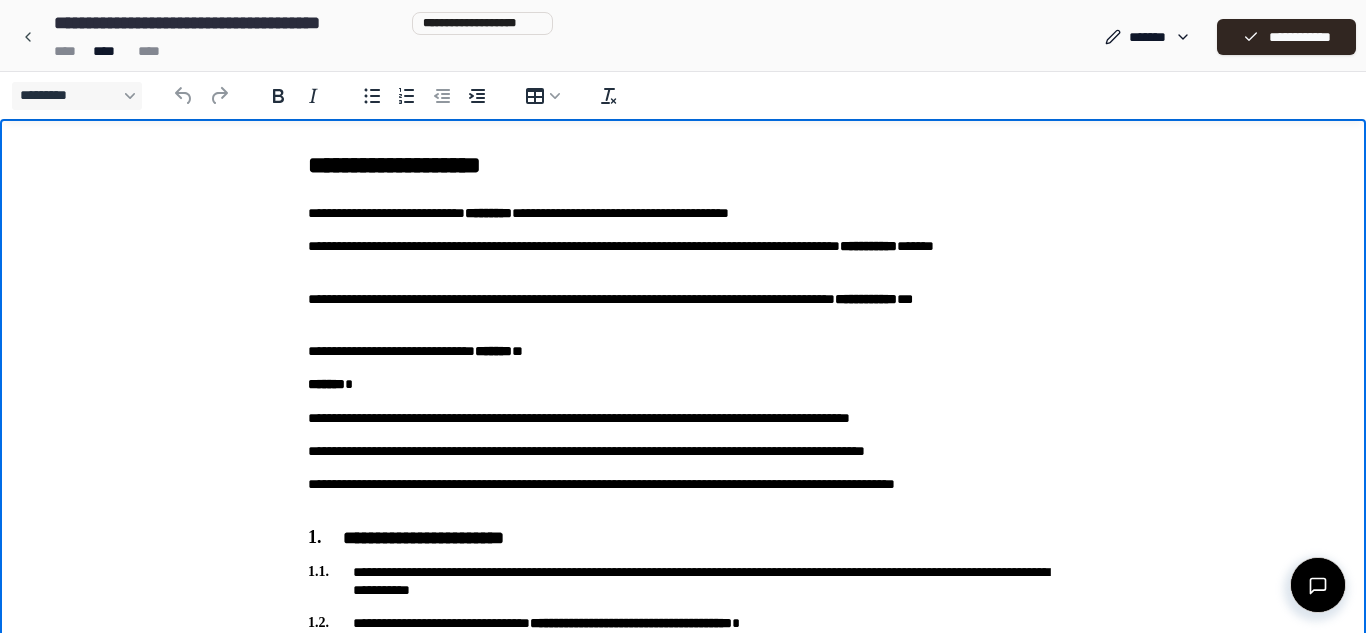 click on "**********" at bounding box center (683, 1350) 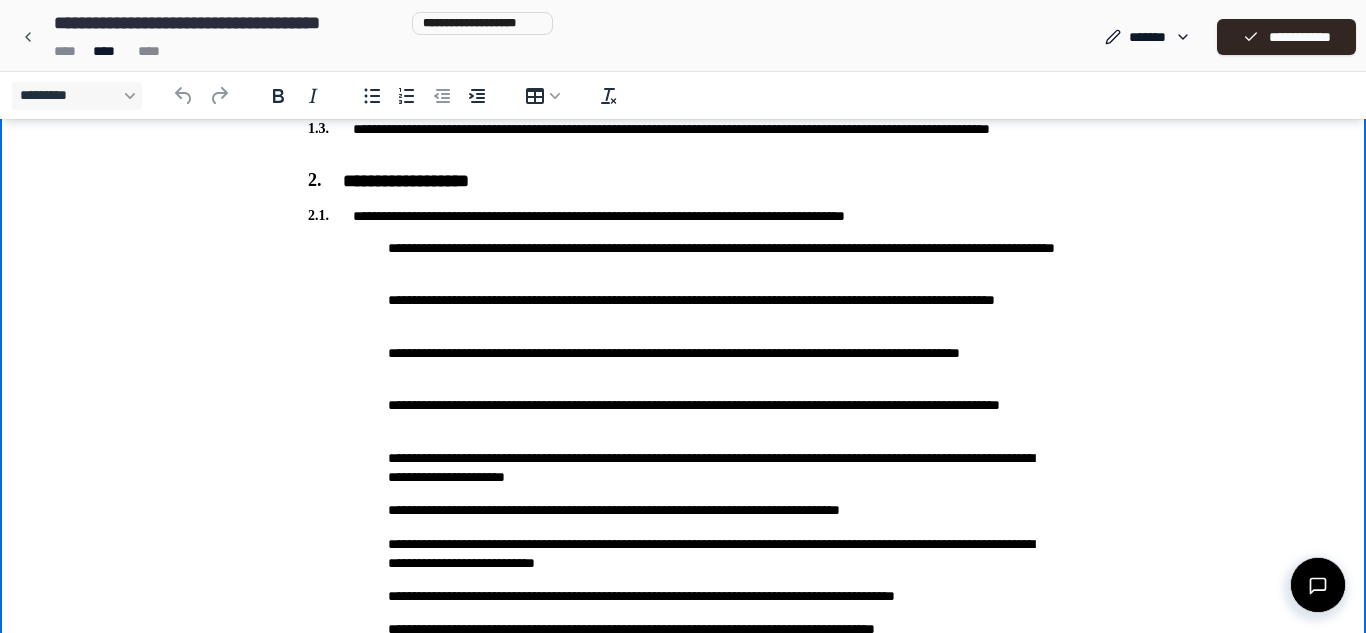 scroll, scrollTop: 442, scrollLeft: 0, axis: vertical 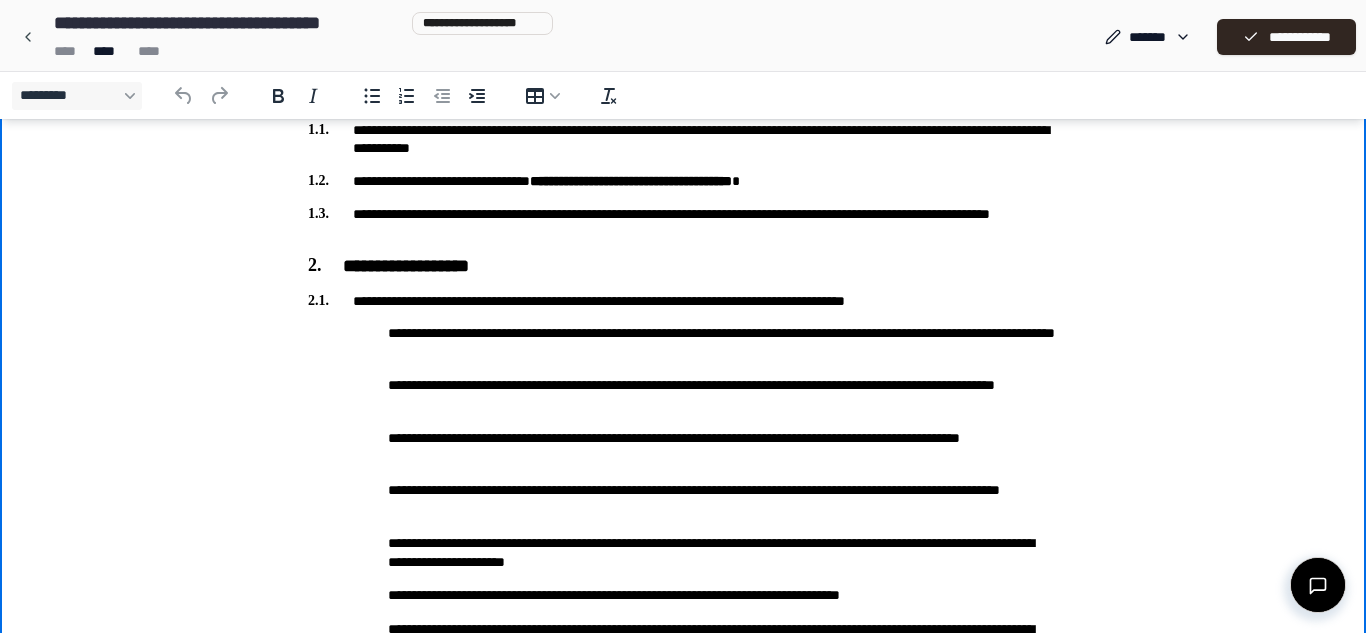 click on "**********" at bounding box center [683, 301] 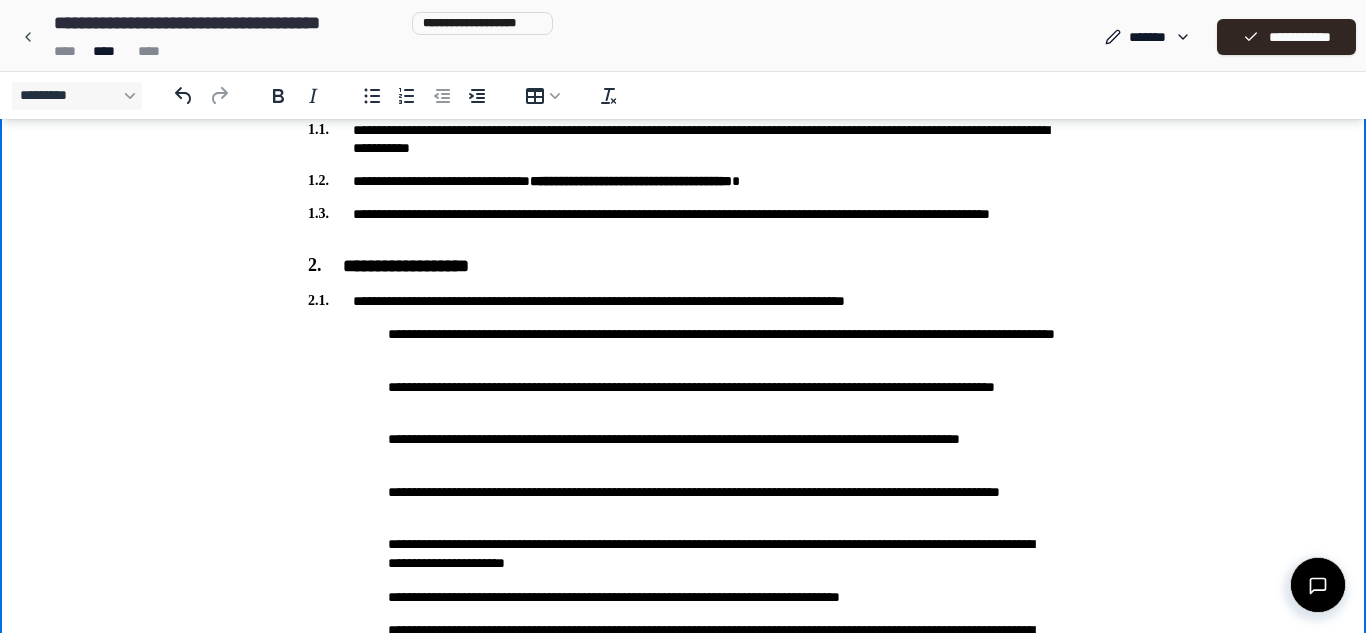 scroll, scrollTop: 1087, scrollLeft: 0, axis: vertical 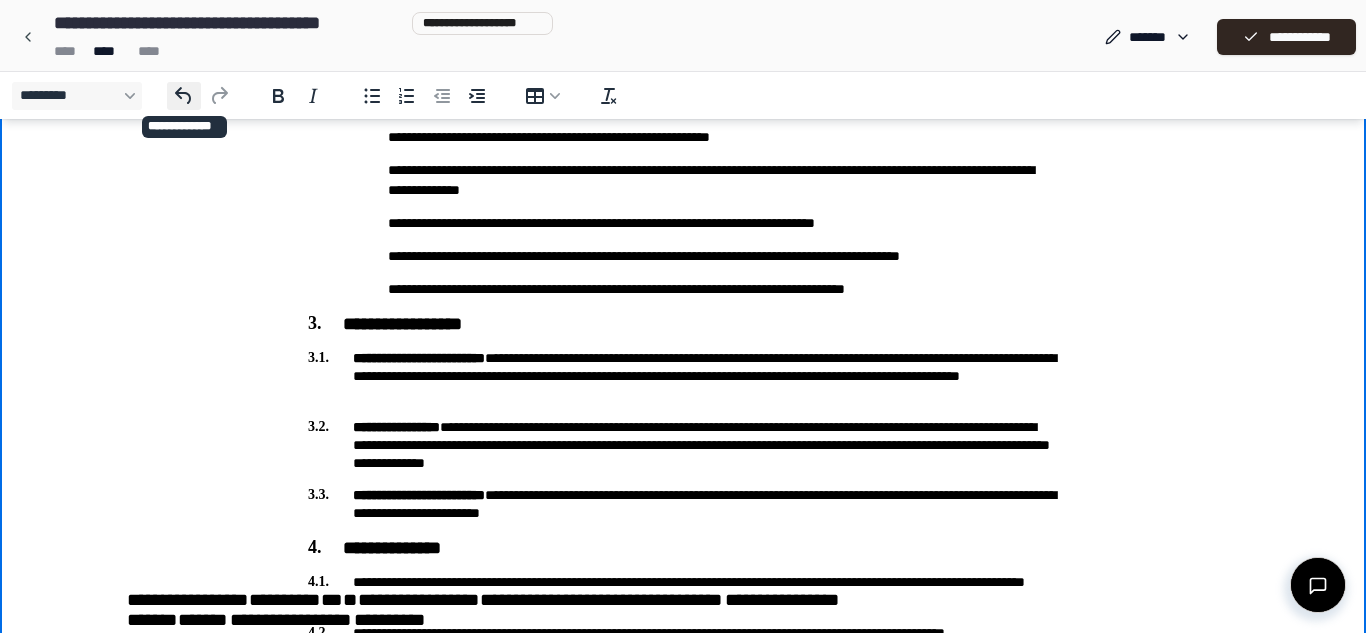 click 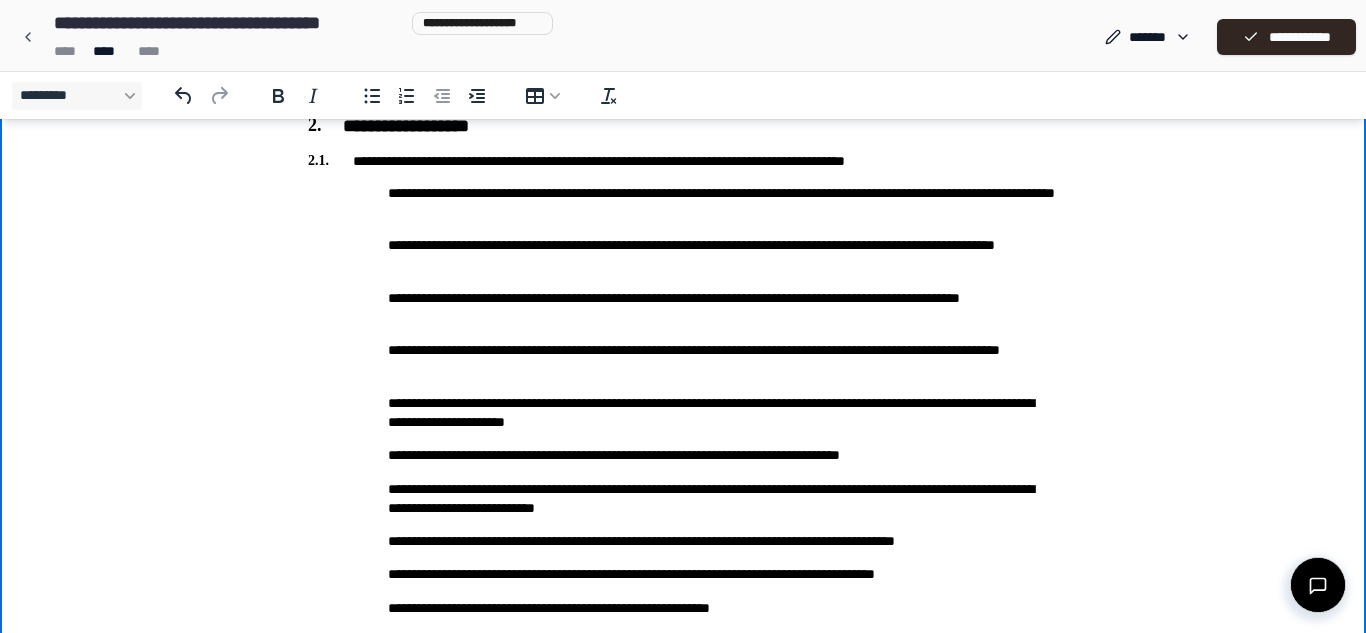 scroll, scrollTop: 564, scrollLeft: 0, axis: vertical 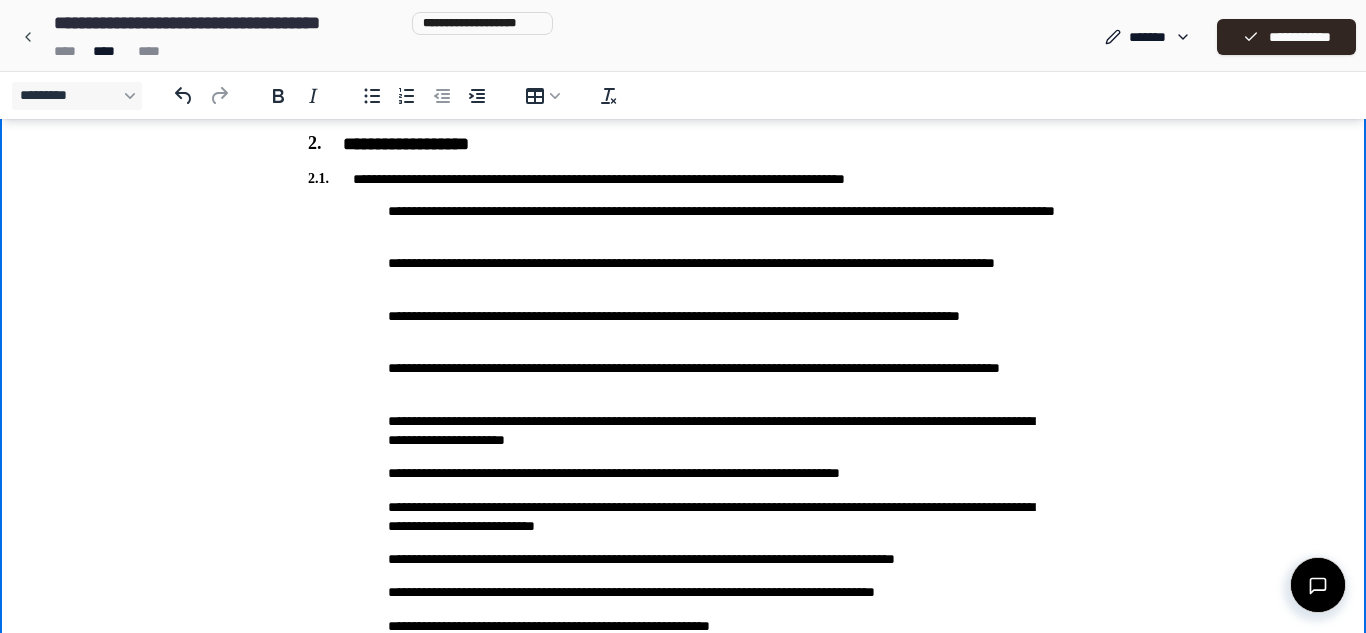 click on "**********" at bounding box center (683, 179) 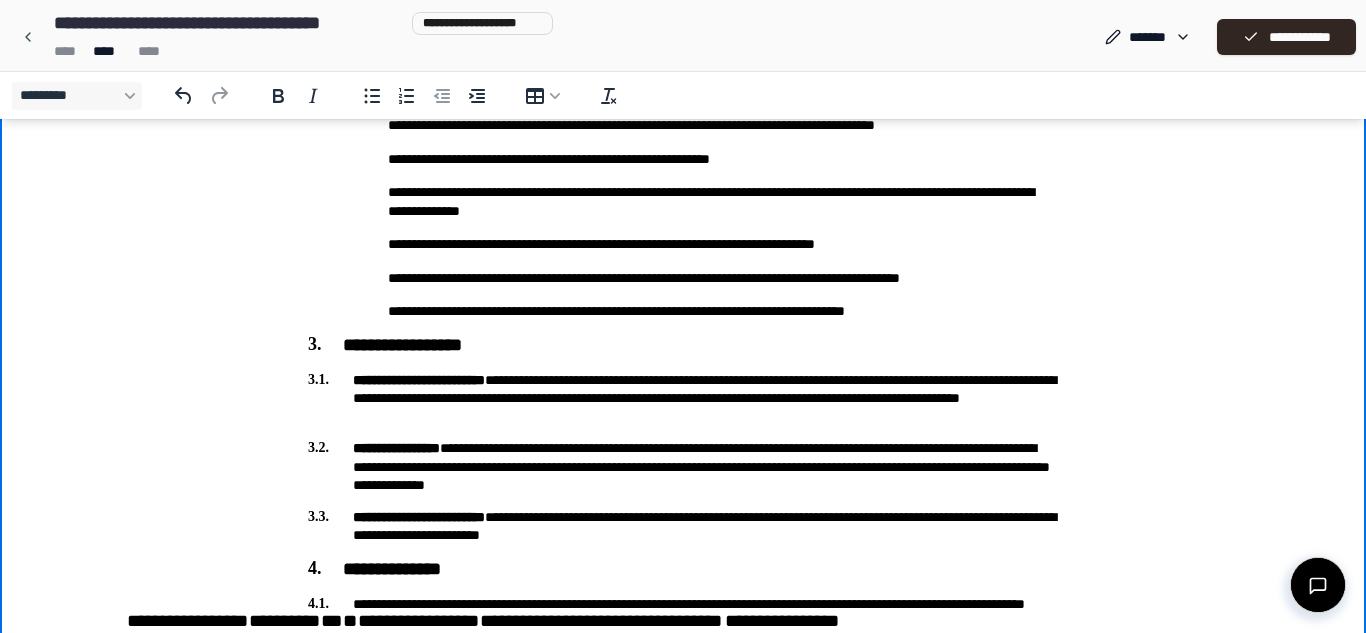 scroll, scrollTop: 1050, scrollLeft: 0, axis: vertical 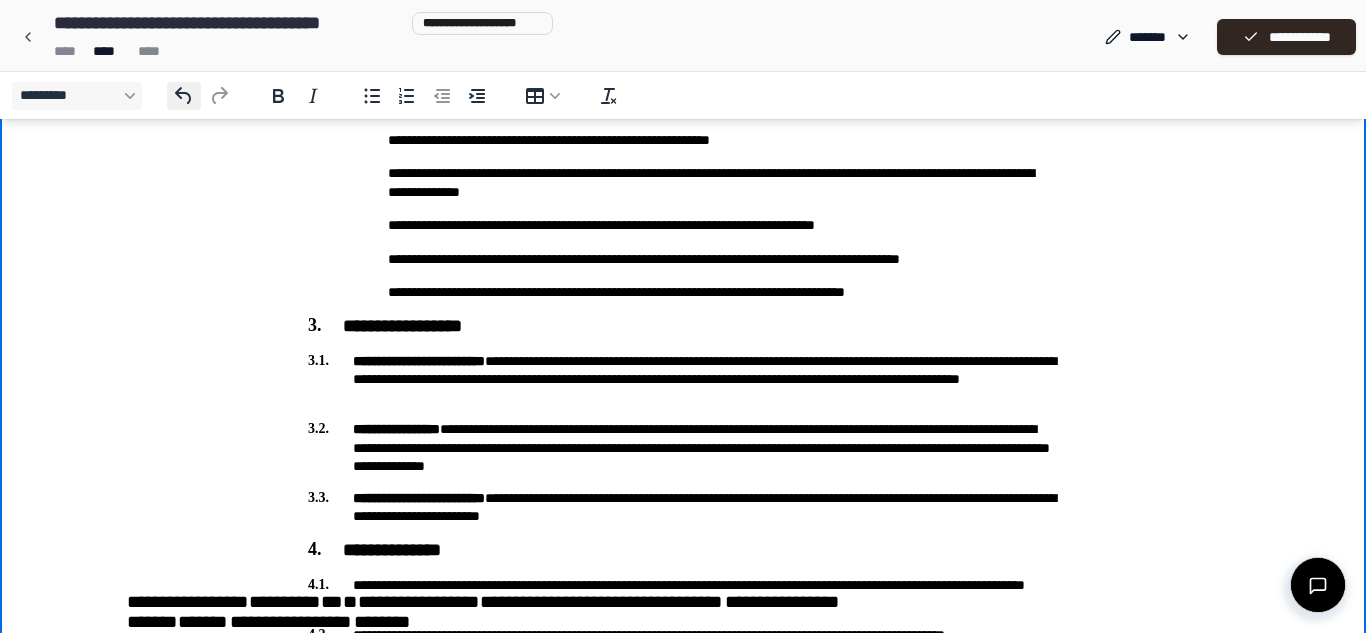 click 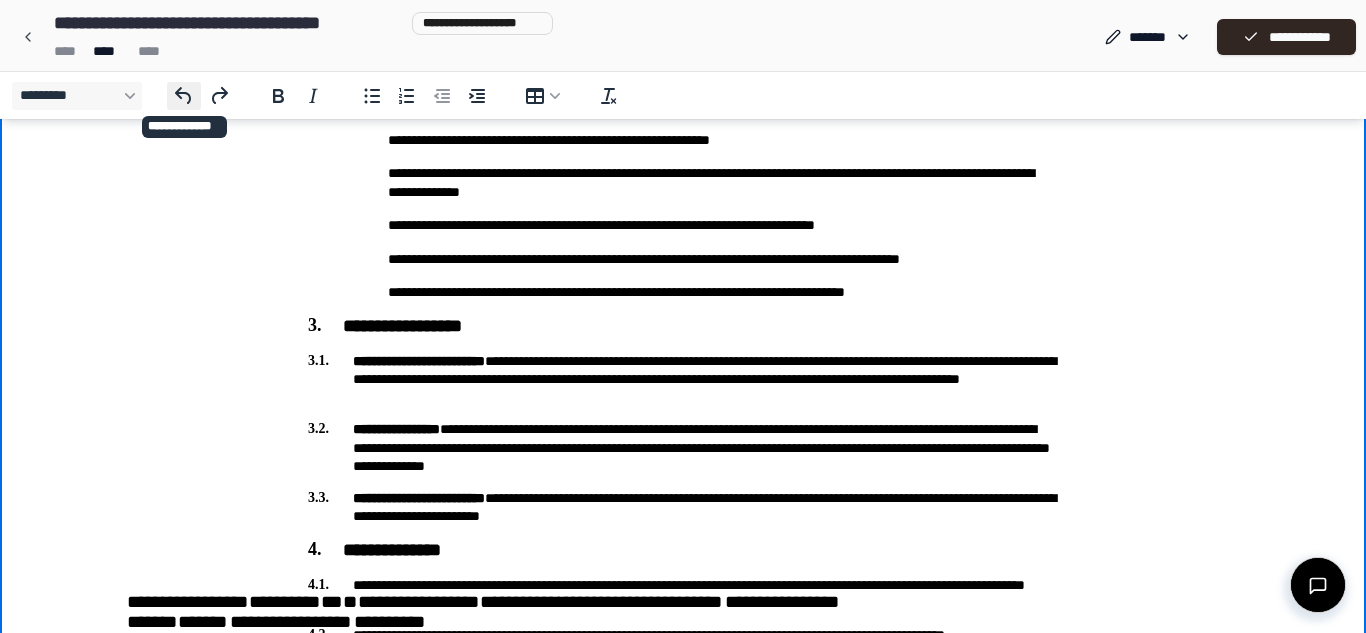 click 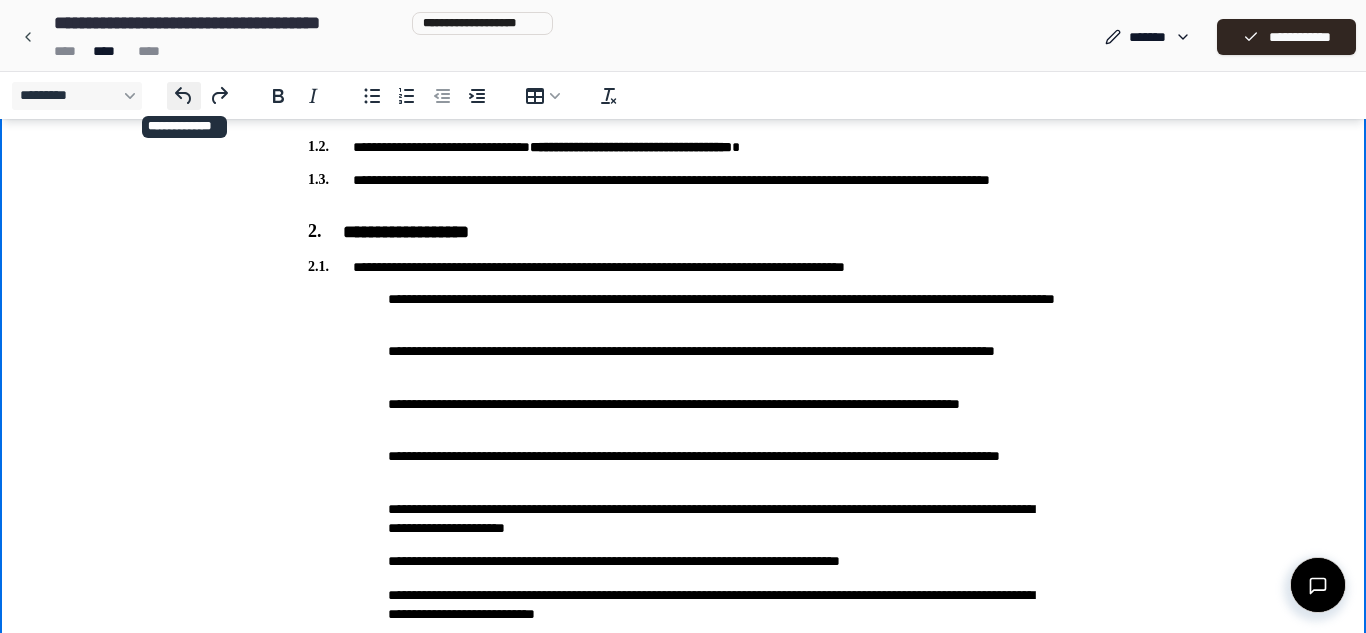 scroll, scrollTop: 442, scrollLeft: 0, axis: vertical 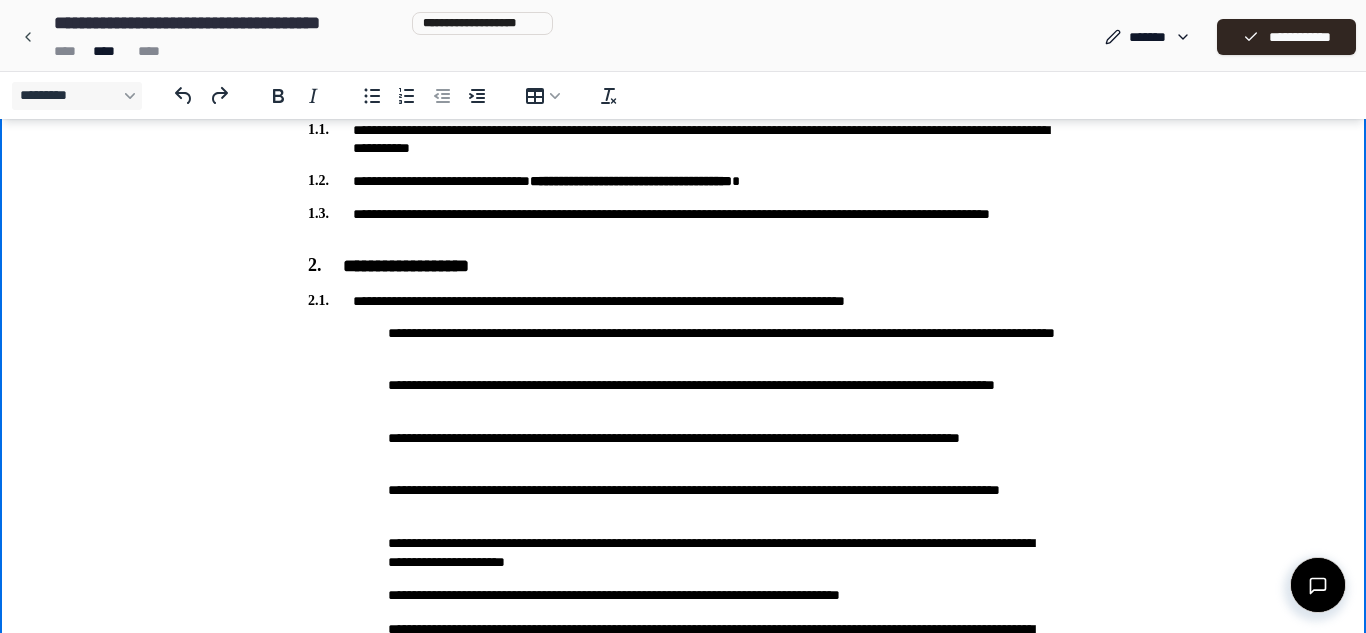 click on "**********" at bounding box center (683, 301) 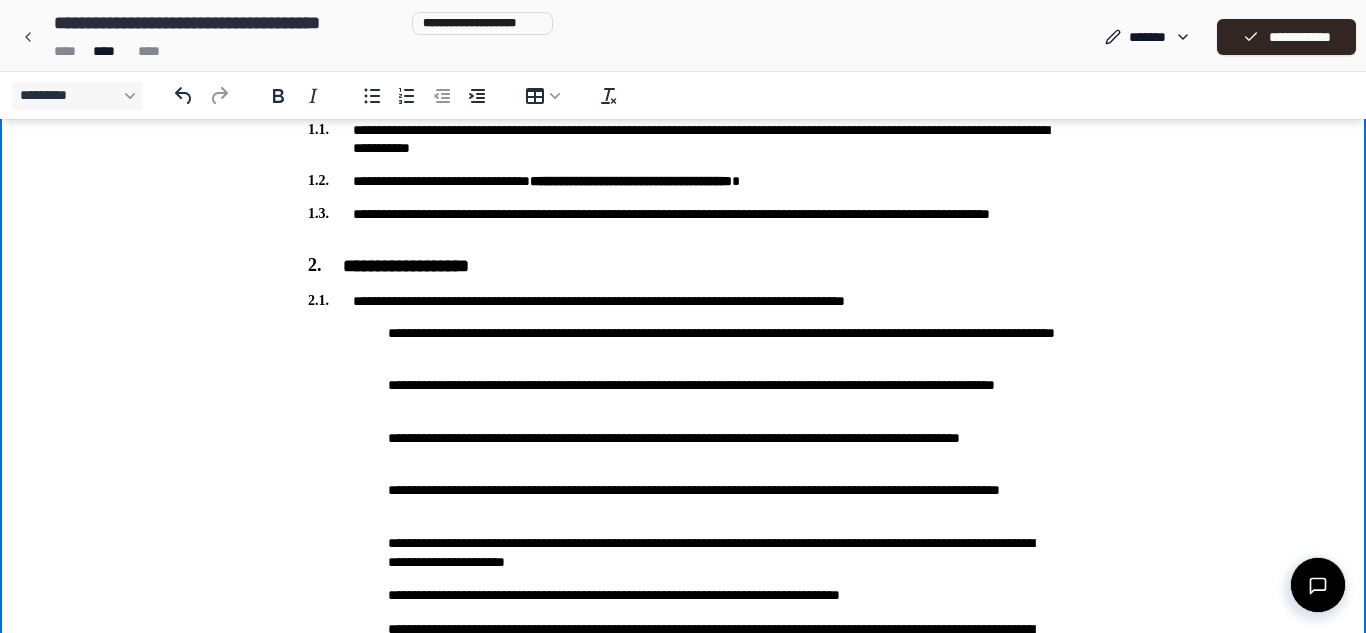 scroll, scrollTop: 1031, scrollLeft: 0, axis: vertical 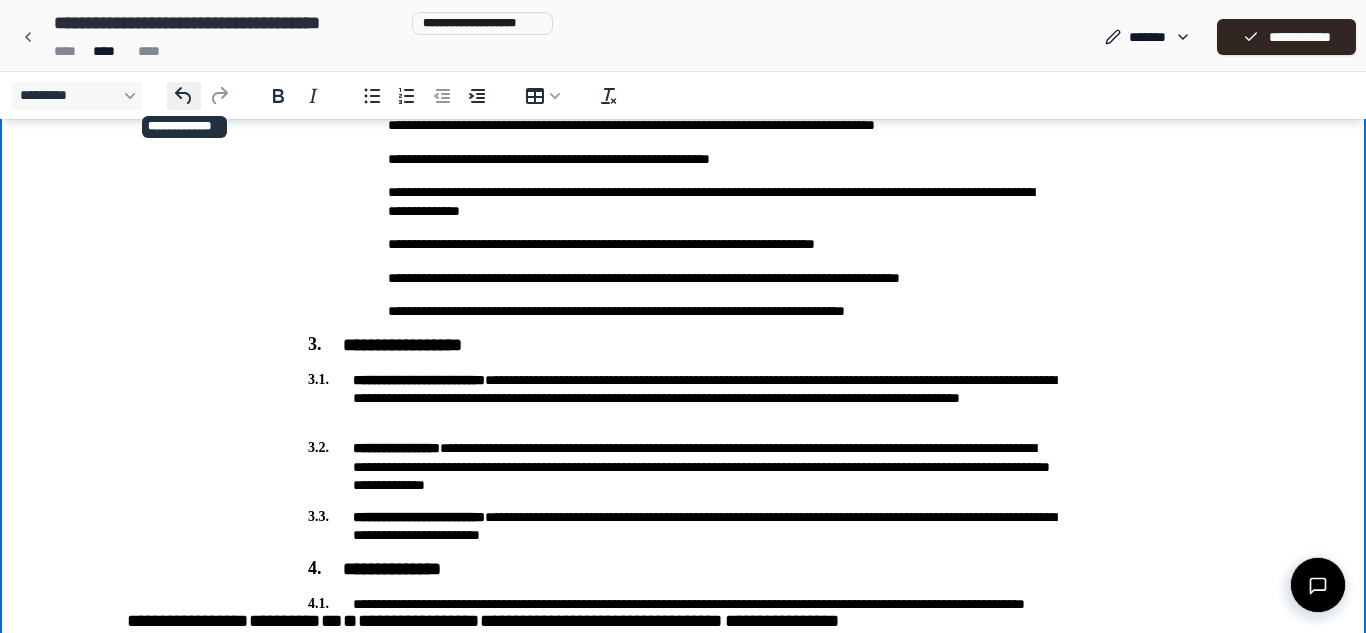 click 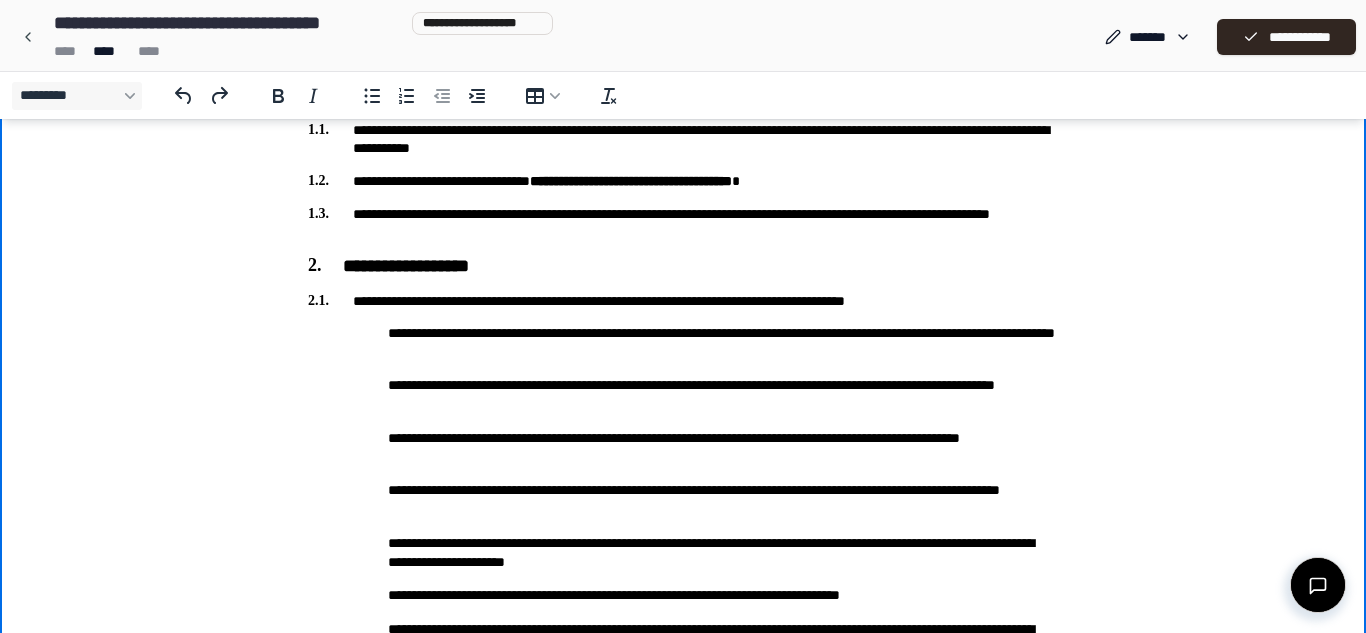 scroll, scrollTop: 409, scrollLeft: 0, axis: vertical 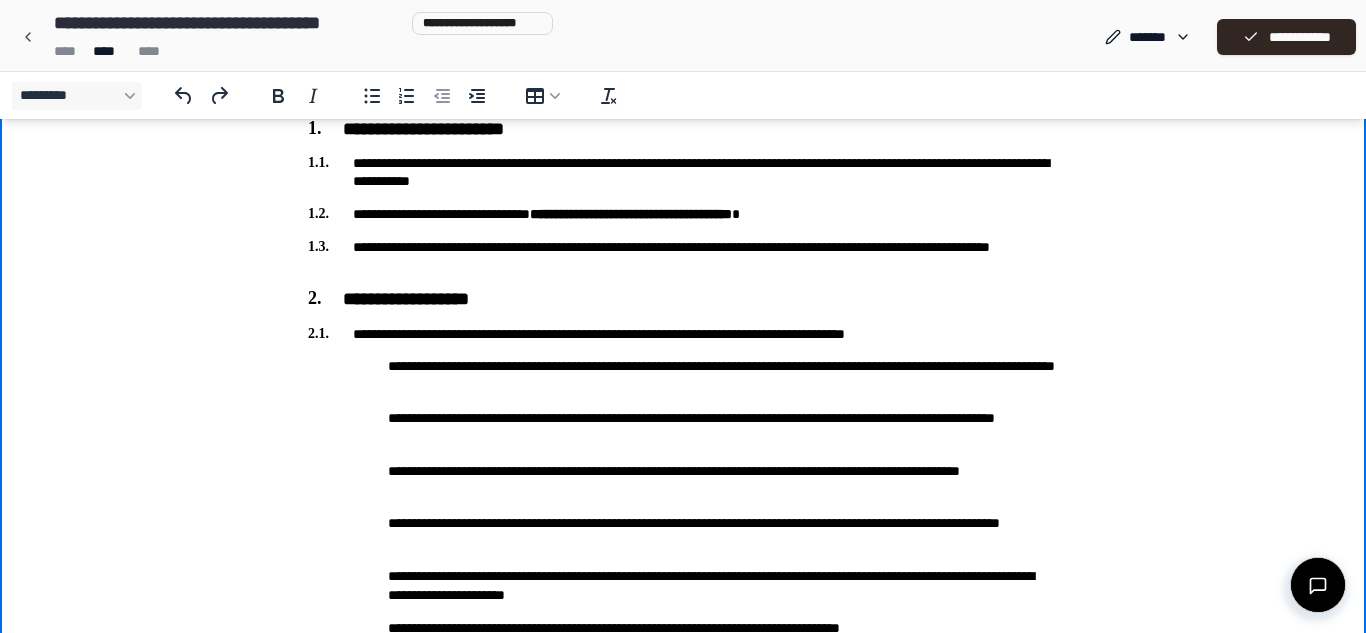 click on "**********" at bounding box center [683, 334] 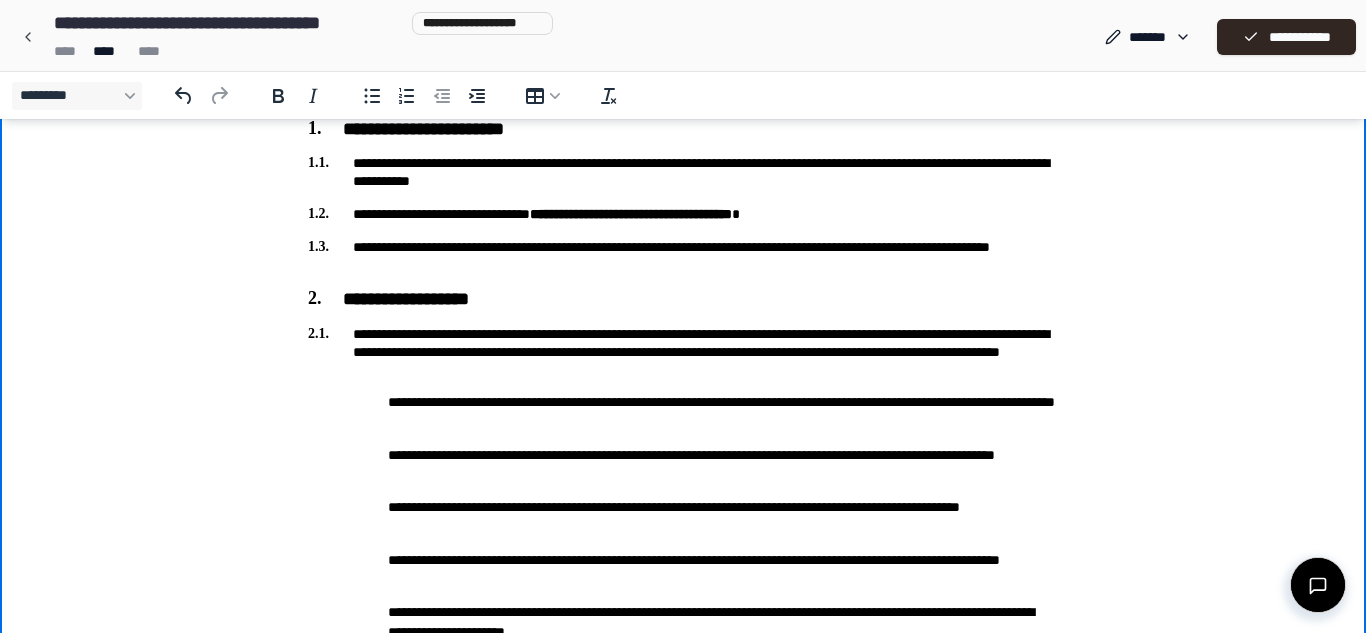 click on "**********" at bounding box center [683, 960] 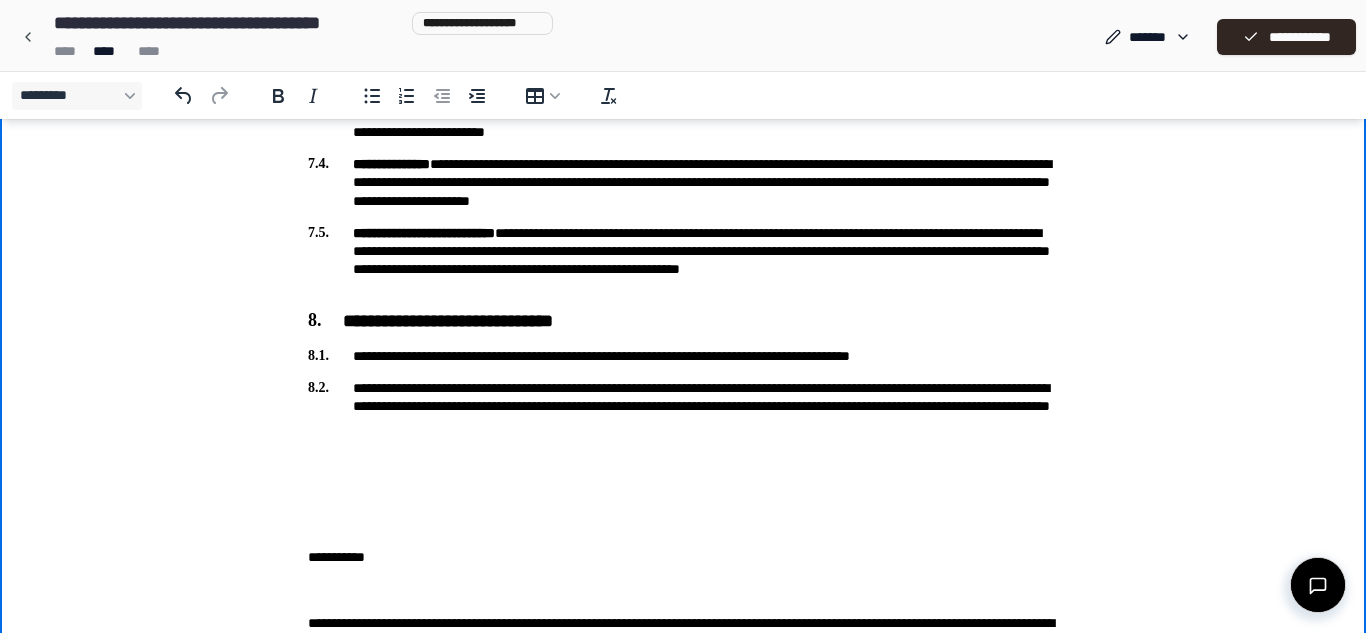 scroll, scrollTop: 2164, scrollLeft: 0, axis: vertical 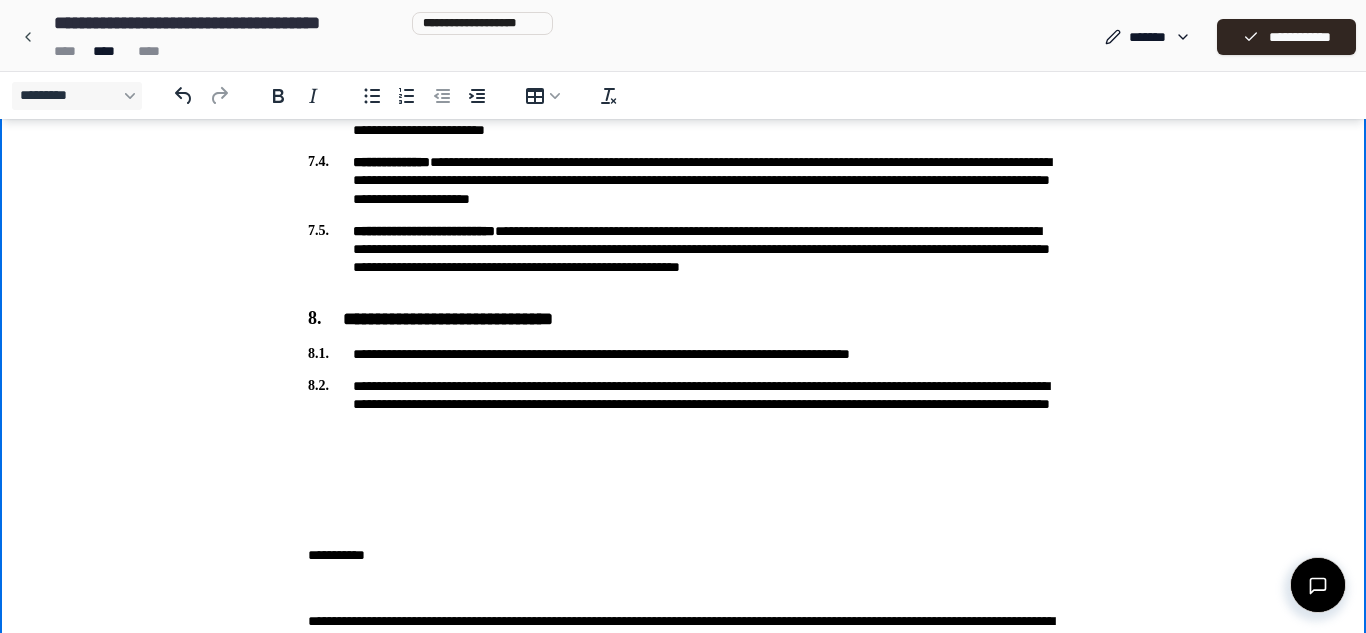 click on "**********" at bounding box center (683, -682) 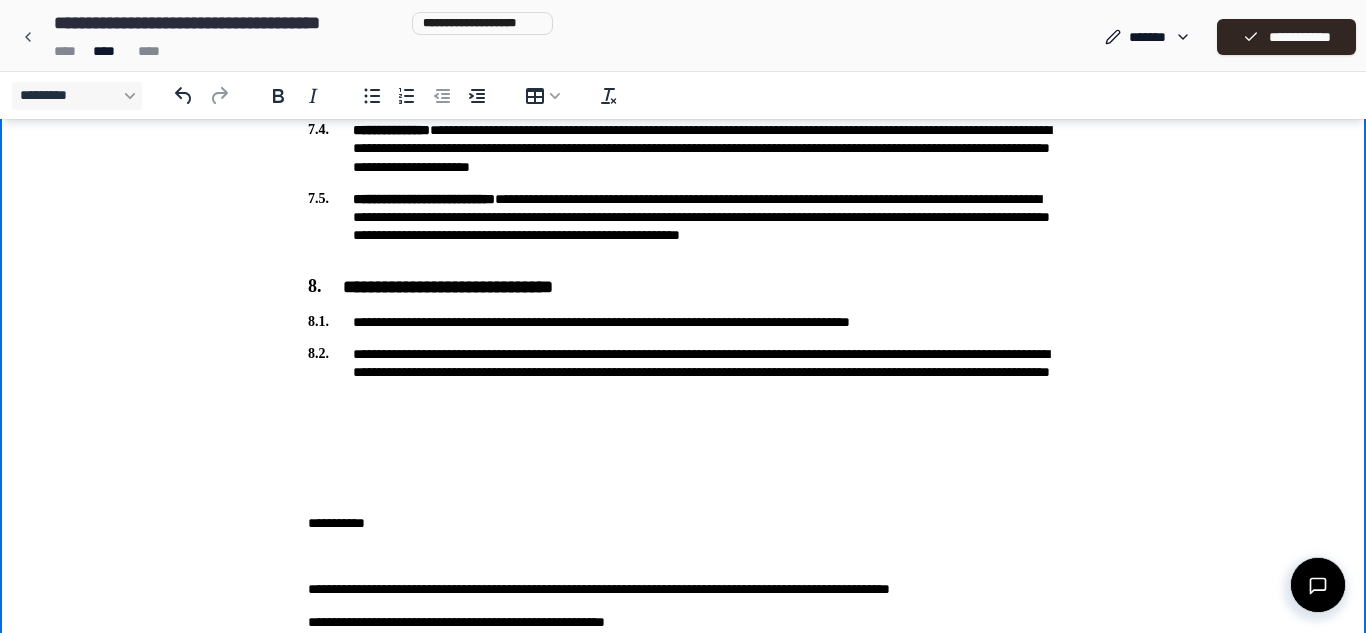 click on "**********" at bounding box center (683, 622) 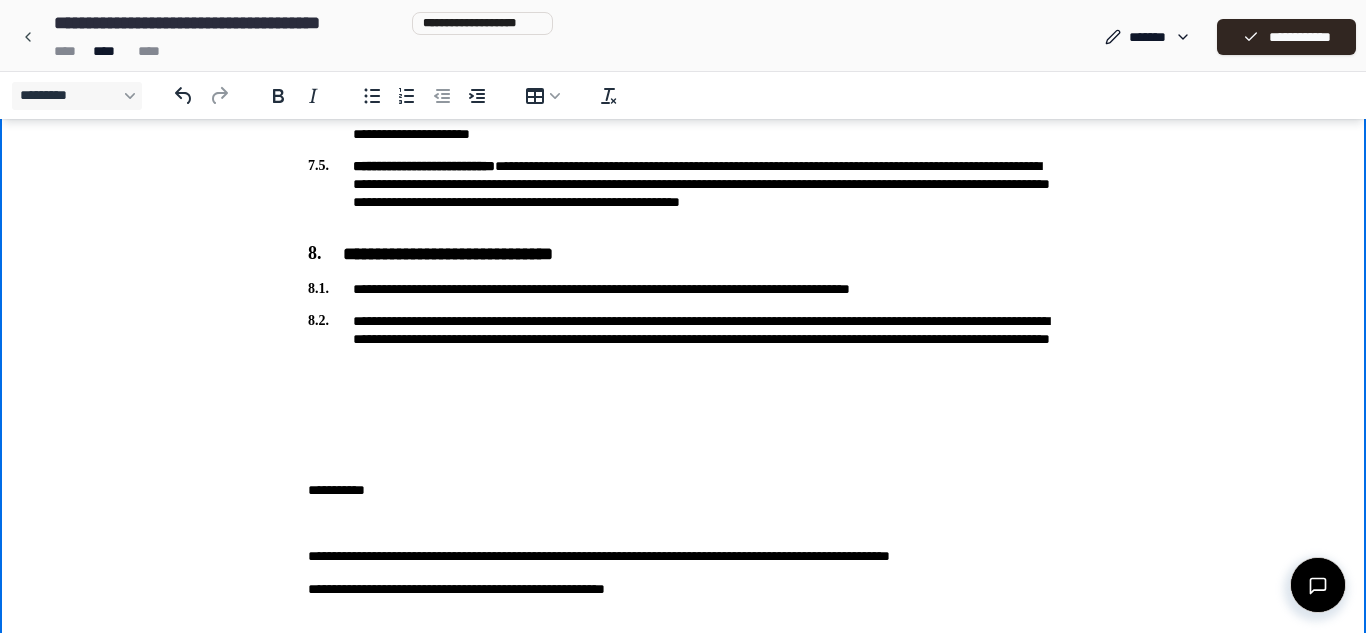 scroll, scrollTop: 2262, scrollLeft: 0, axis: vertical 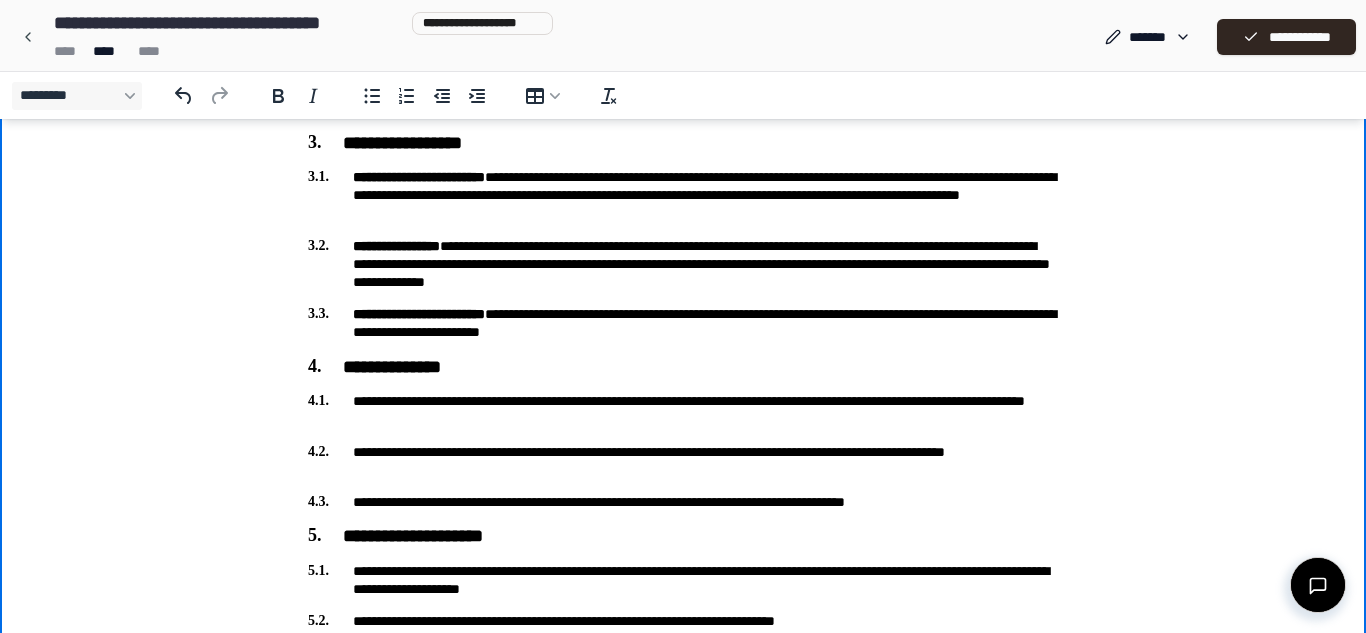 click on "**********" at bounding box center (683, 580) 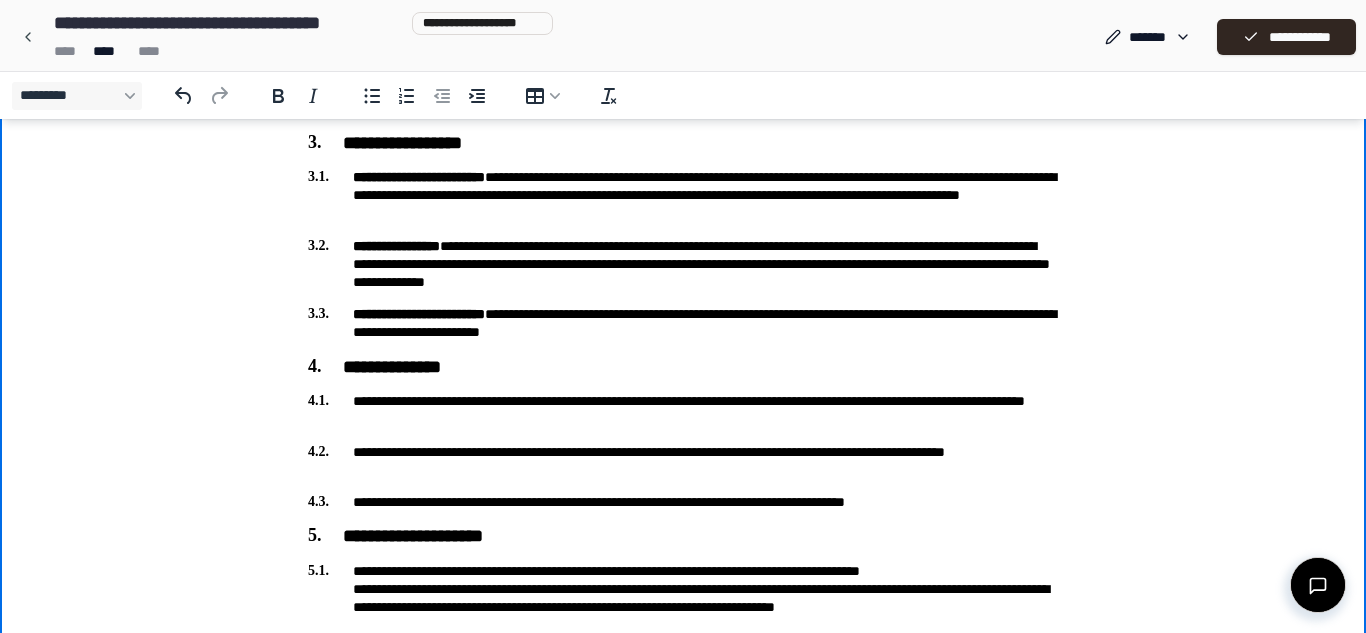 click on "**********" at bounding box center [683, 589] 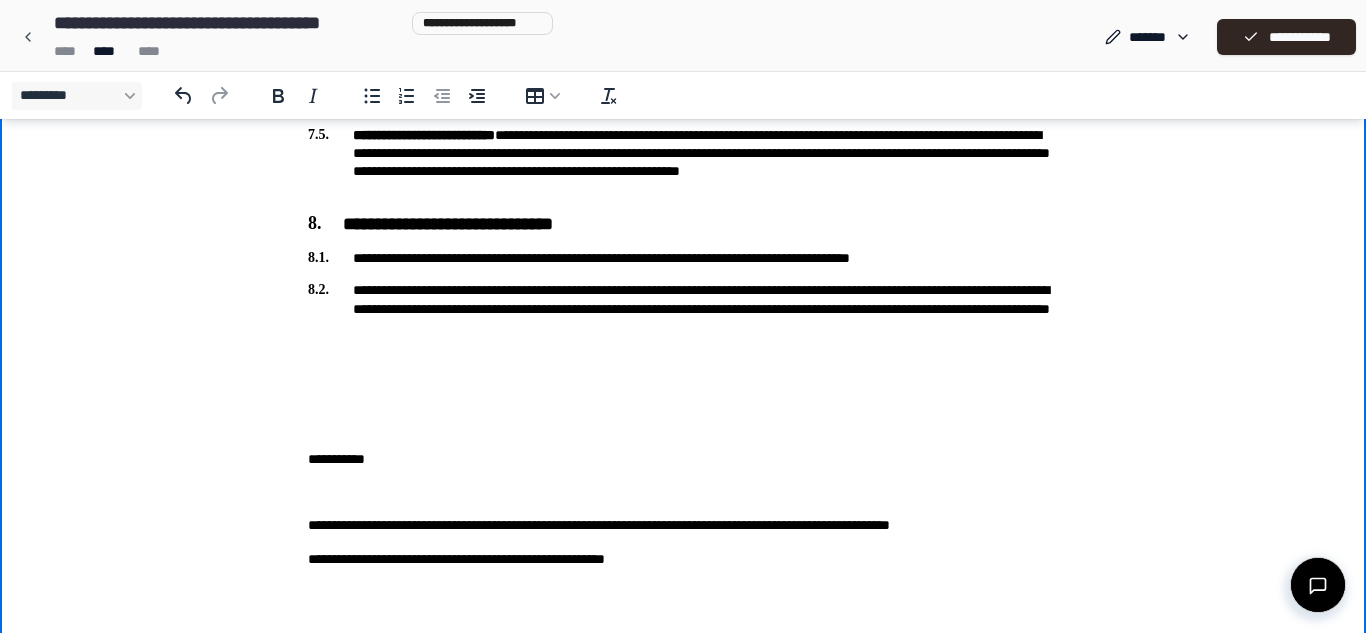scroll, scrollTop: 2347, scrollLeft: 0, axis: vertical 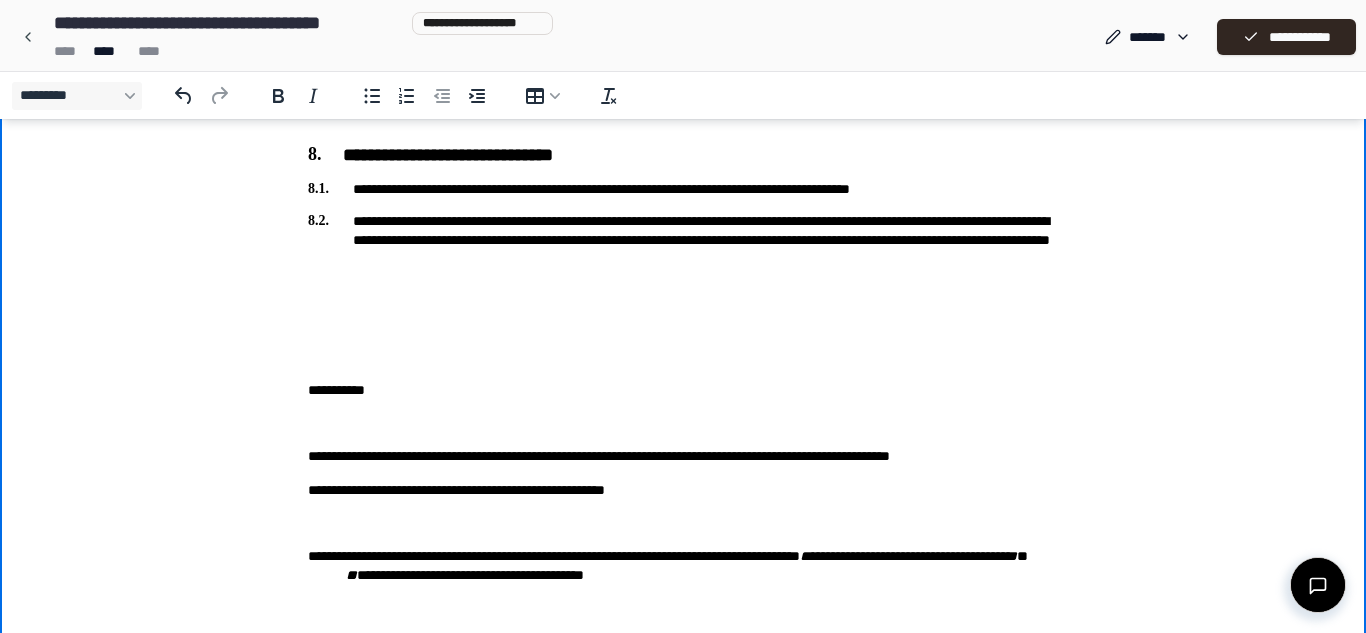 click on "**********" at bounding box center (683, -775) 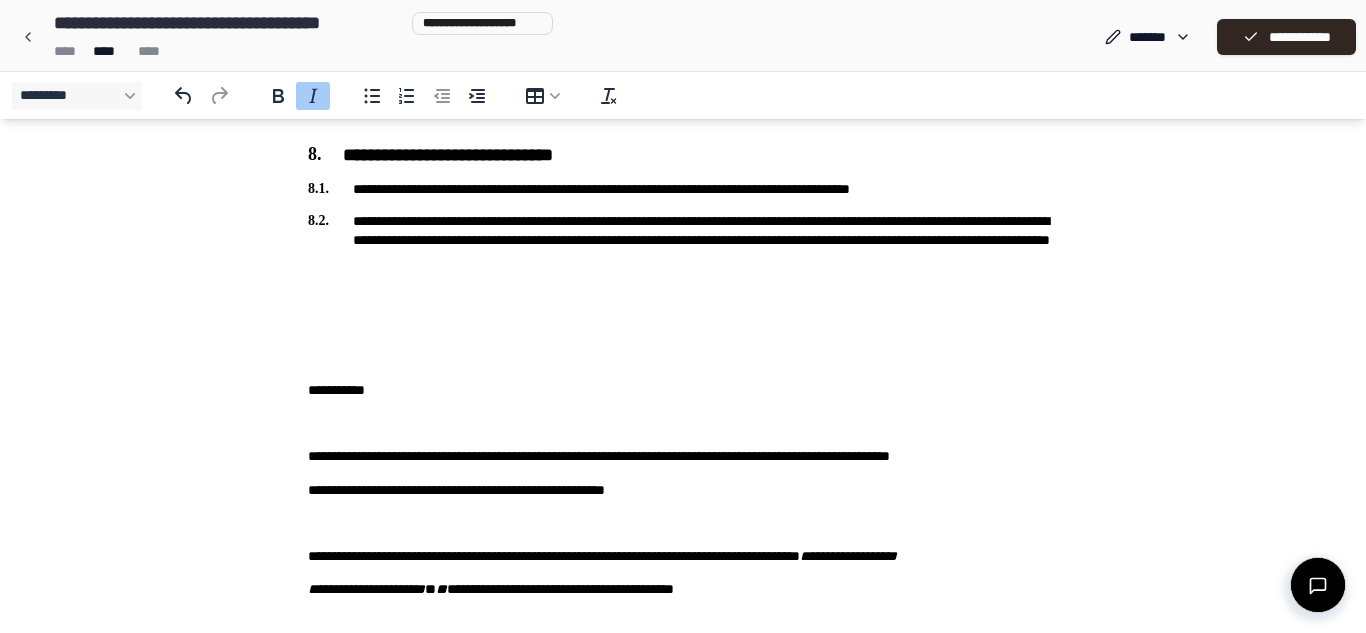 type 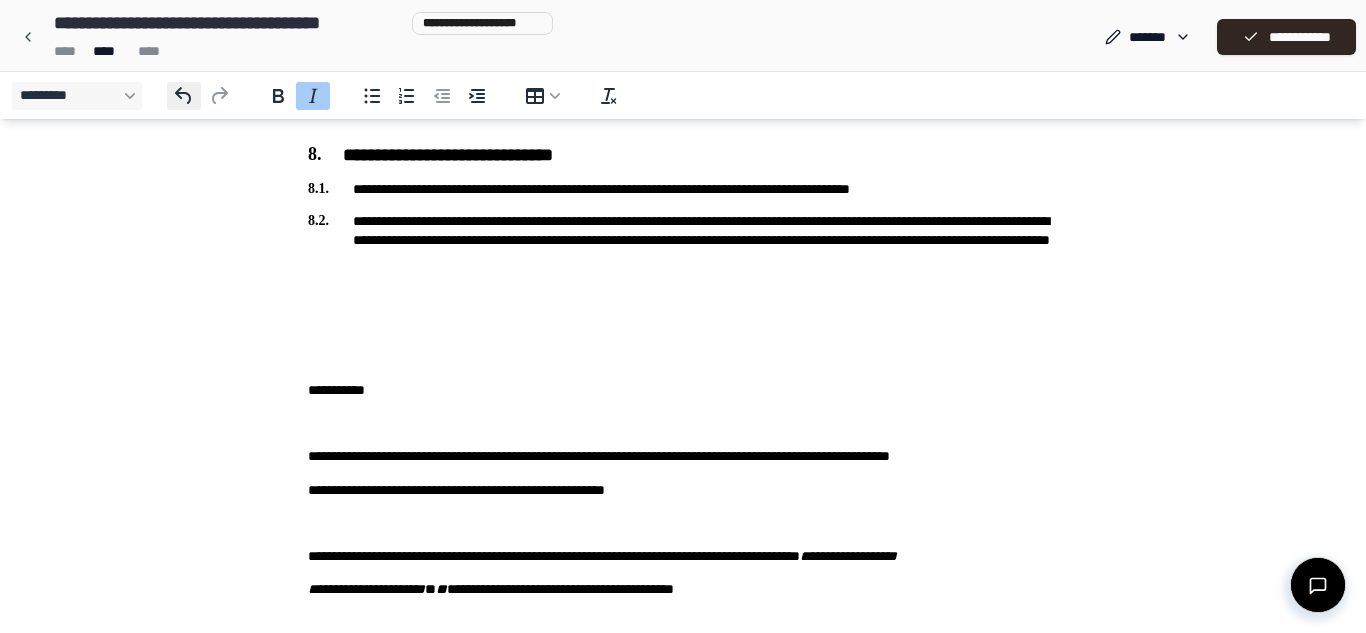 click 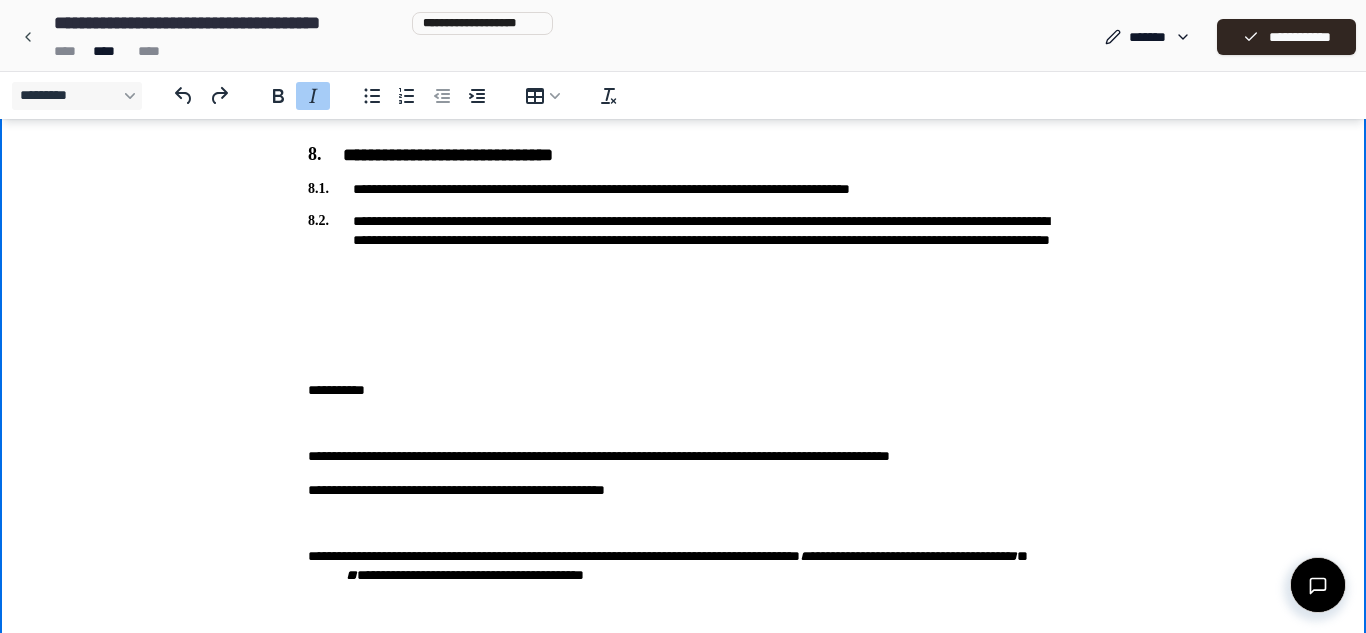 click on "**********" at bounding box center [702, 566] 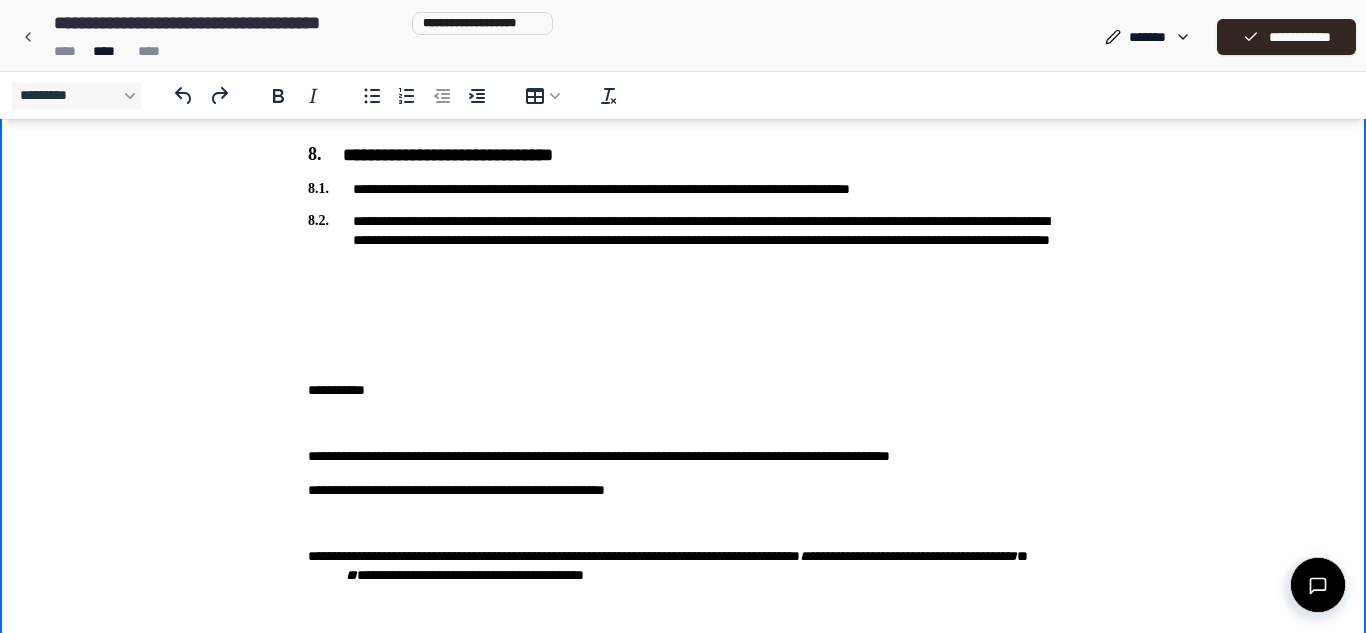 click on "**********" at bounding box center (683, -775) 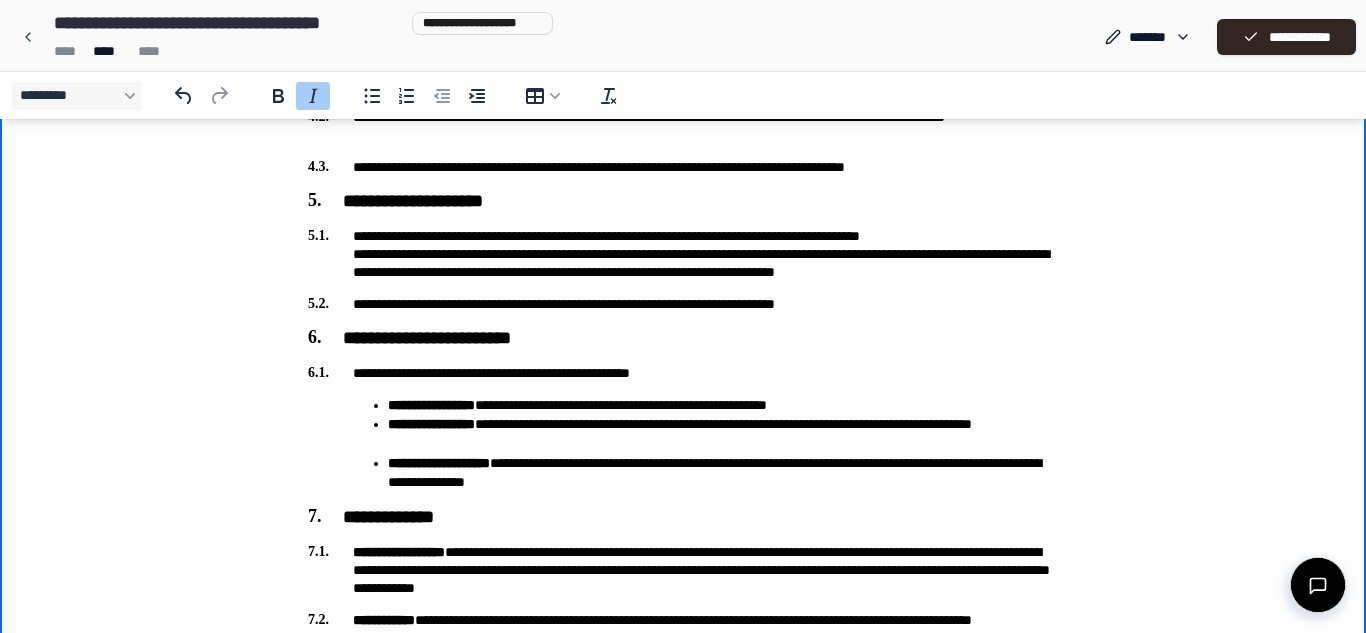 scroll, scrollTop: 1580, scrollLeft: 0, axis: vertical 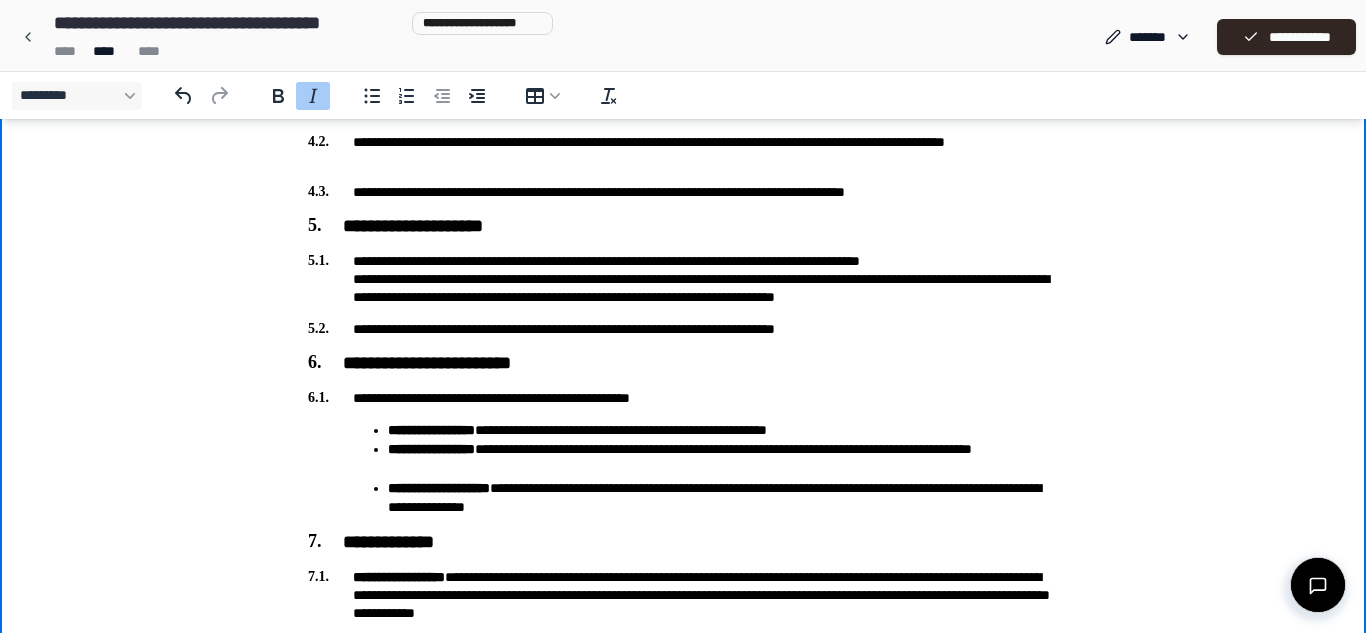 click on "**********" at bounding box center (683, 279) 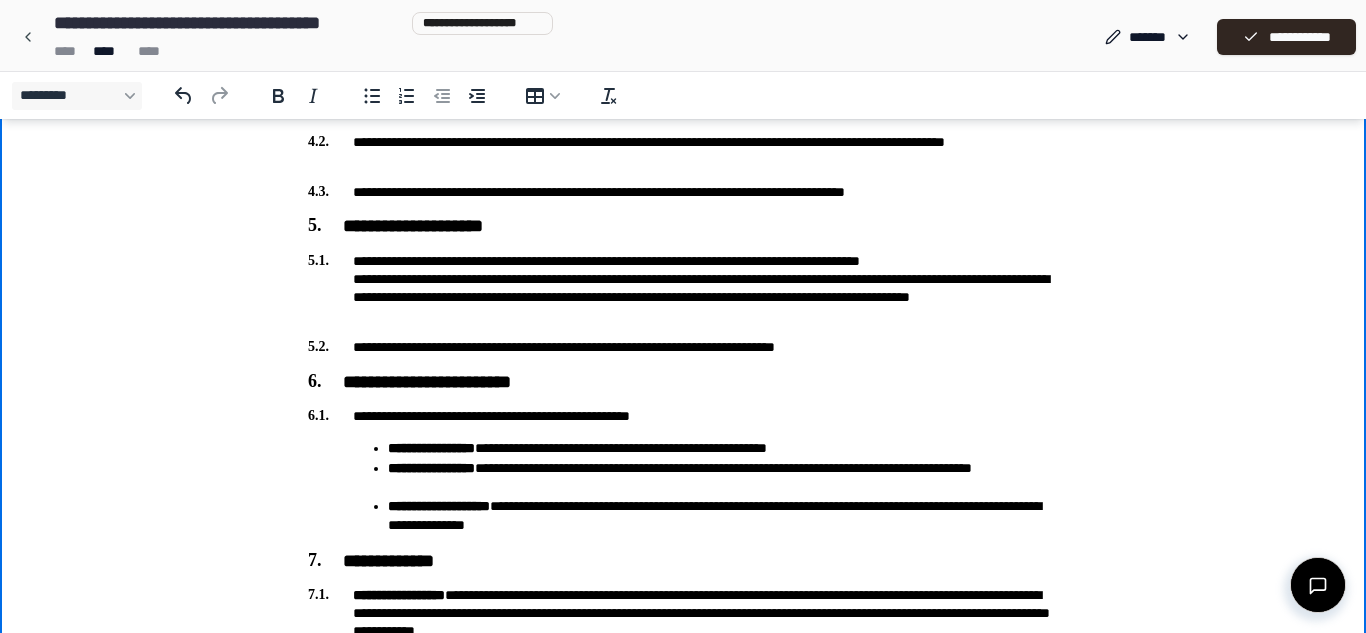 click on "**********" at bounding box center (723, 478) 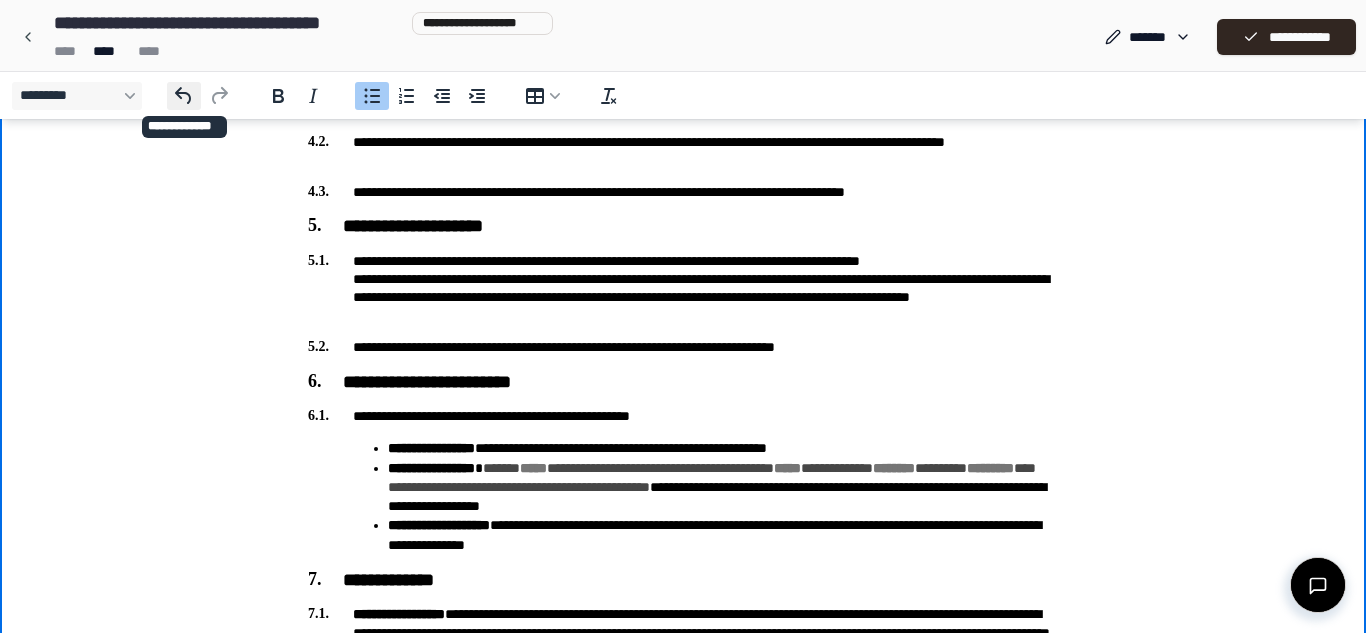 click 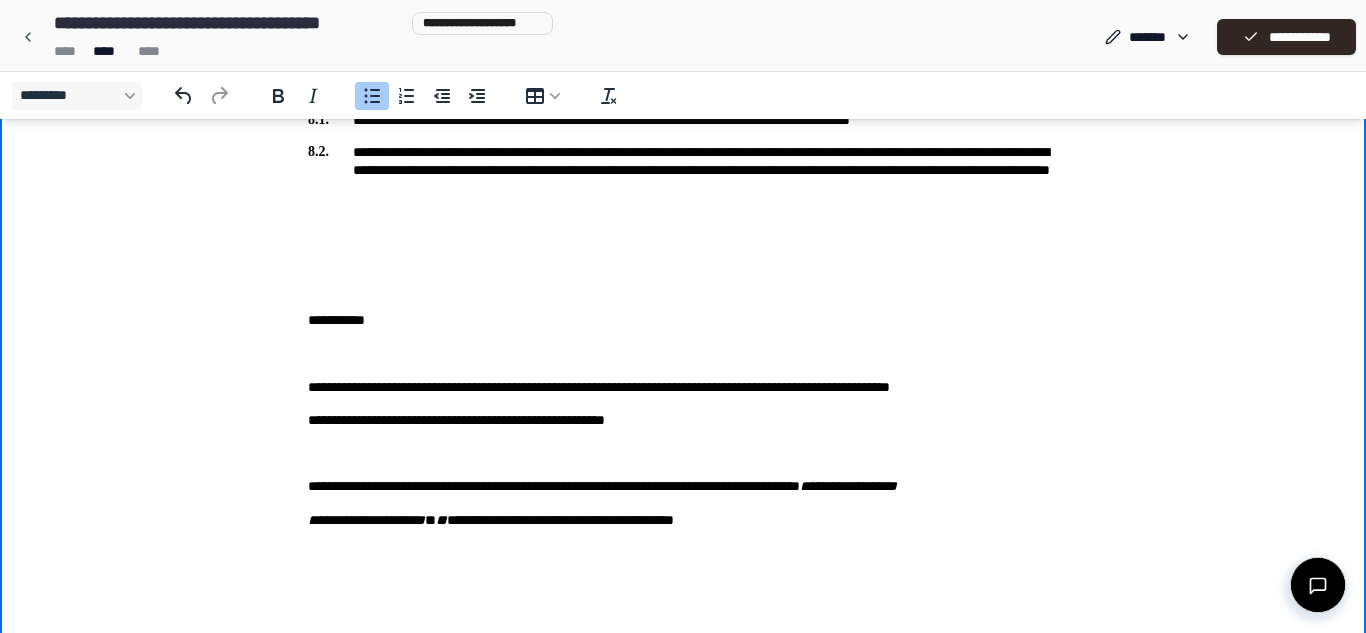 scroll, scrollTop: 2479, scrollLeft: 0, axis: vertical 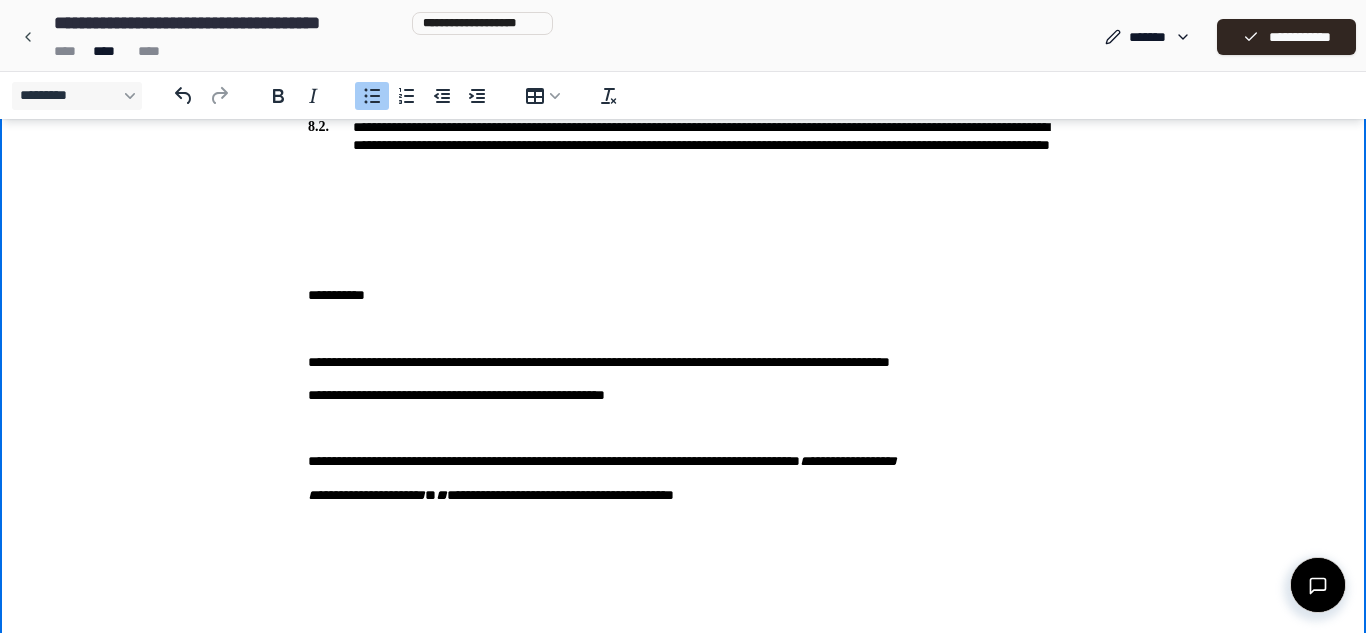 click on "**********" at bounding box center [683, -882] 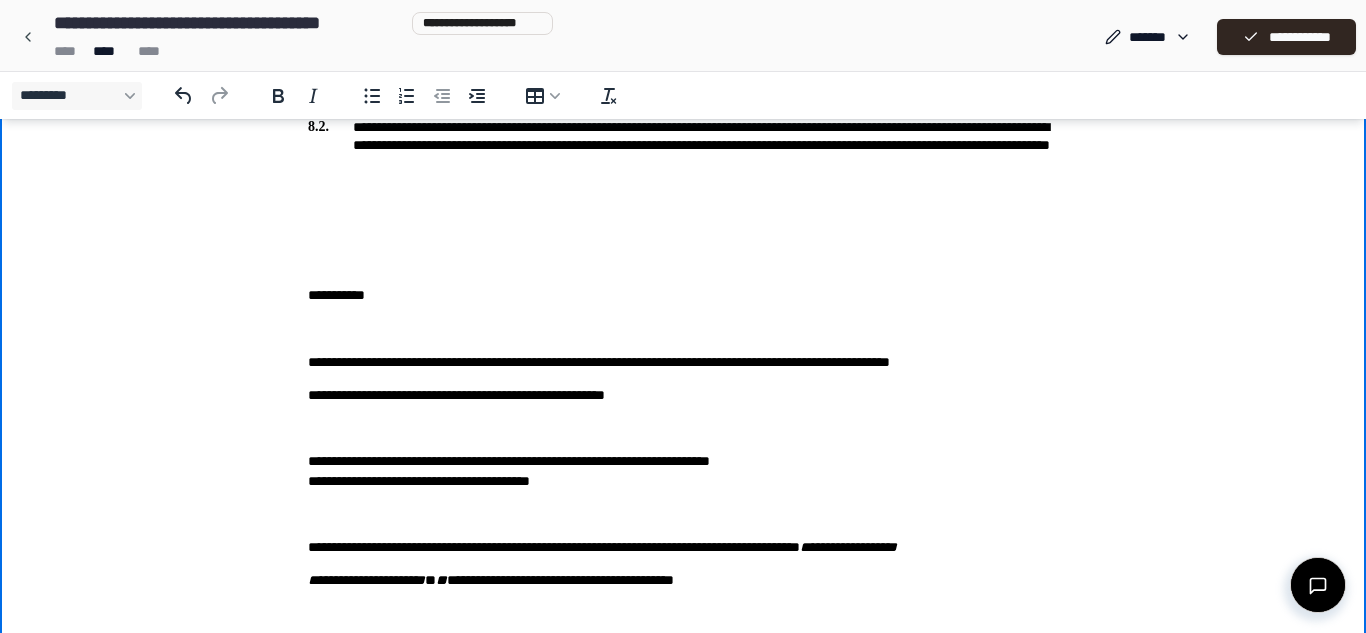 click on "**********" at bounding box center (683, 471) 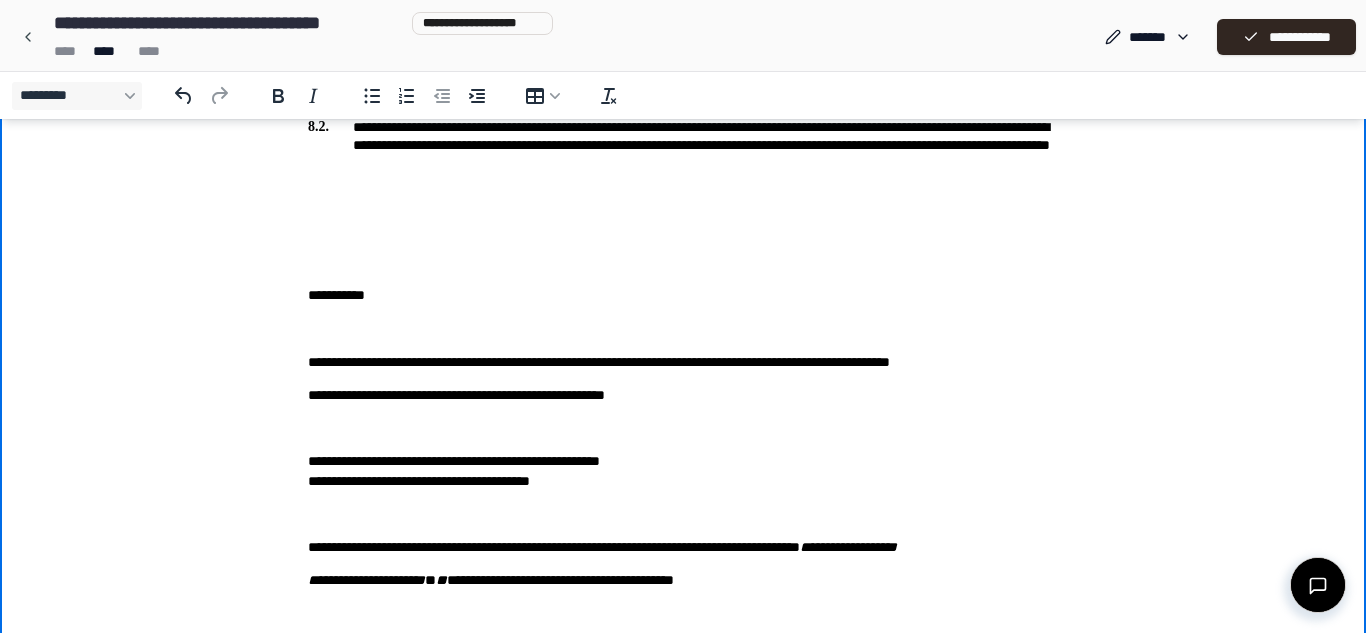 click on "**********" at bounding box center (683, -839) 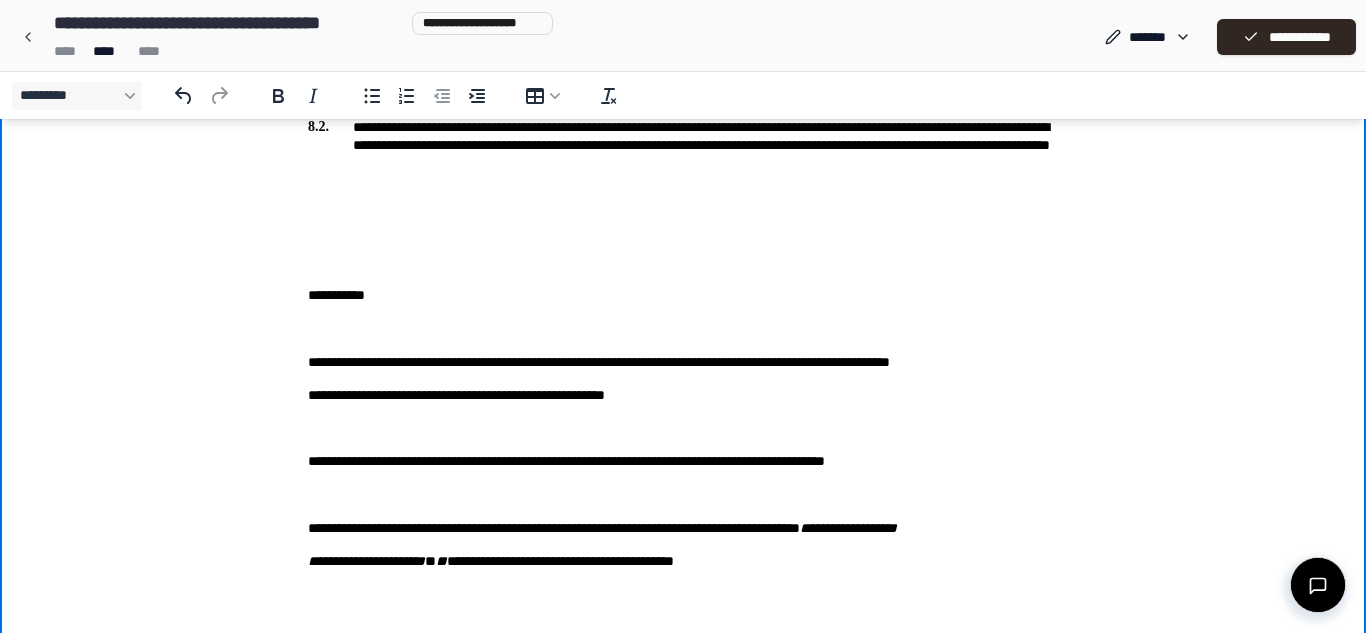 click on "**********" at bounding box center [683, -848] 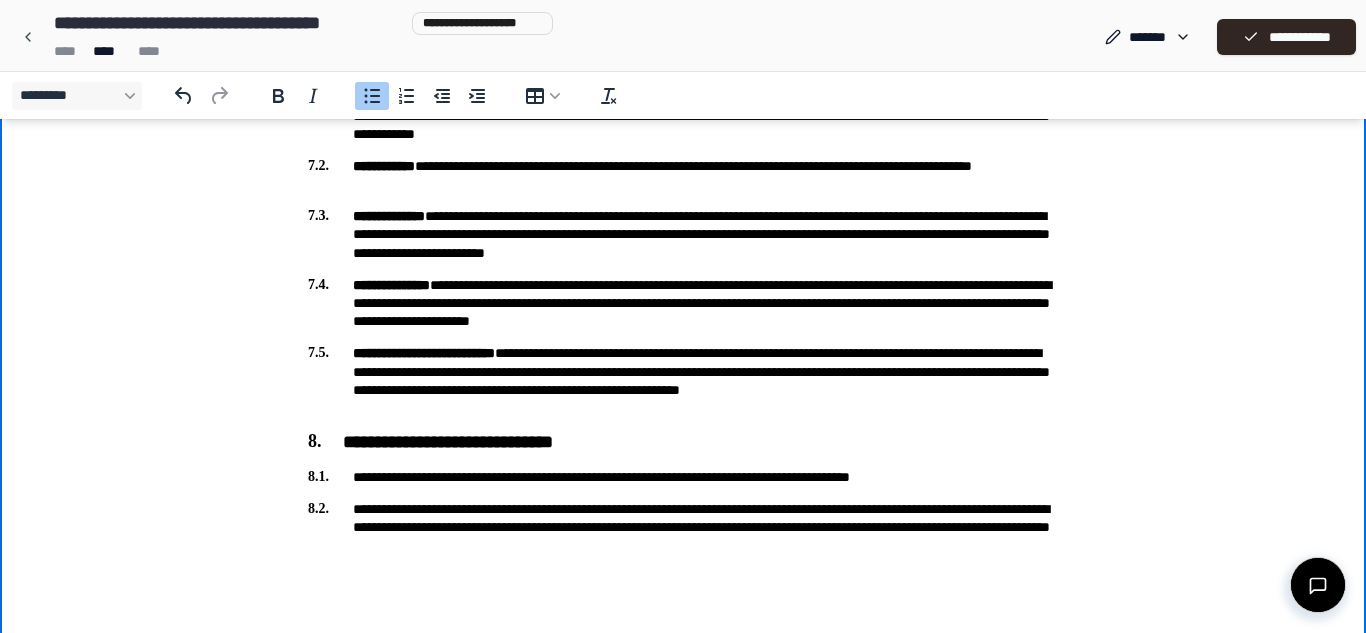 scroll, scrollTop: 2078, scrollLeft: 0, axis: vertical 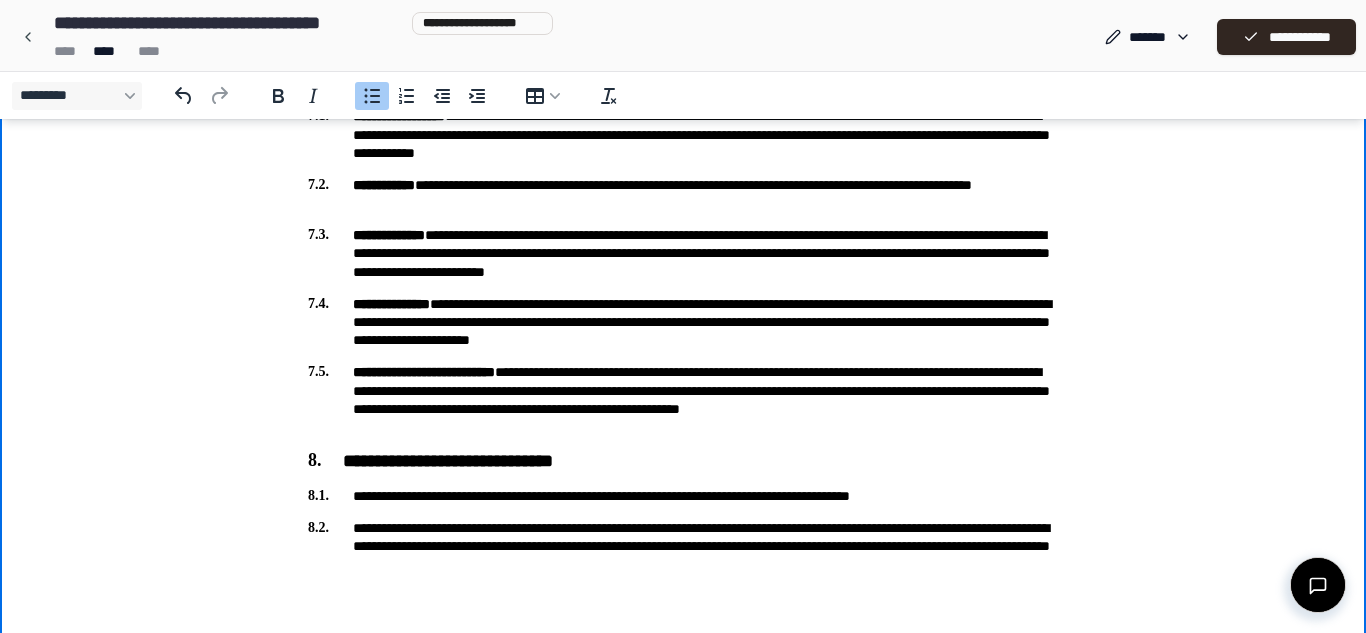 click on "**********" at bounding box center [683, 322] 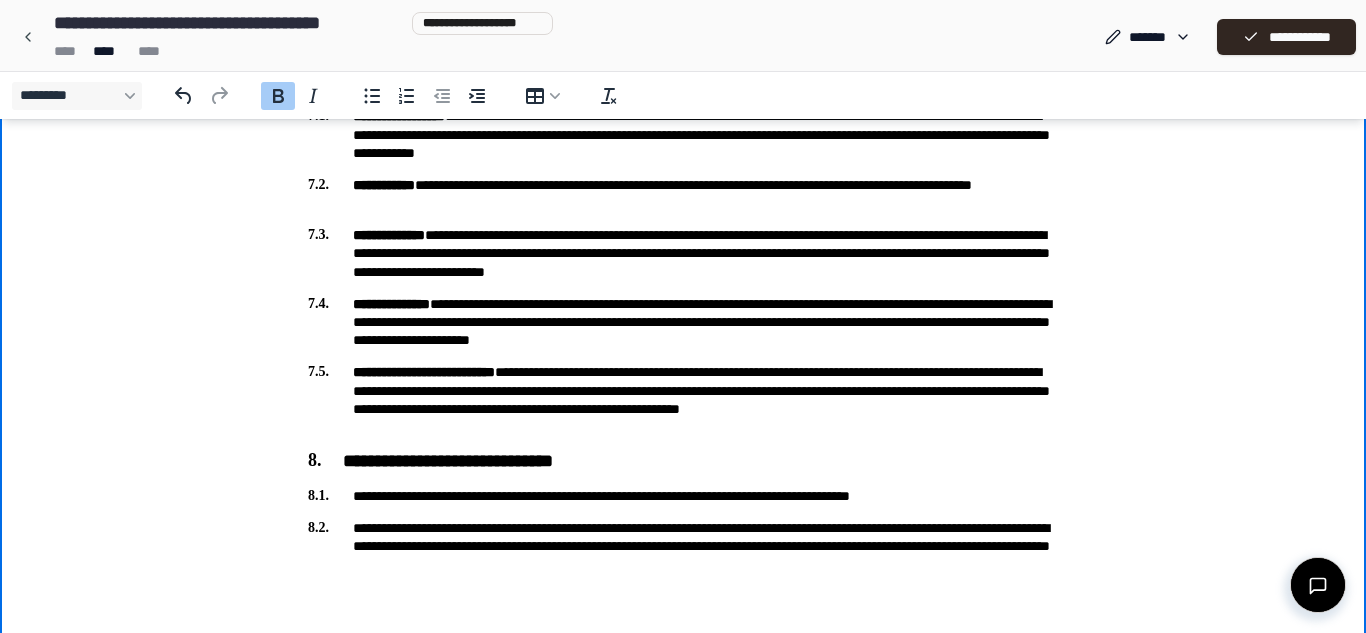 click 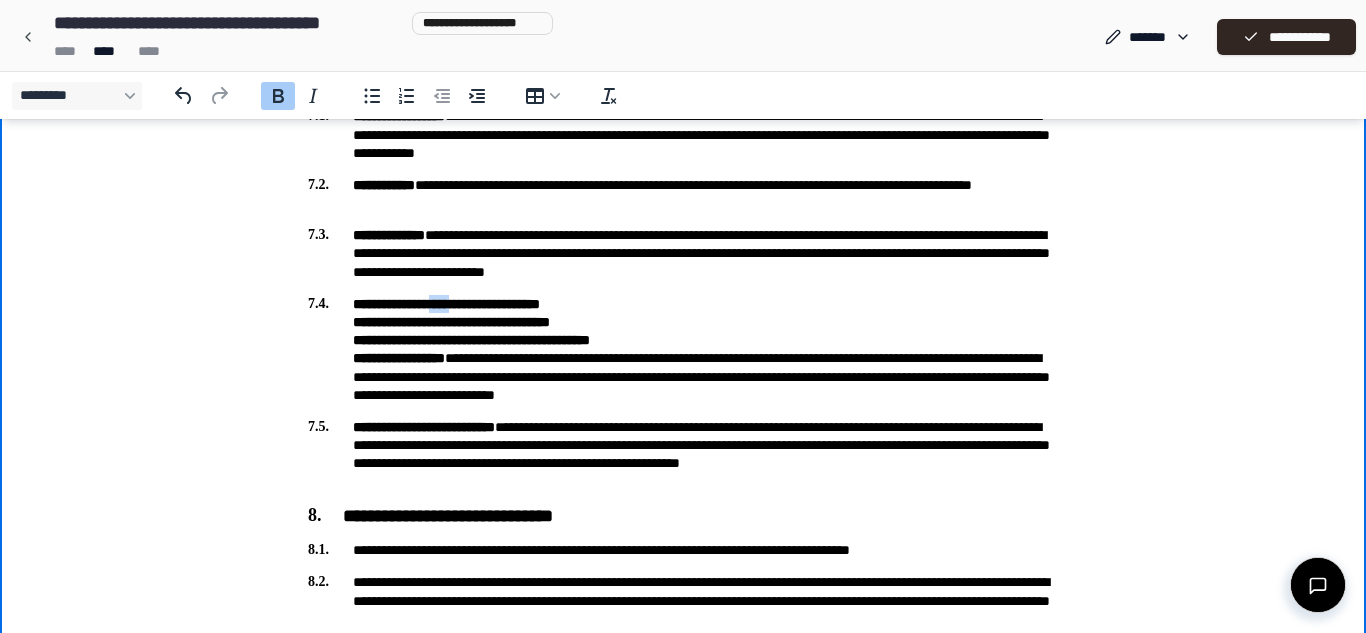 click on "**********" at bounding box center (683, -420) 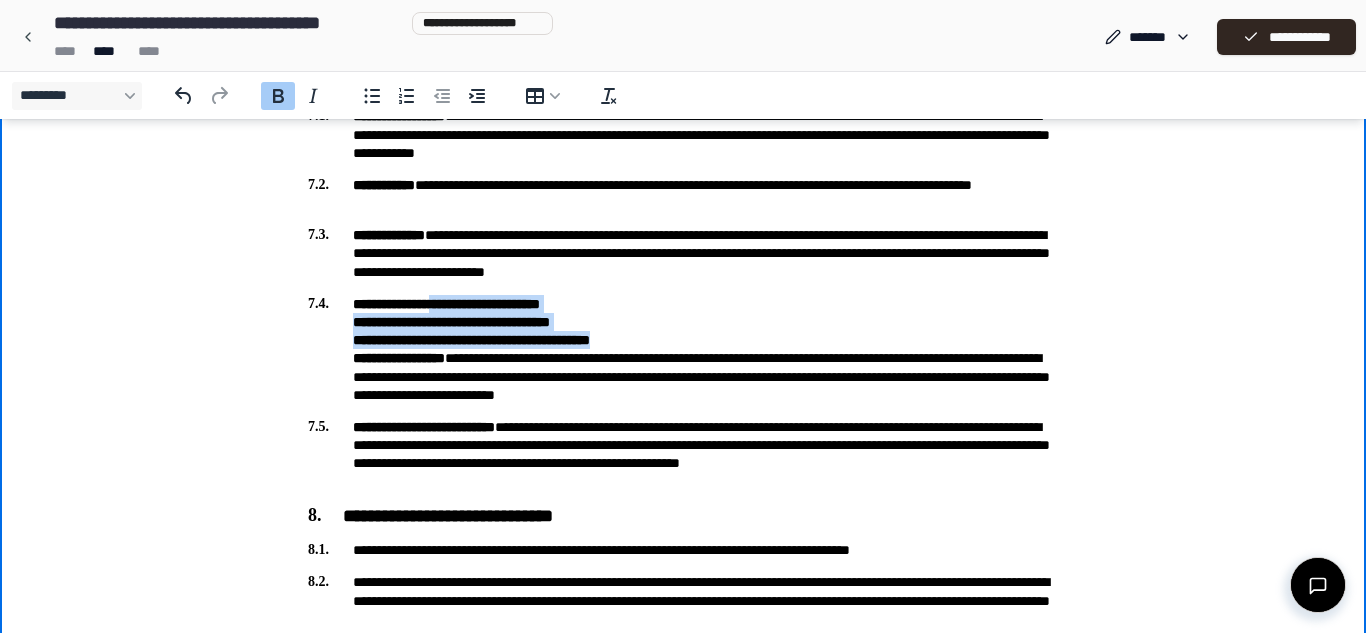drag, startPoint x: 462, startPoint y: 303, endPoint x: 671, endPoint y: 337, distance: 211.7475 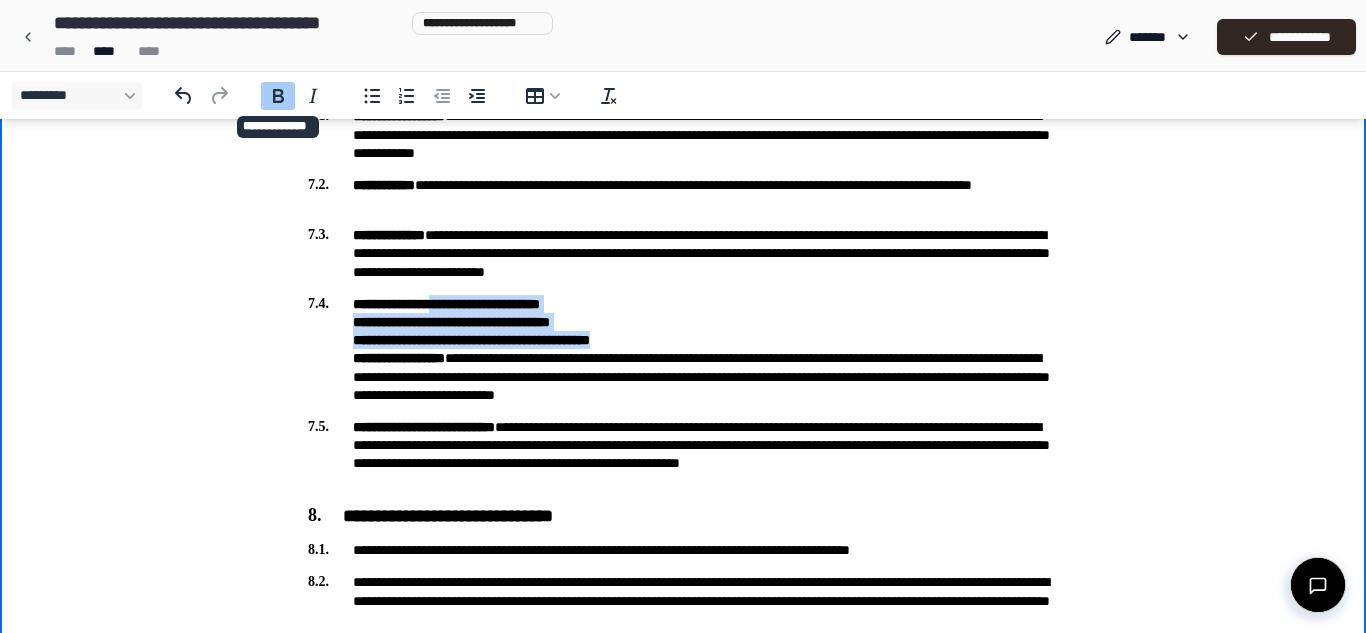 click 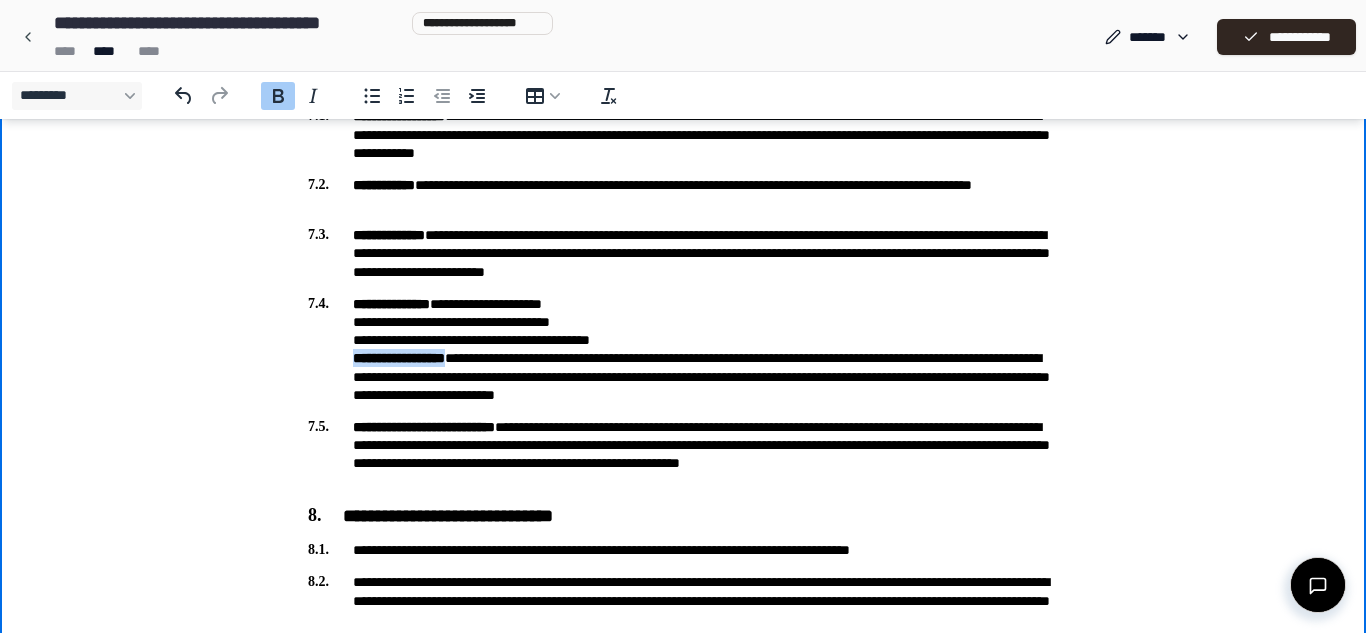 drag, startPoint x: 350, startPoint y: 361, endPoint x: 469, endPoint y: 357, distance: 119.06721 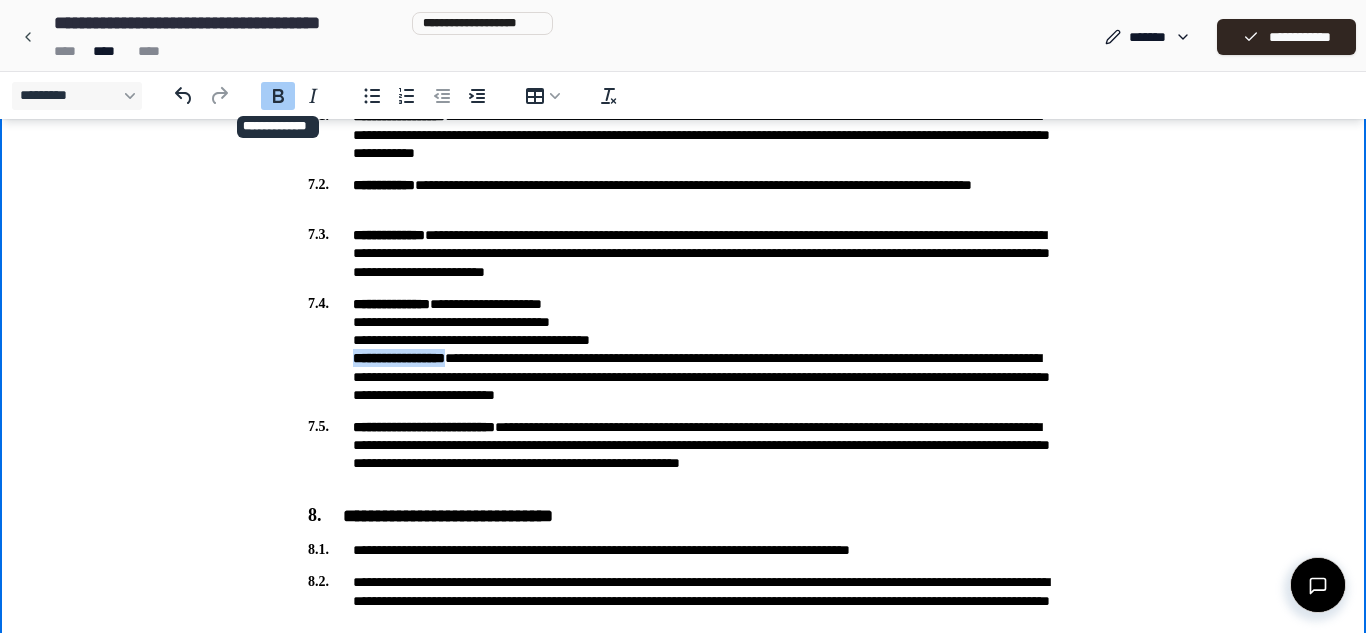 click 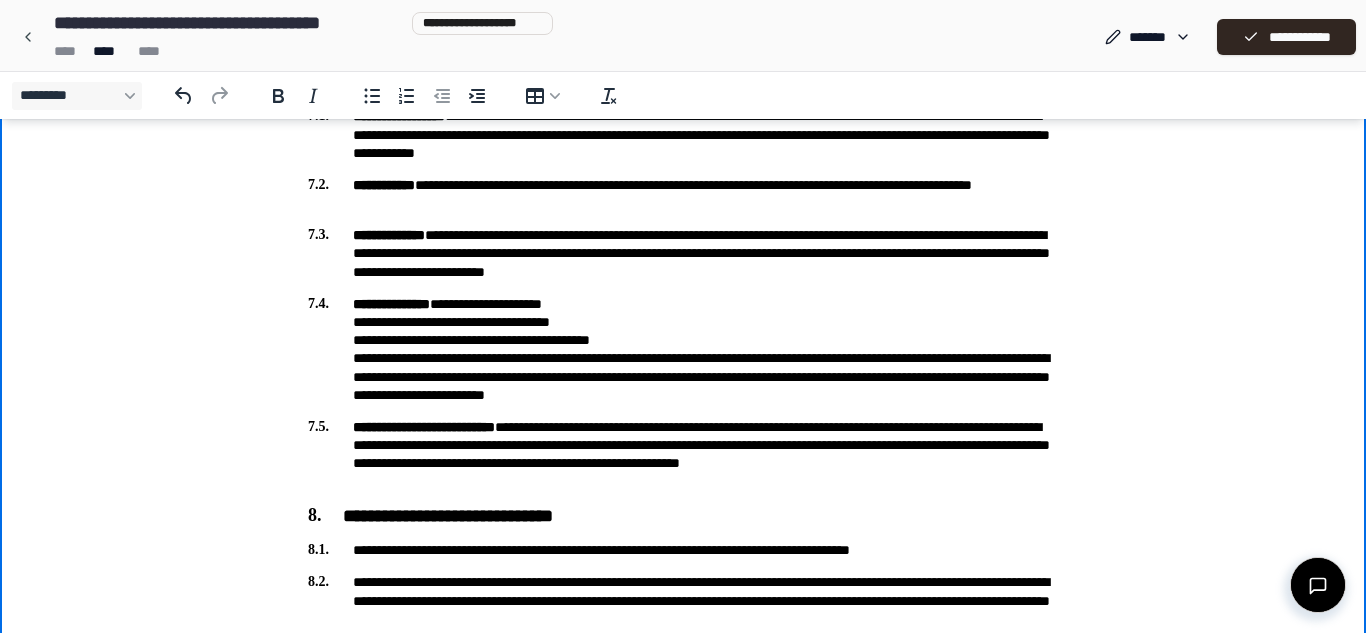 click on "**********" at bounding box center [683, 349] 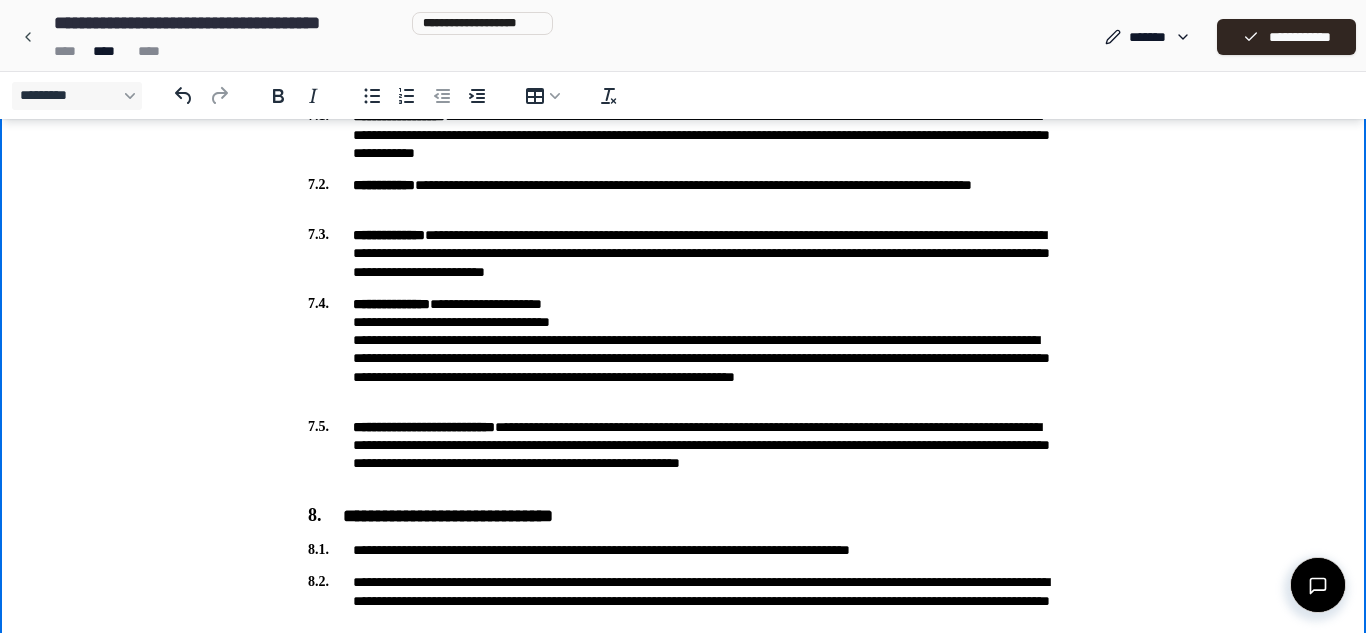 click on "**********" at bounding box center (683, 349) 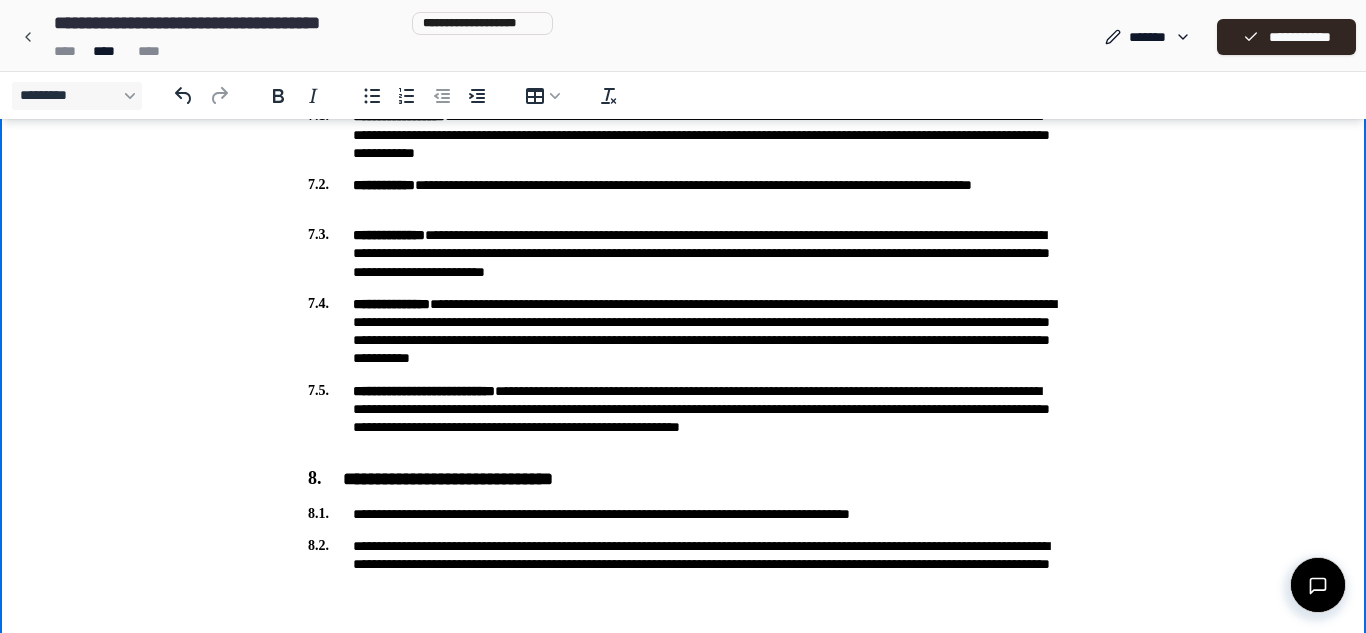 click on "**********" at bounding box center [683, 331] 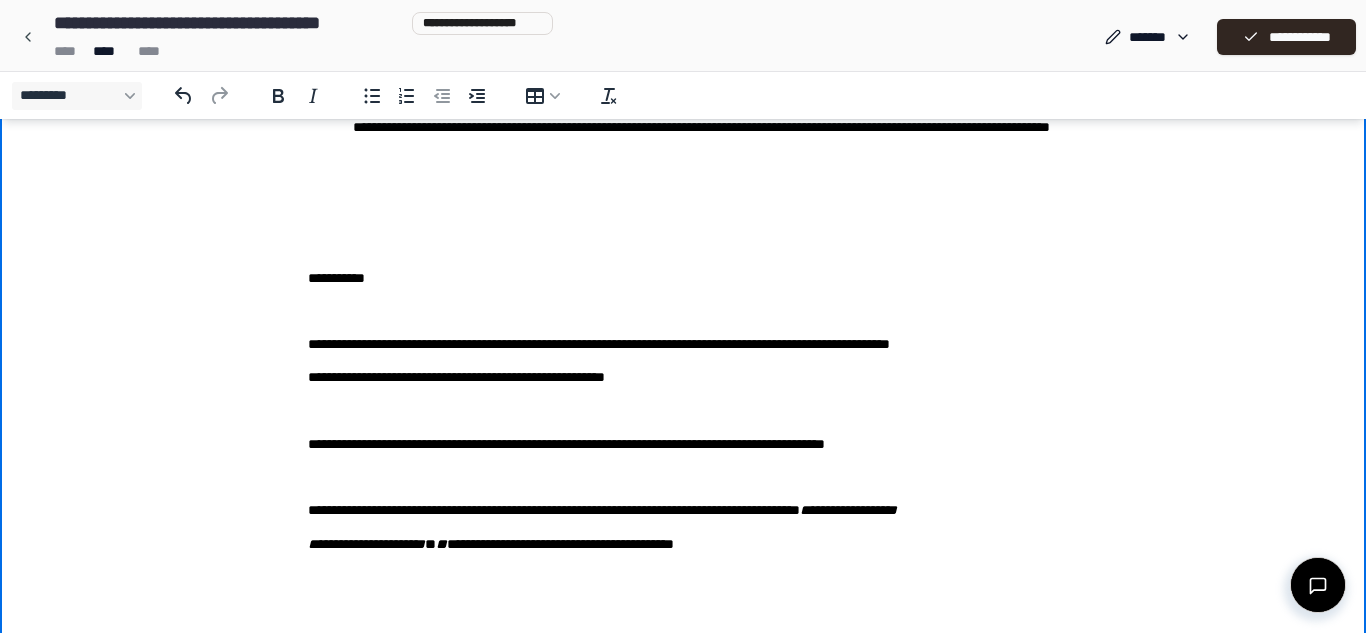 scroll, scrollTop: 2606, scrollLeft: 0, axis: vertical 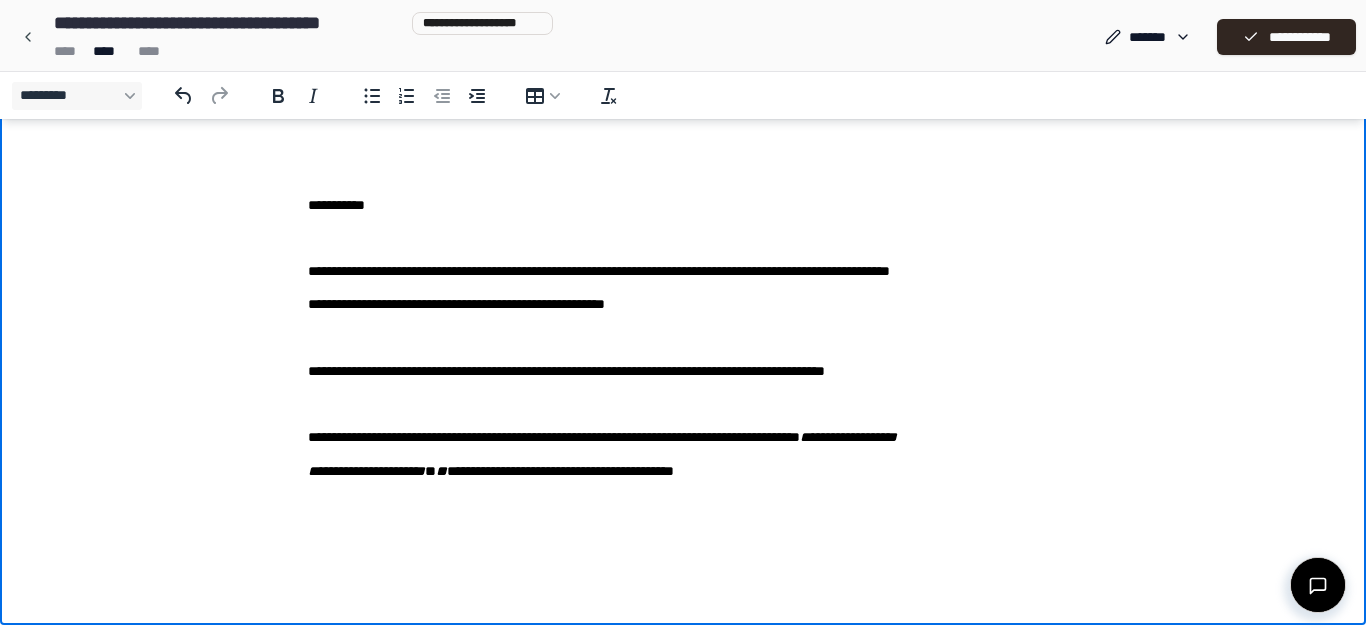 click on "**********" at bounding box center [683, -957] 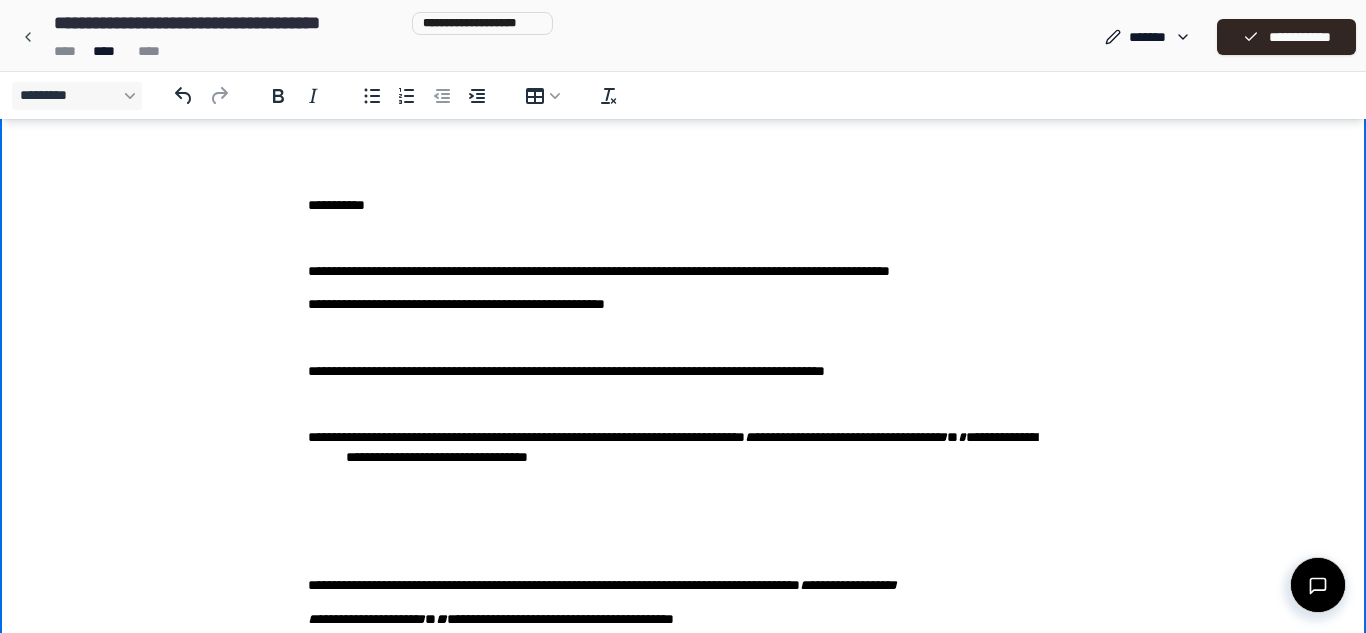 click on "**********" at bounding box center (702, 447) 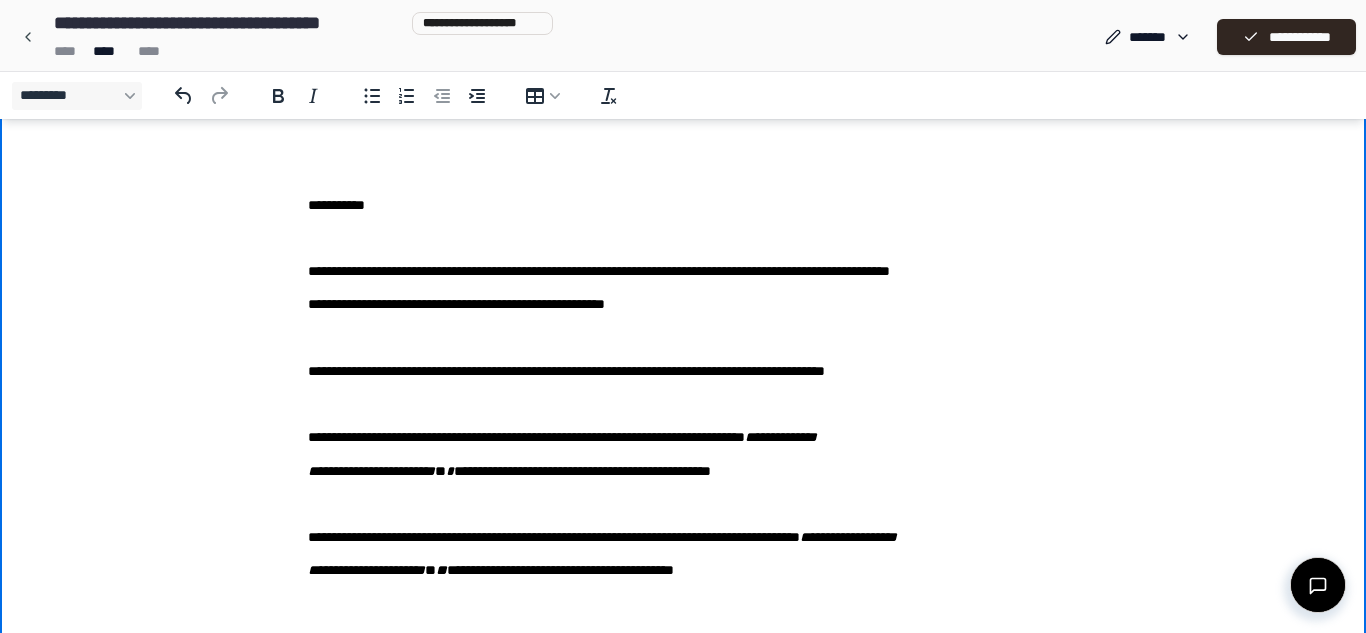 click on "**********" at bounding box center (683, -907) 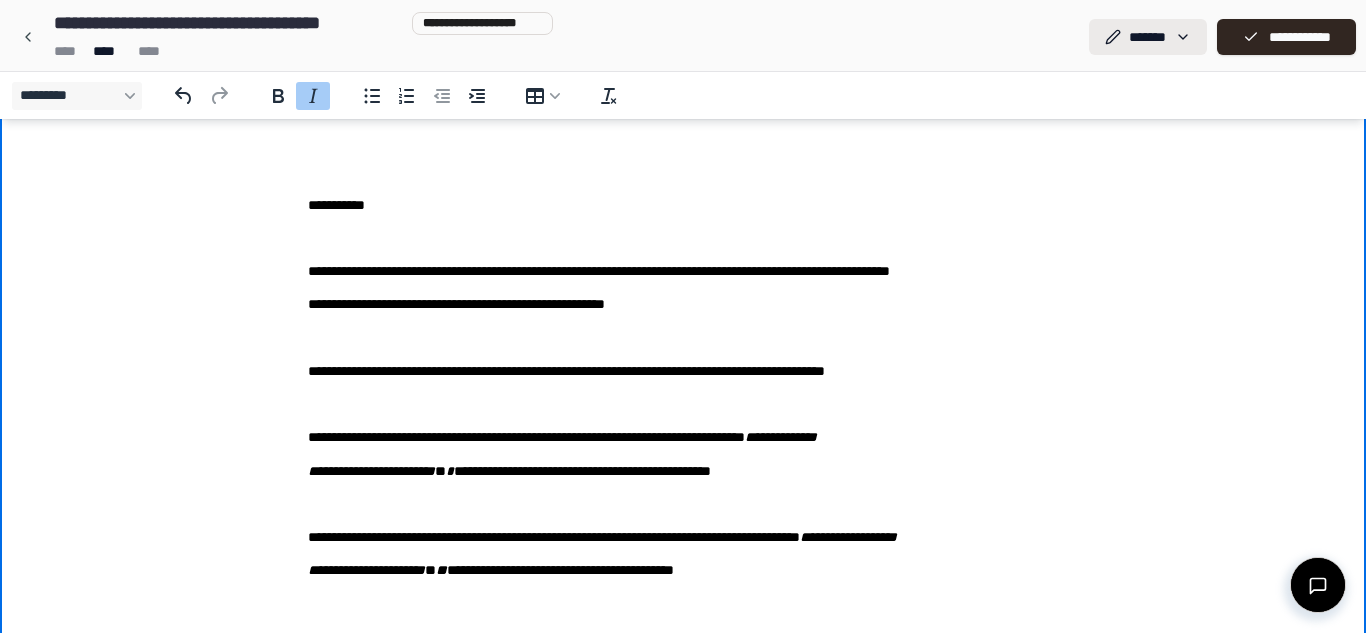 click on "**********" at bounding box center [683, -937] 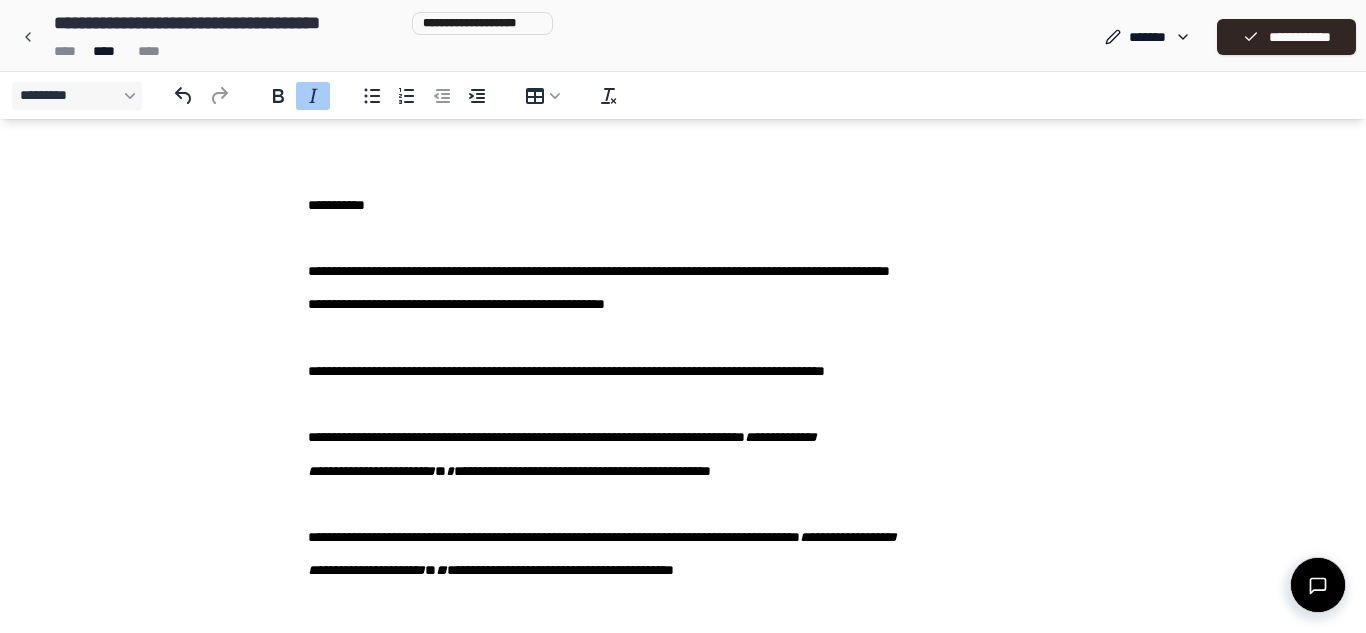 click on "**********" at bounding box center [683, -907] 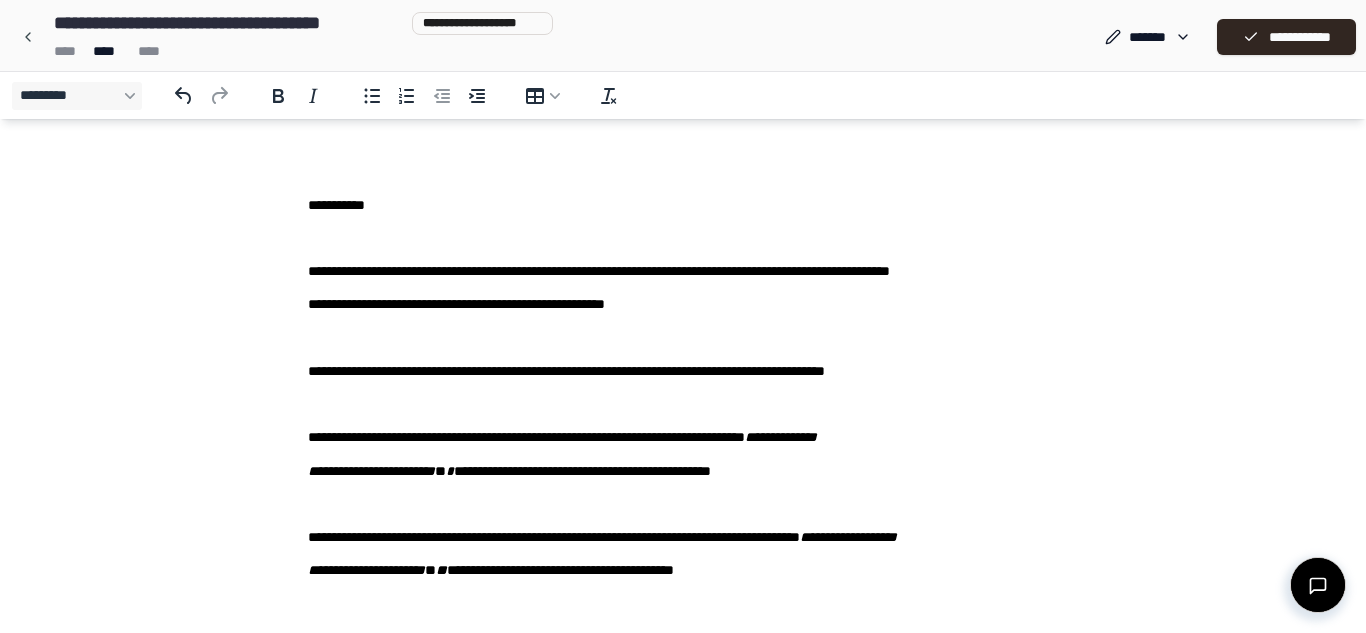 click on "**** **** ****" at bounding box center [299, 51] 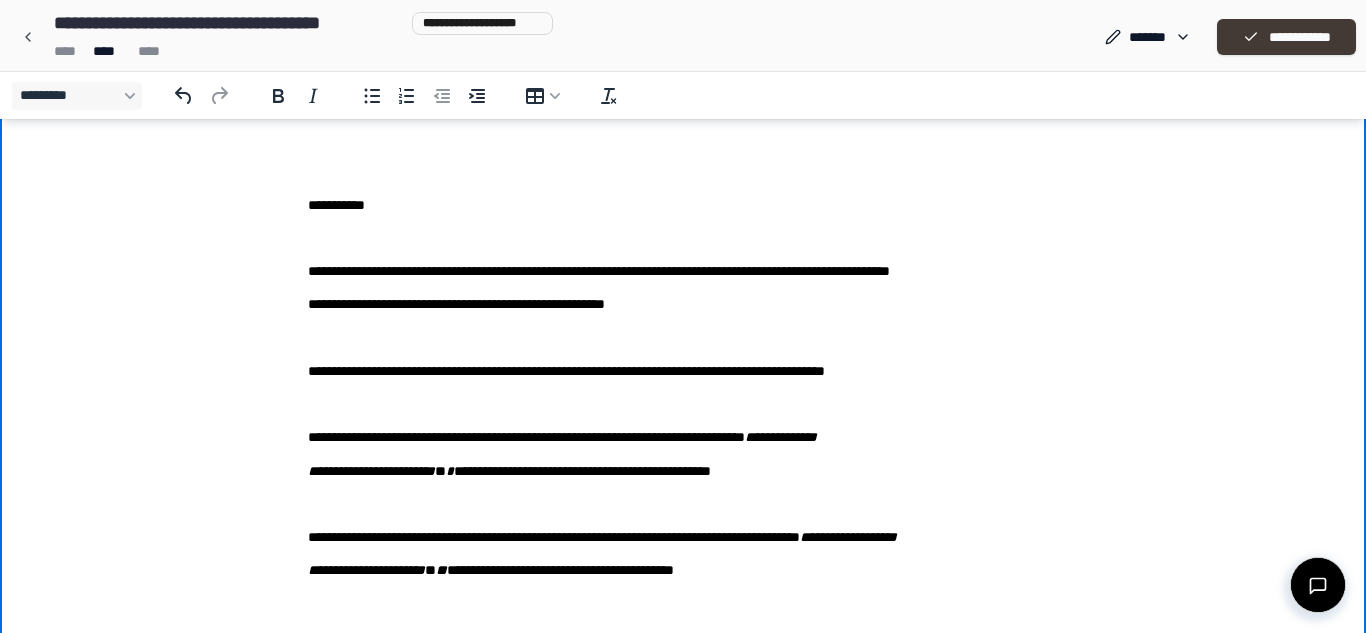click on "**********" at bounding box center (1286, 37) 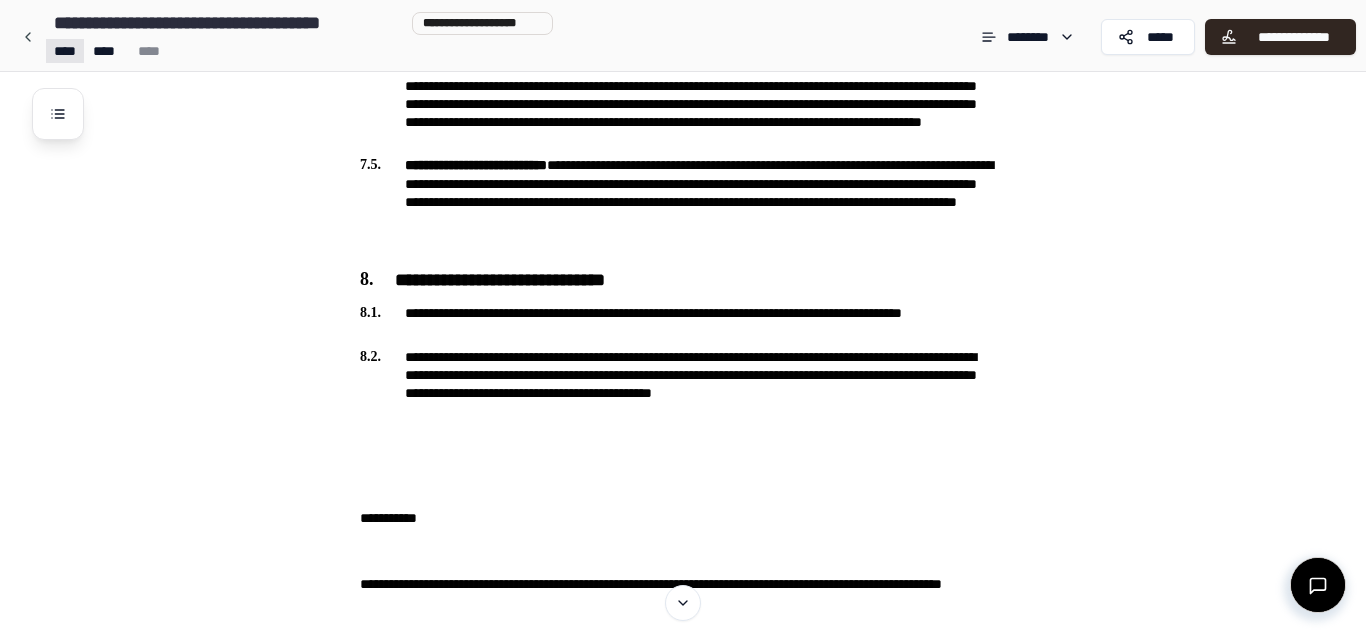 click on "**********" at bounding box center [683, -629] 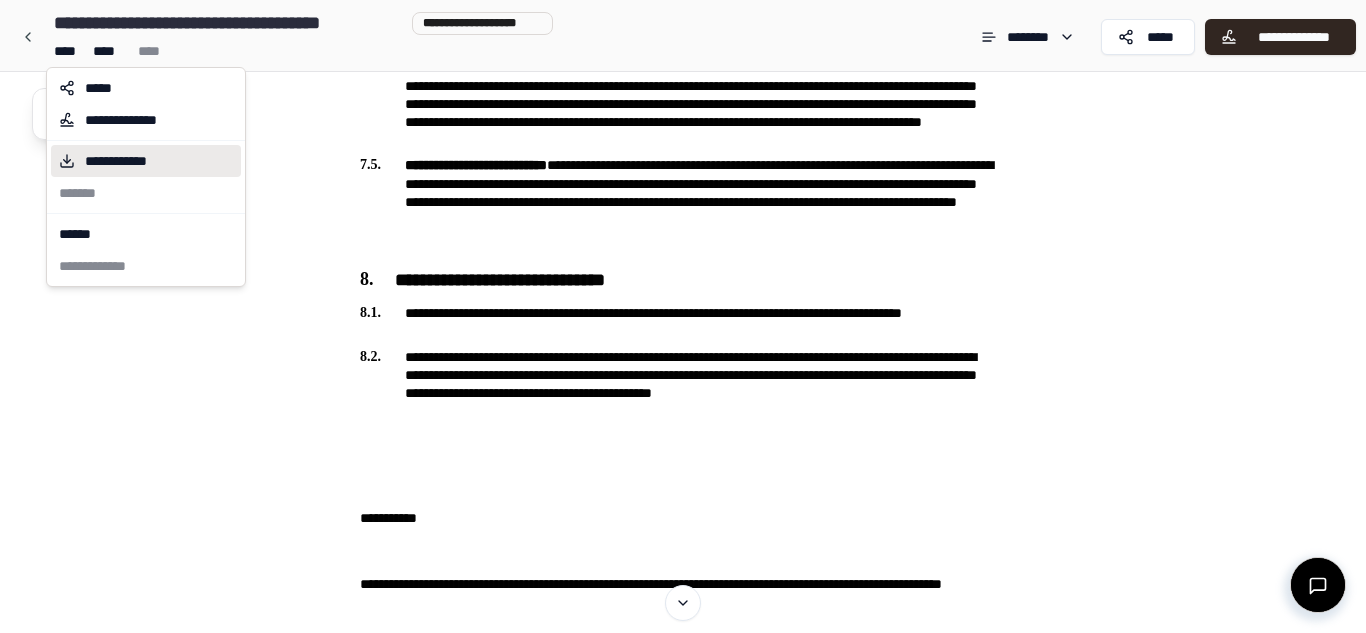 click on "**********" at bounding box center [131, 161] 